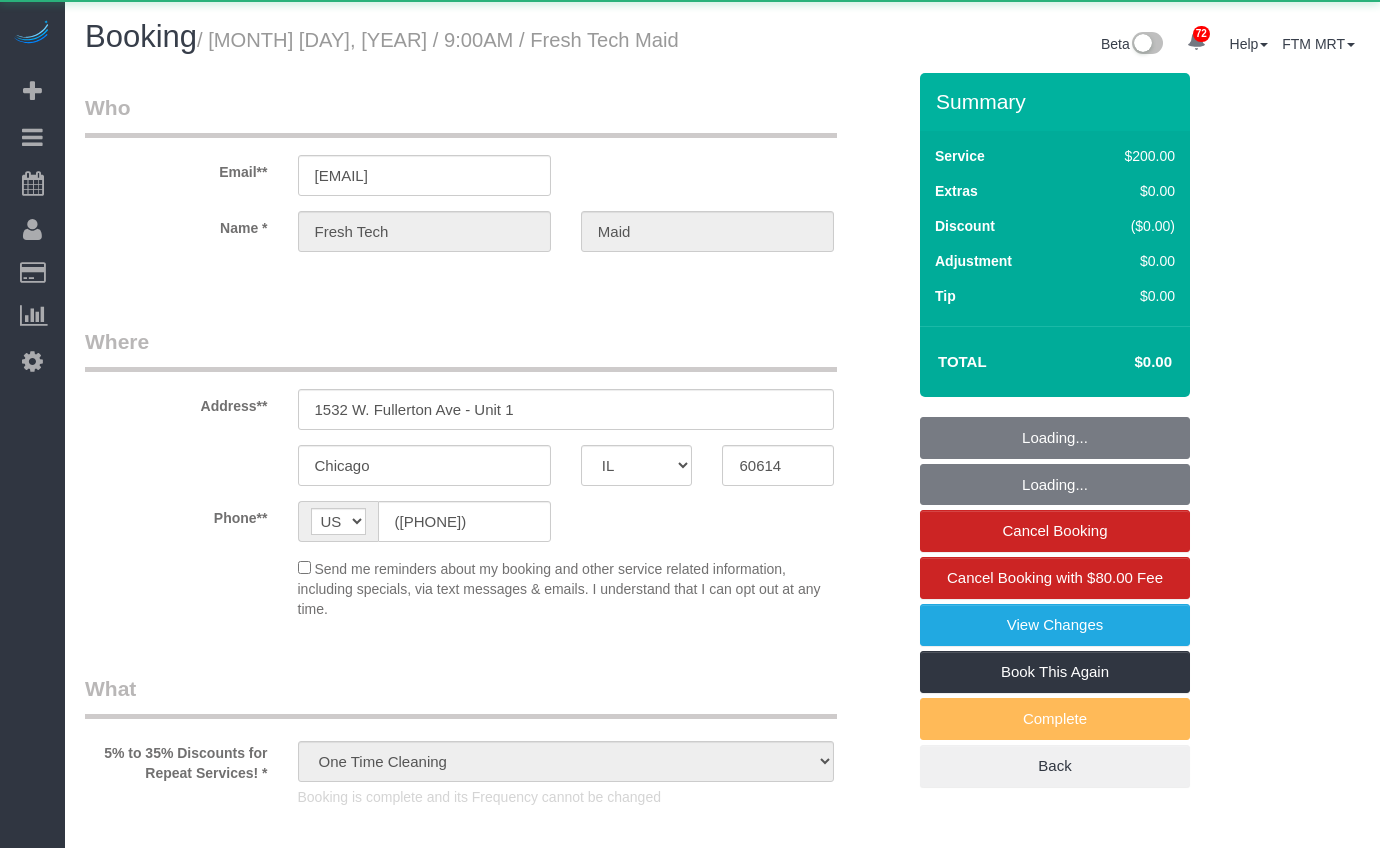 select on "IL" 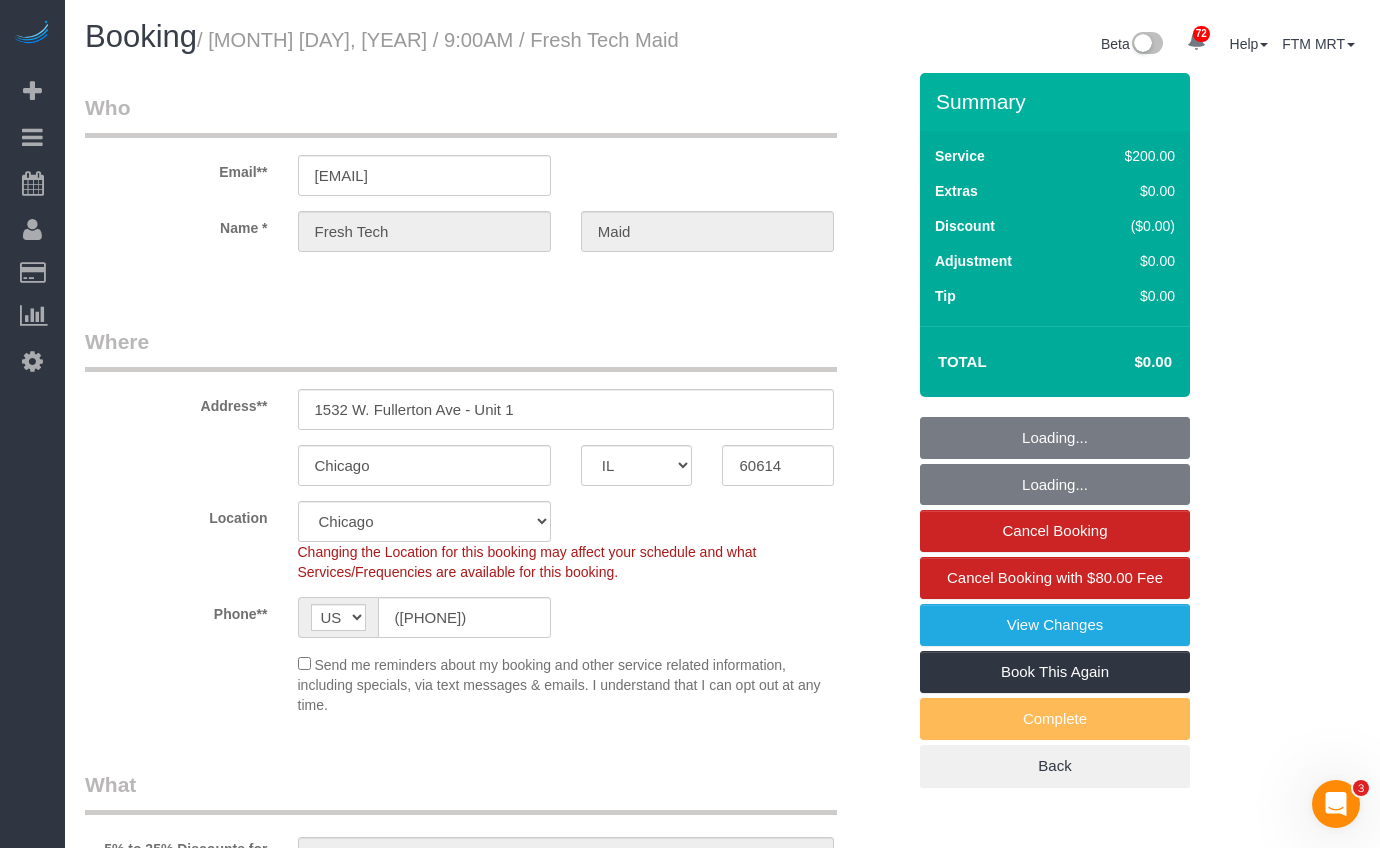 scroll, scrollTop: 0, scrollLeft: 0, axis: both 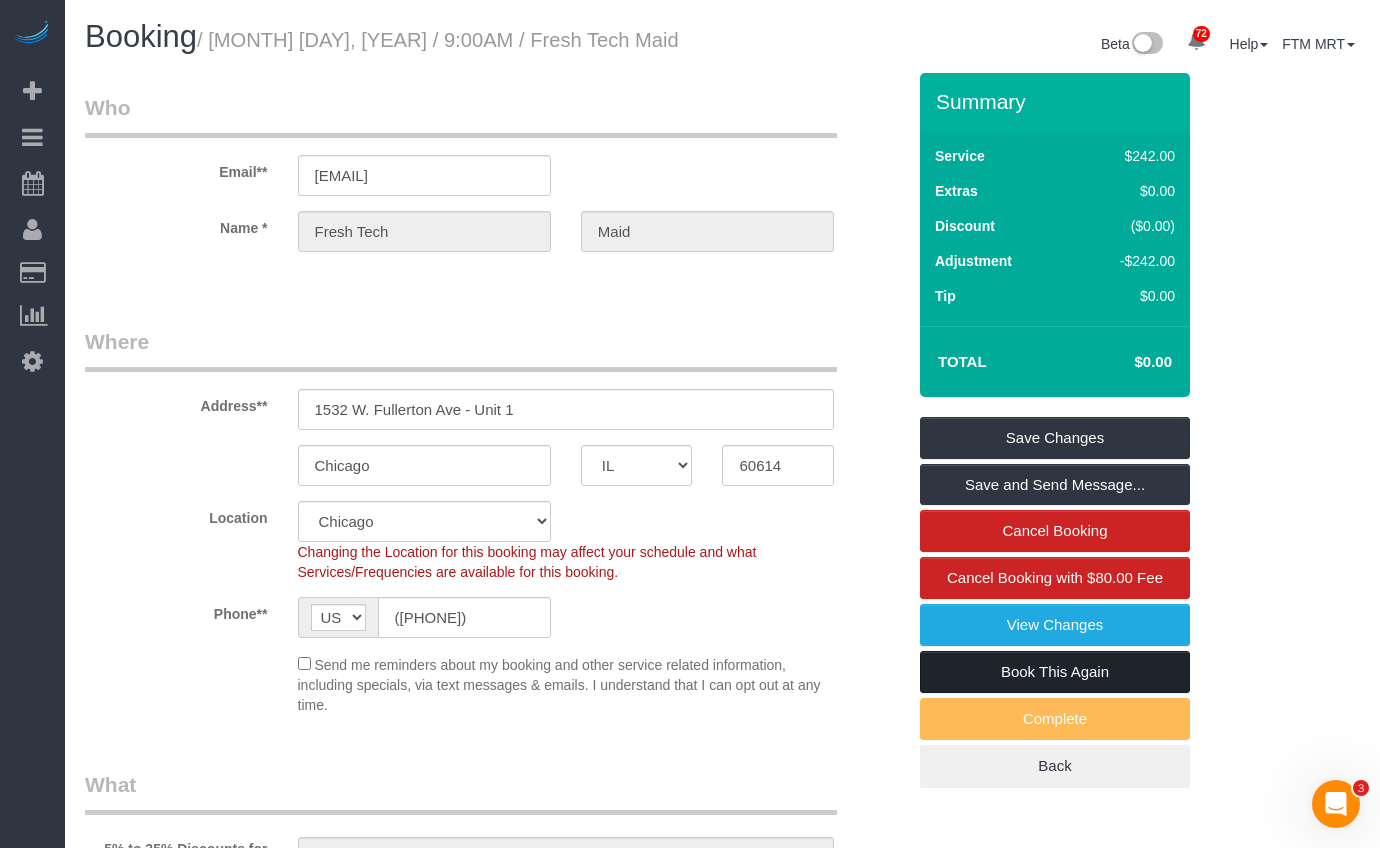 click on "Book This Again" at bounding box center [1055, 672] 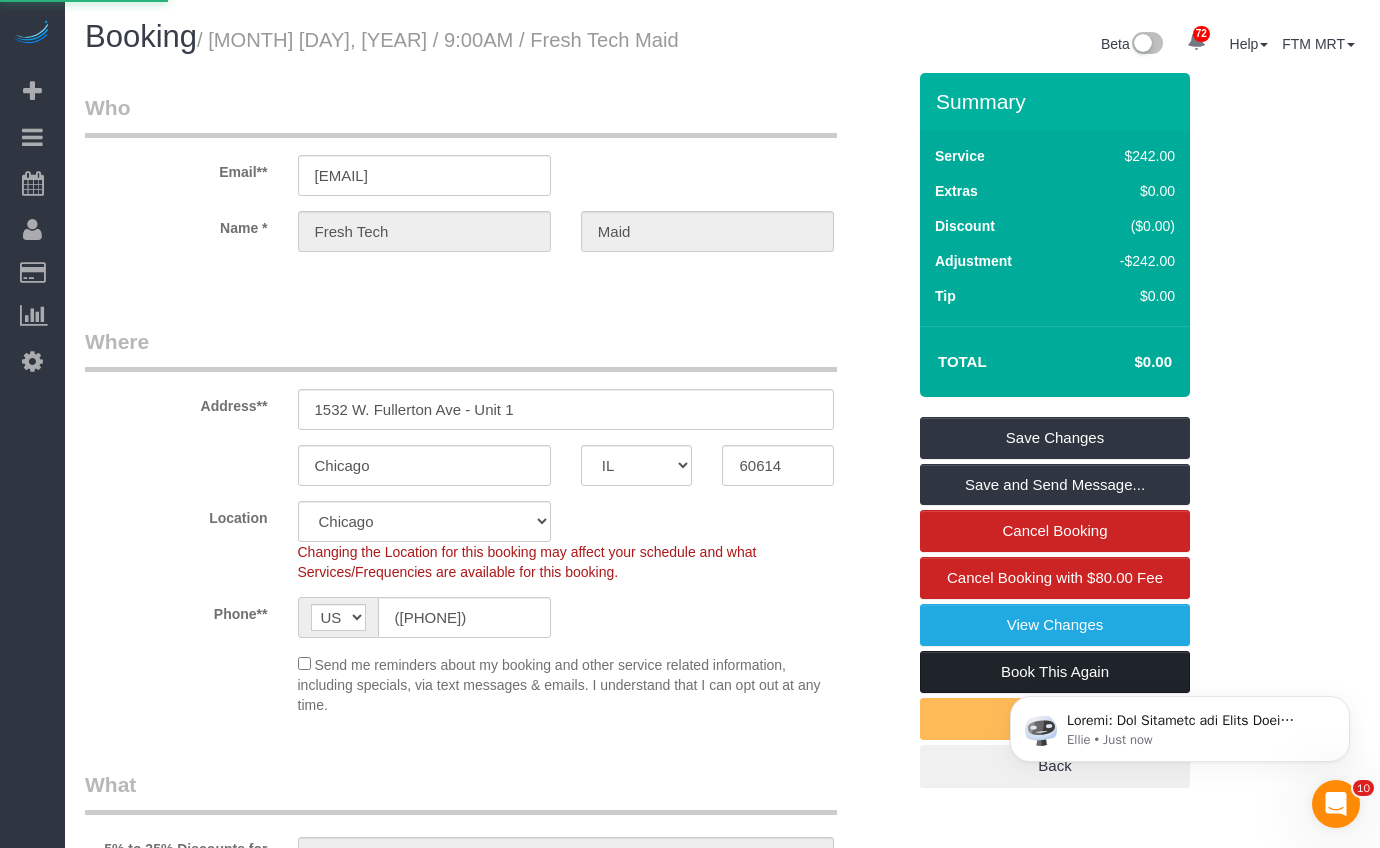 scroll, scrollTop: 0, scrollLeft: 0, axis: both 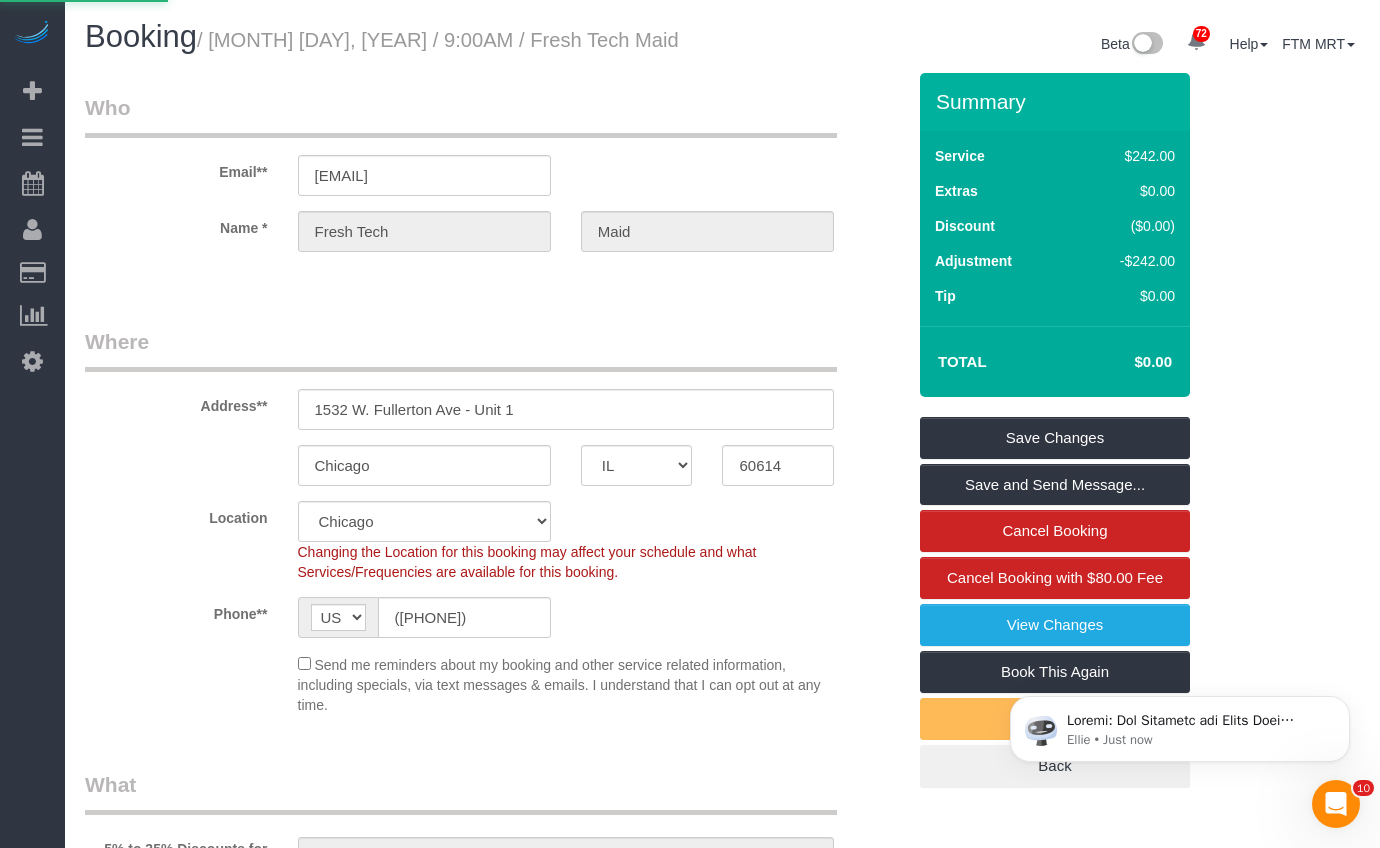 select on "IL" 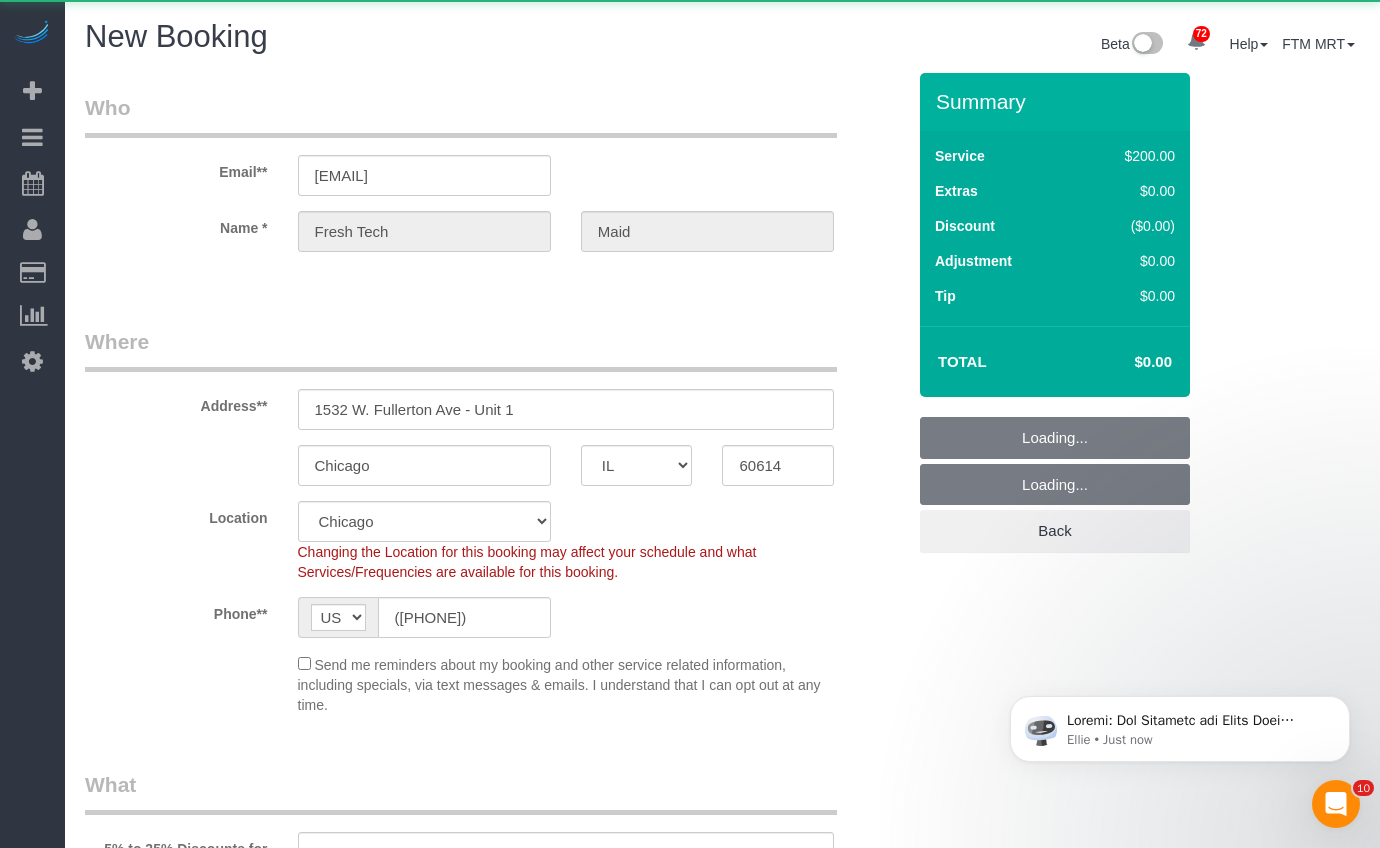 select on "object:1868" 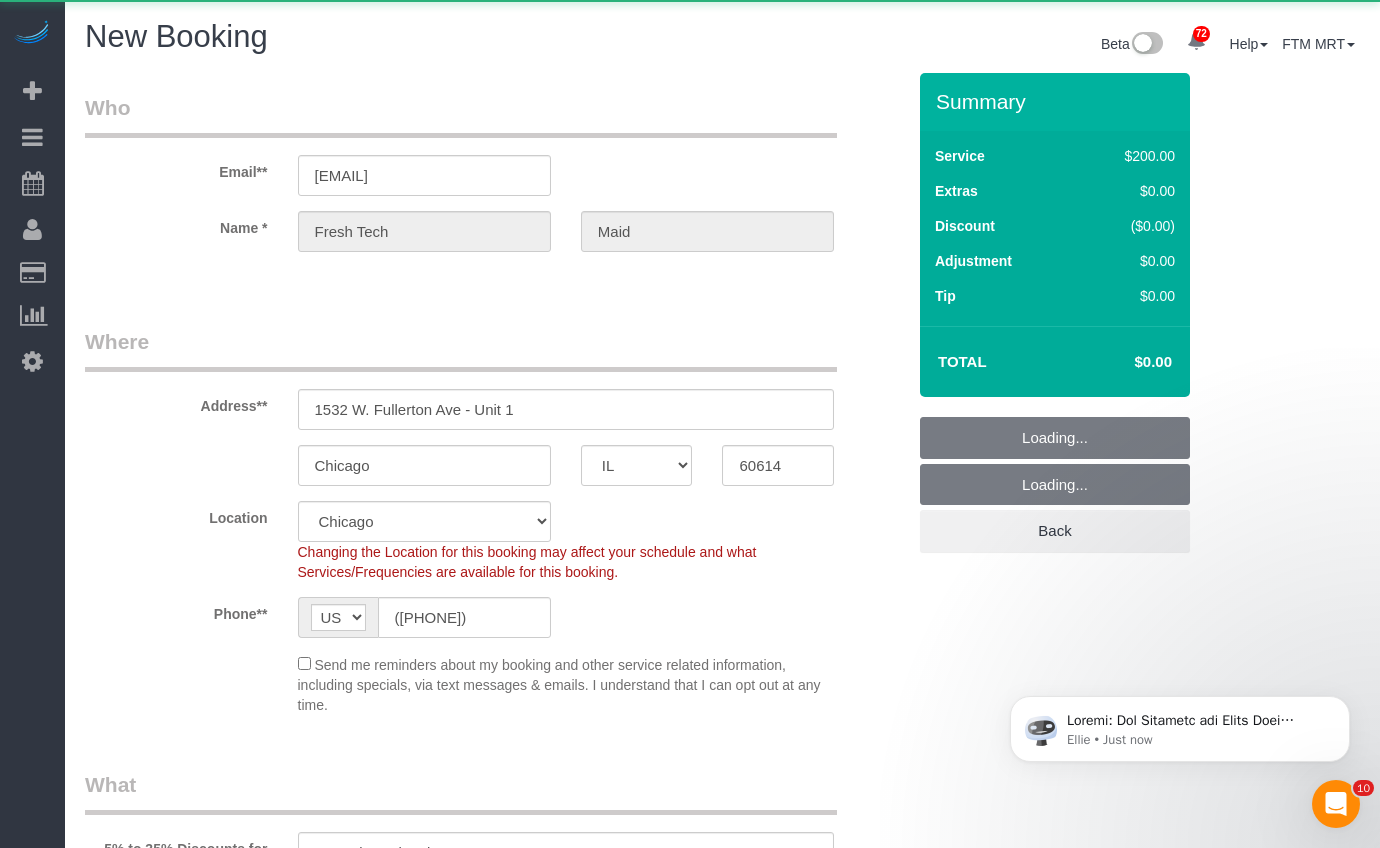 select on "object:2160" 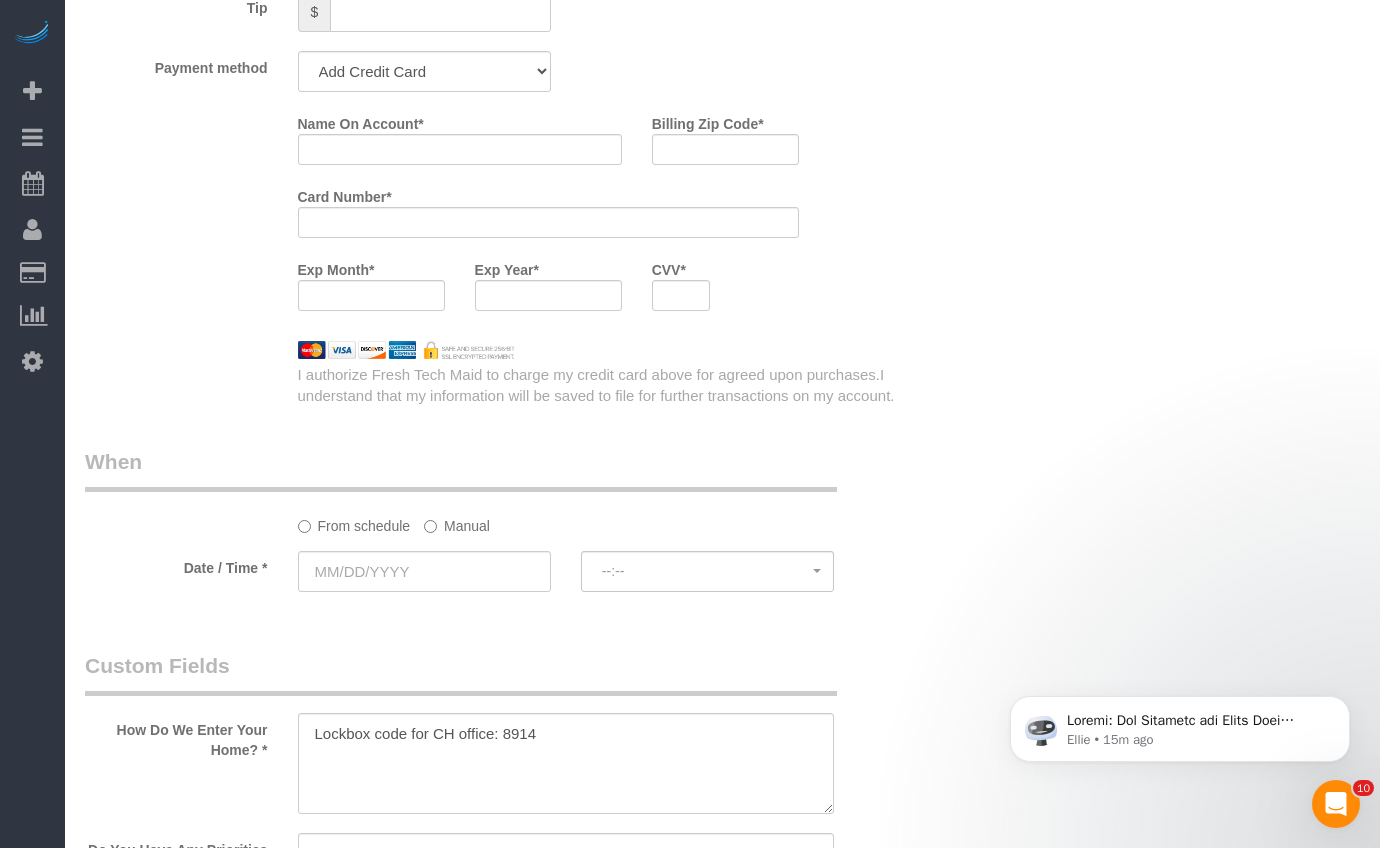 scroll, scrollTop: 1654, scrollLeft: 0, axis: vertical 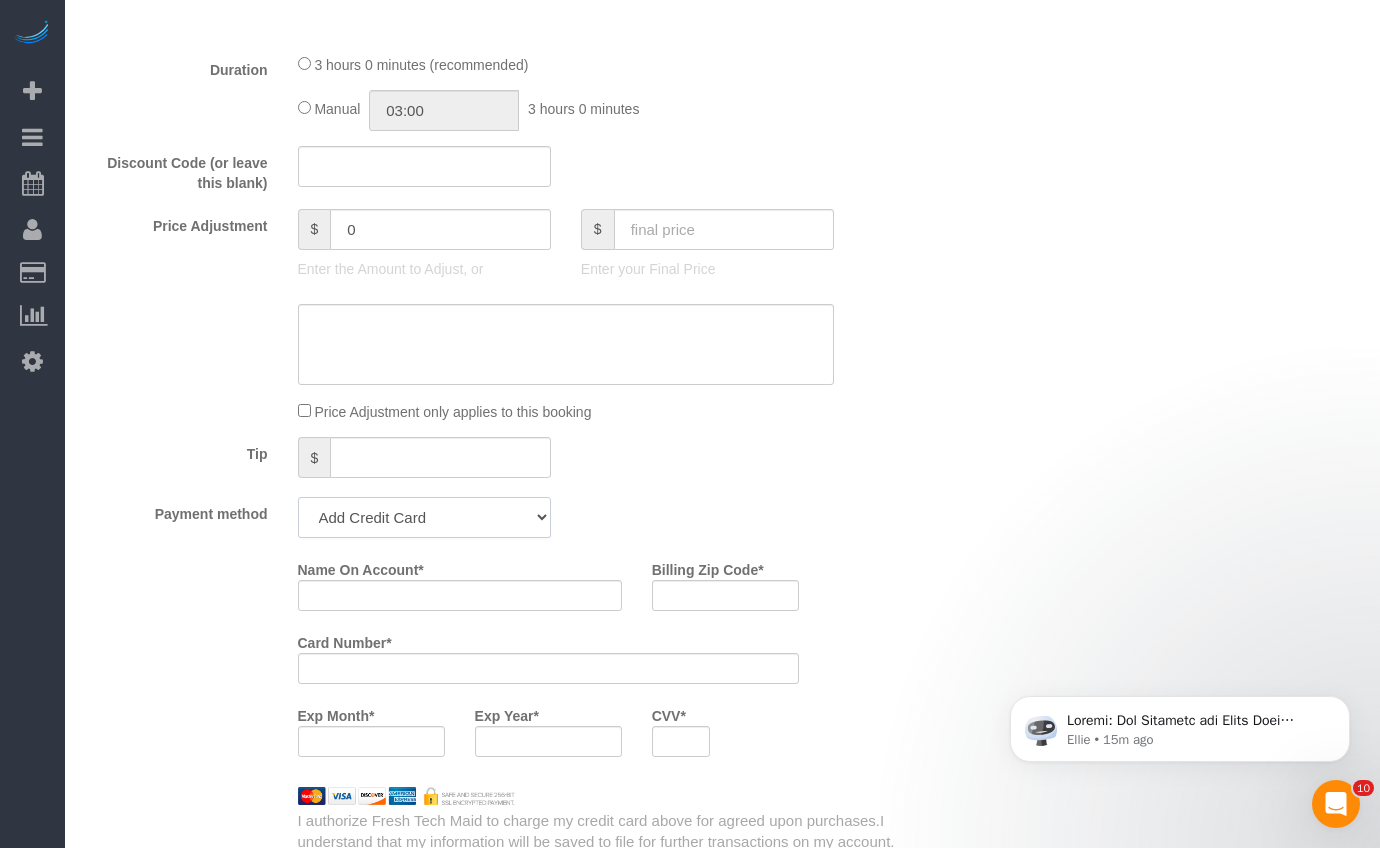click on "Visa - 6576 - 12/2023 Mastercard - 6509 - 11/2018 Visa - 3648 - 05/2022 (Default) Add Credit Card ─────────────── Cash Check Paypal" 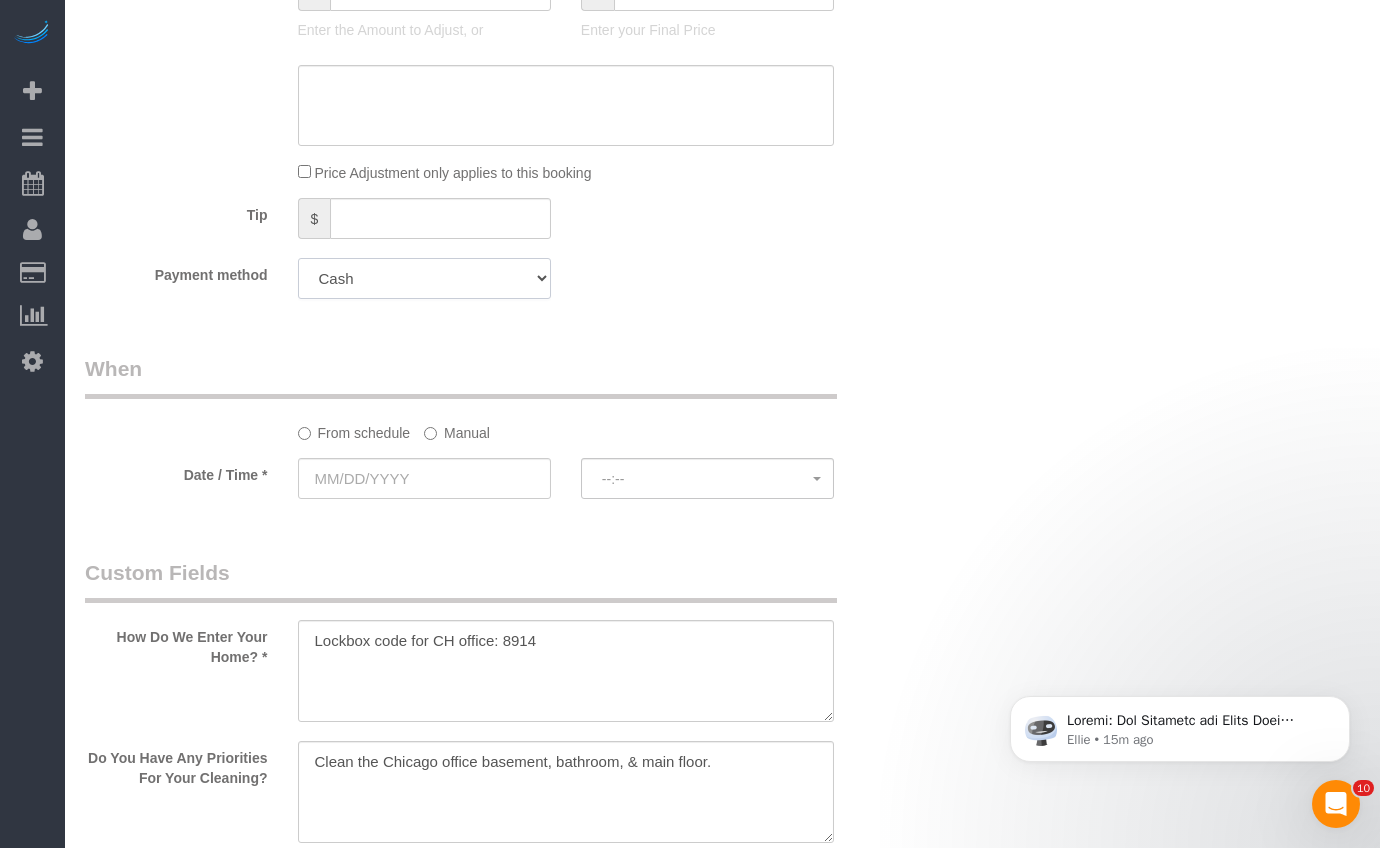 scroll, scrollTop: 2076, scrollLeft: 0, axis: vertical 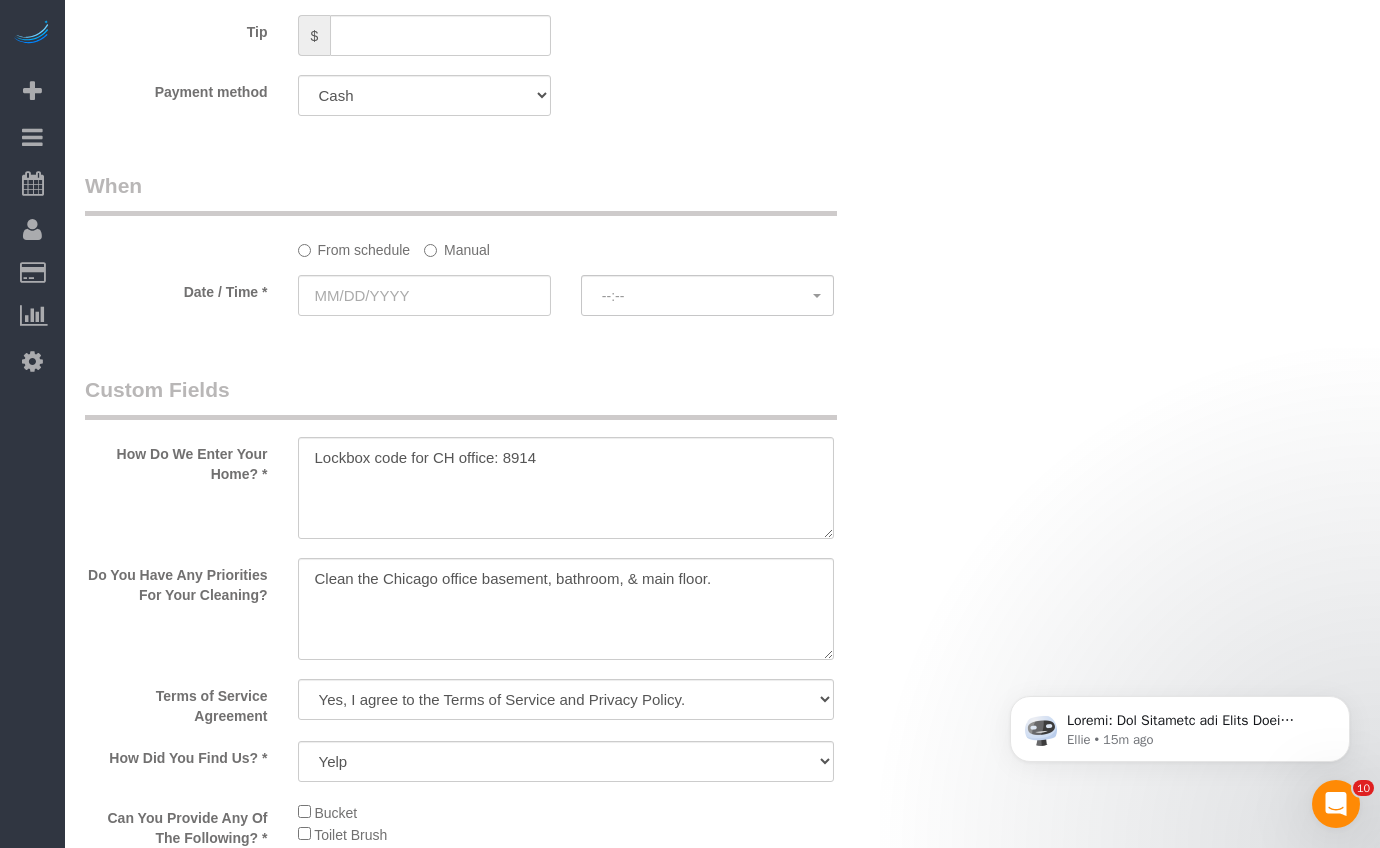 click on "Manual" 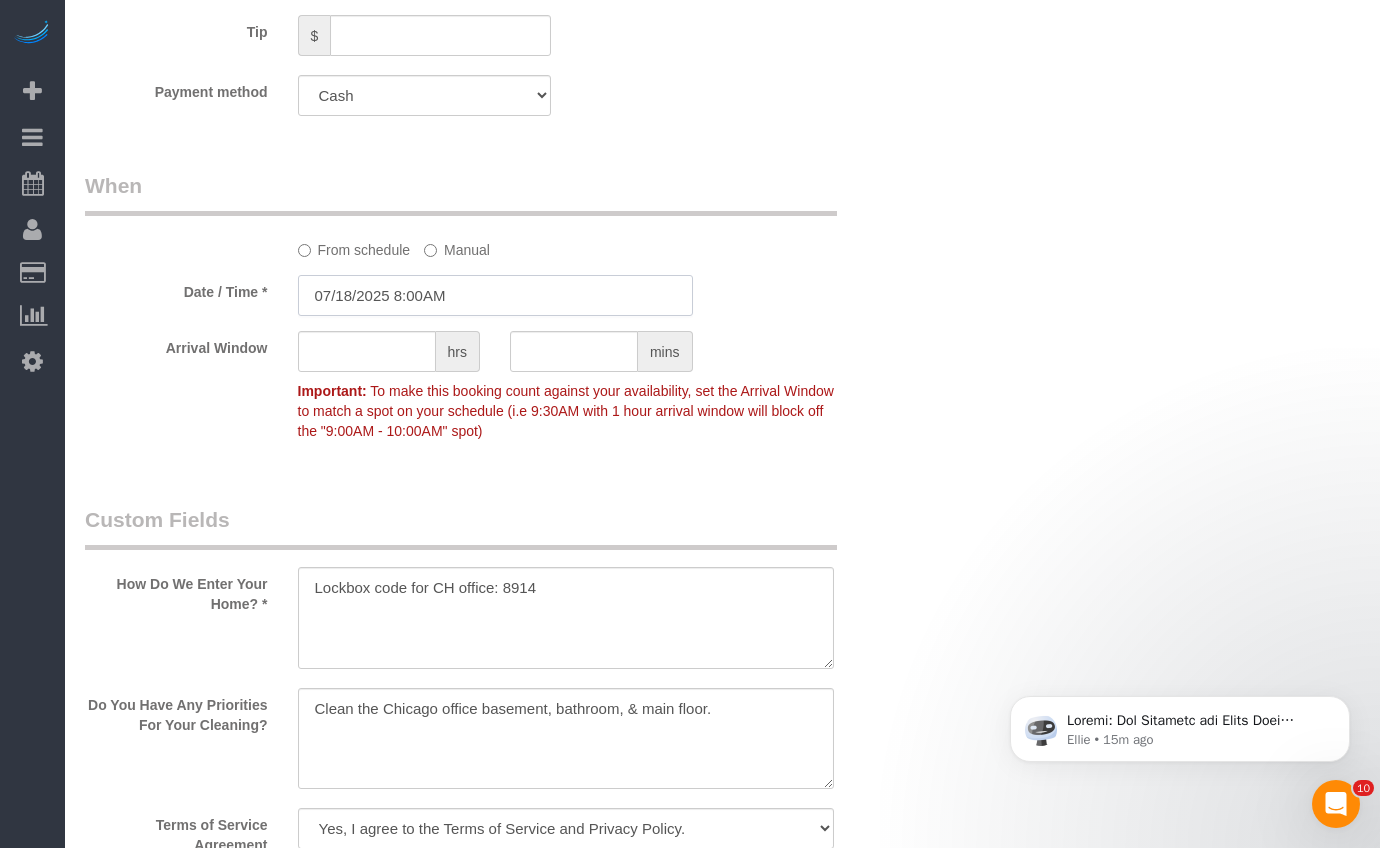click on "07/18/2025 8:00AM" at bounding box center (495, 295) 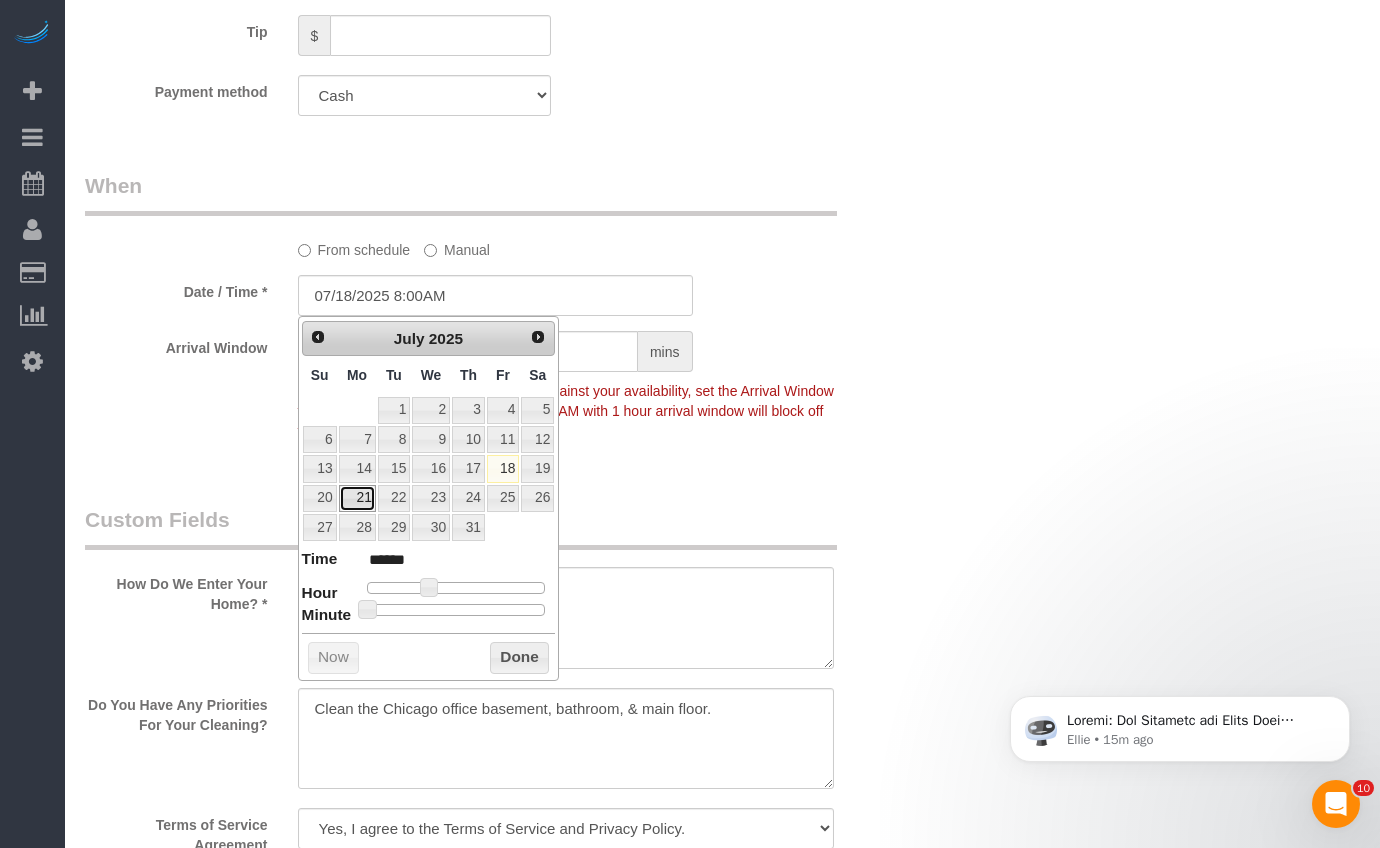 click on "21" at bounding box center (357, 498) 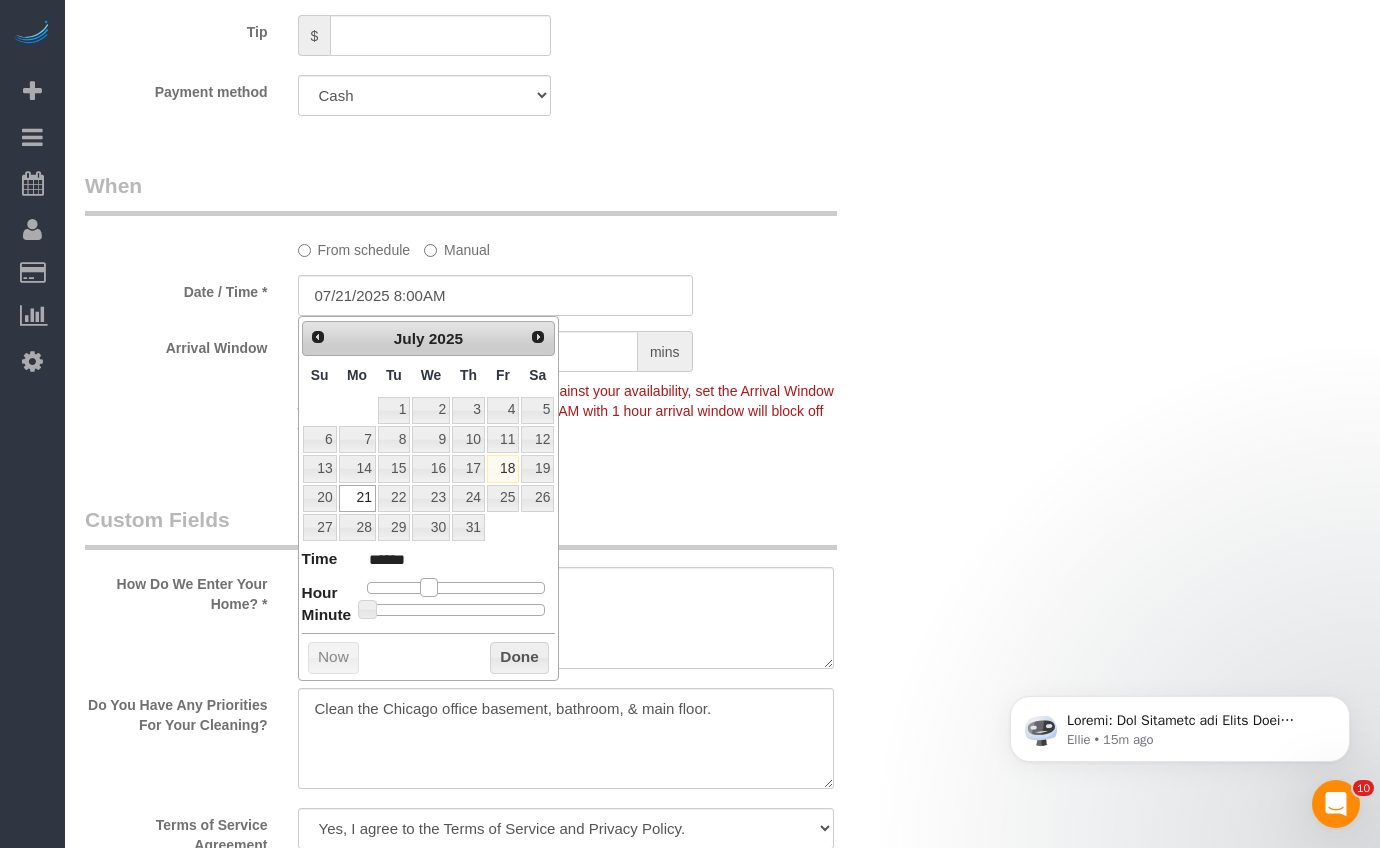 type on "07/21/2025 9:00AM" 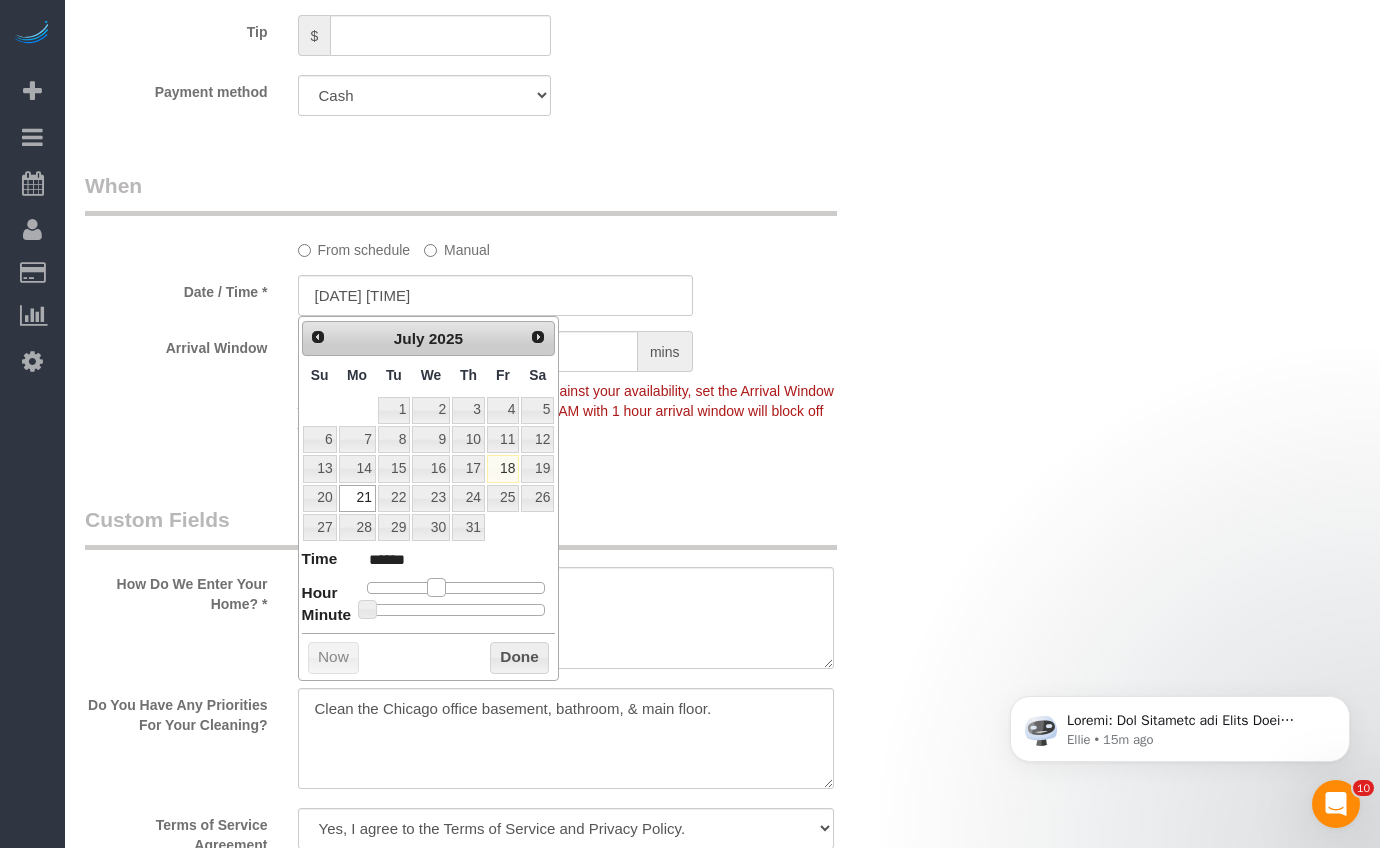 click at bounding box center (436, 587) 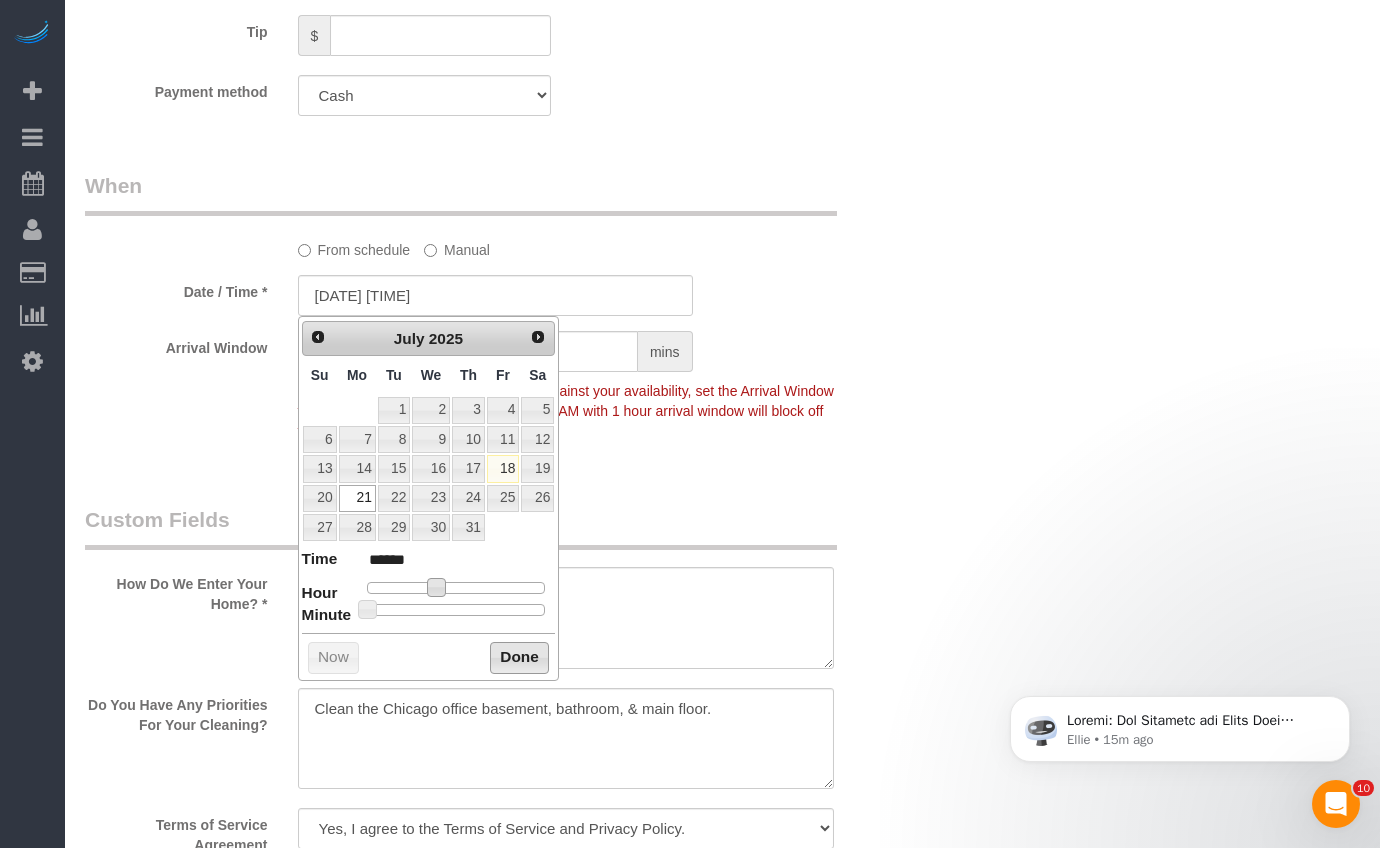 click on "Done" at bounding box center [519, 658] 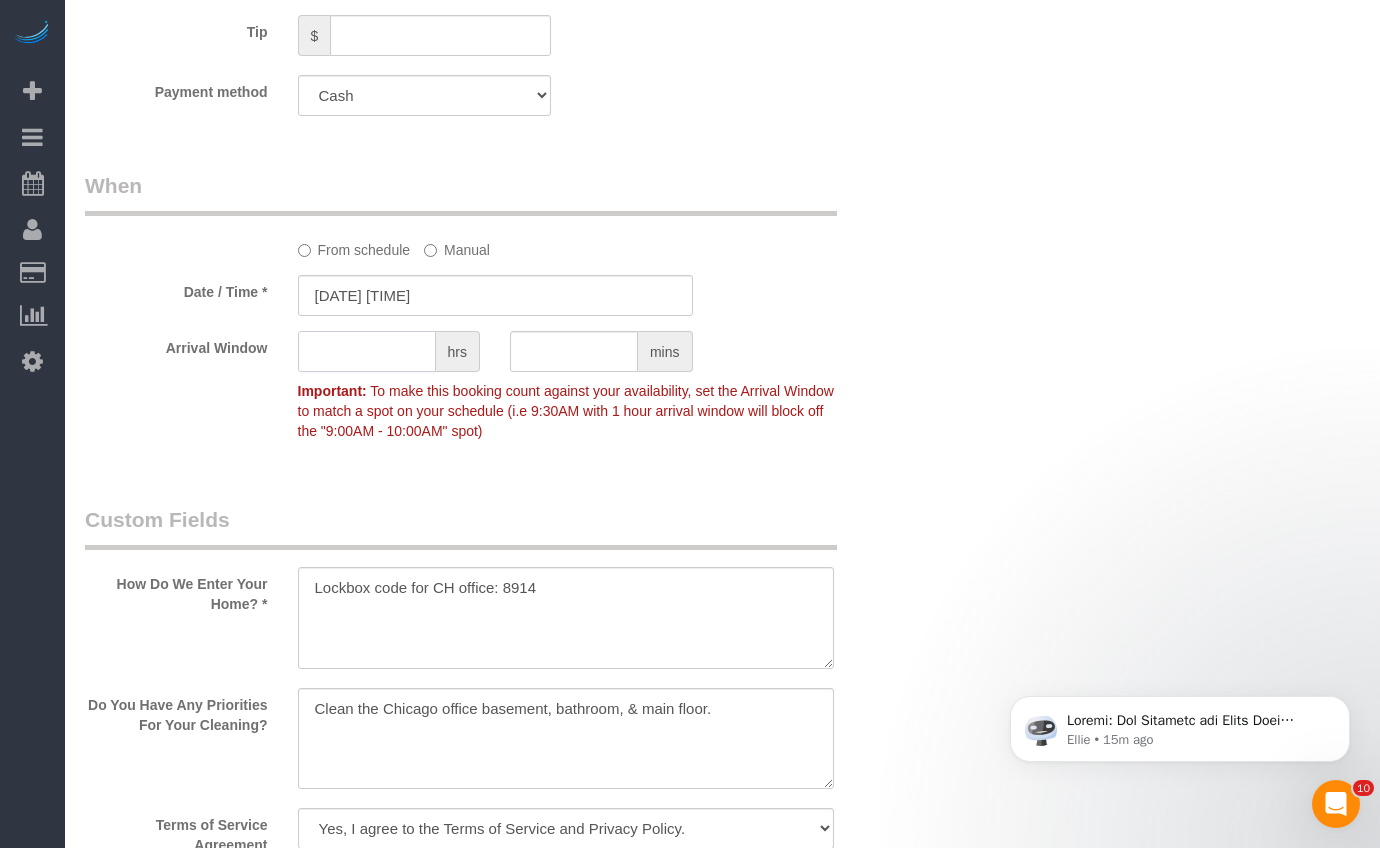 click 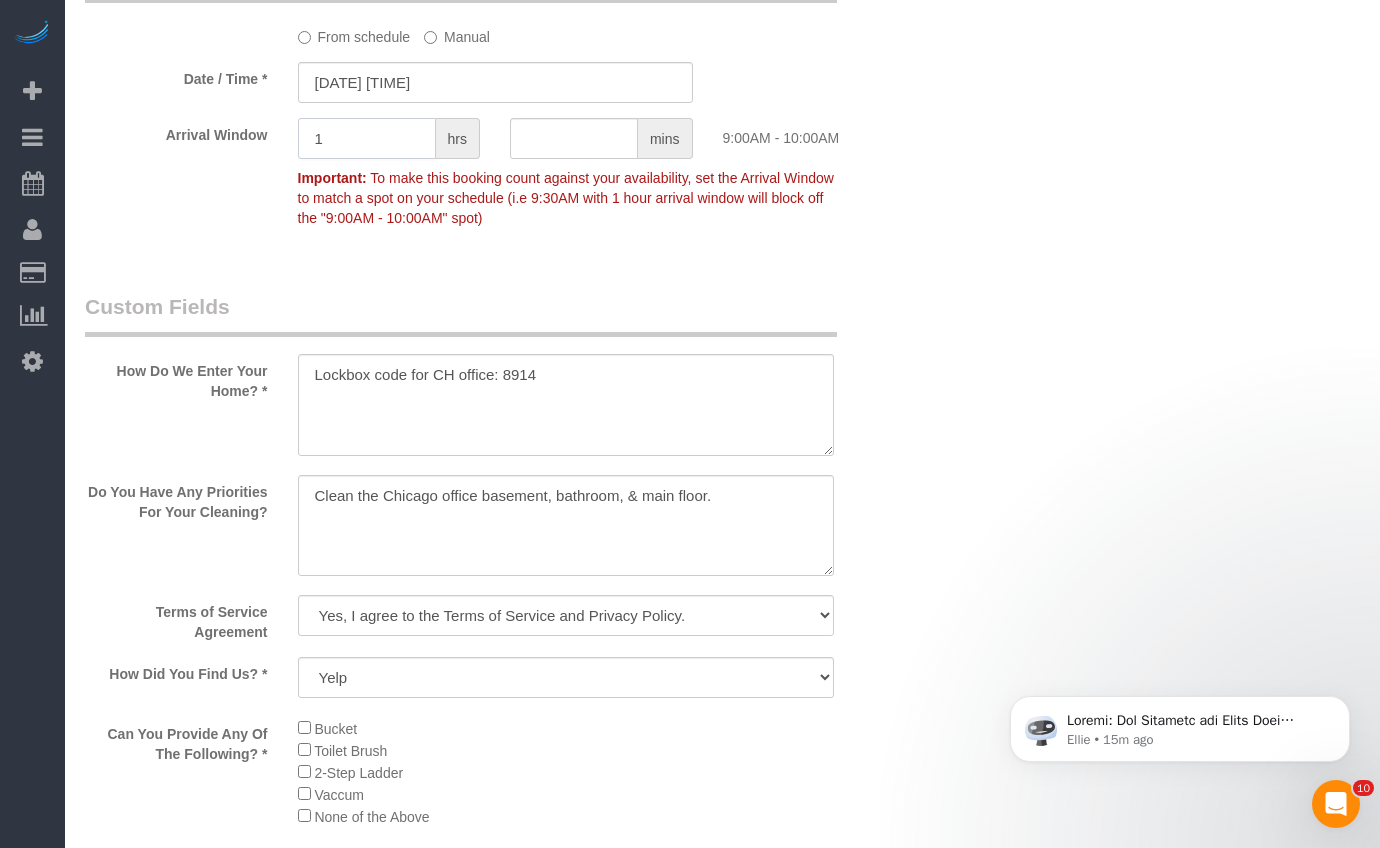scroll, scrollTop: 2447, scrollLeft: 0, axis: vertical 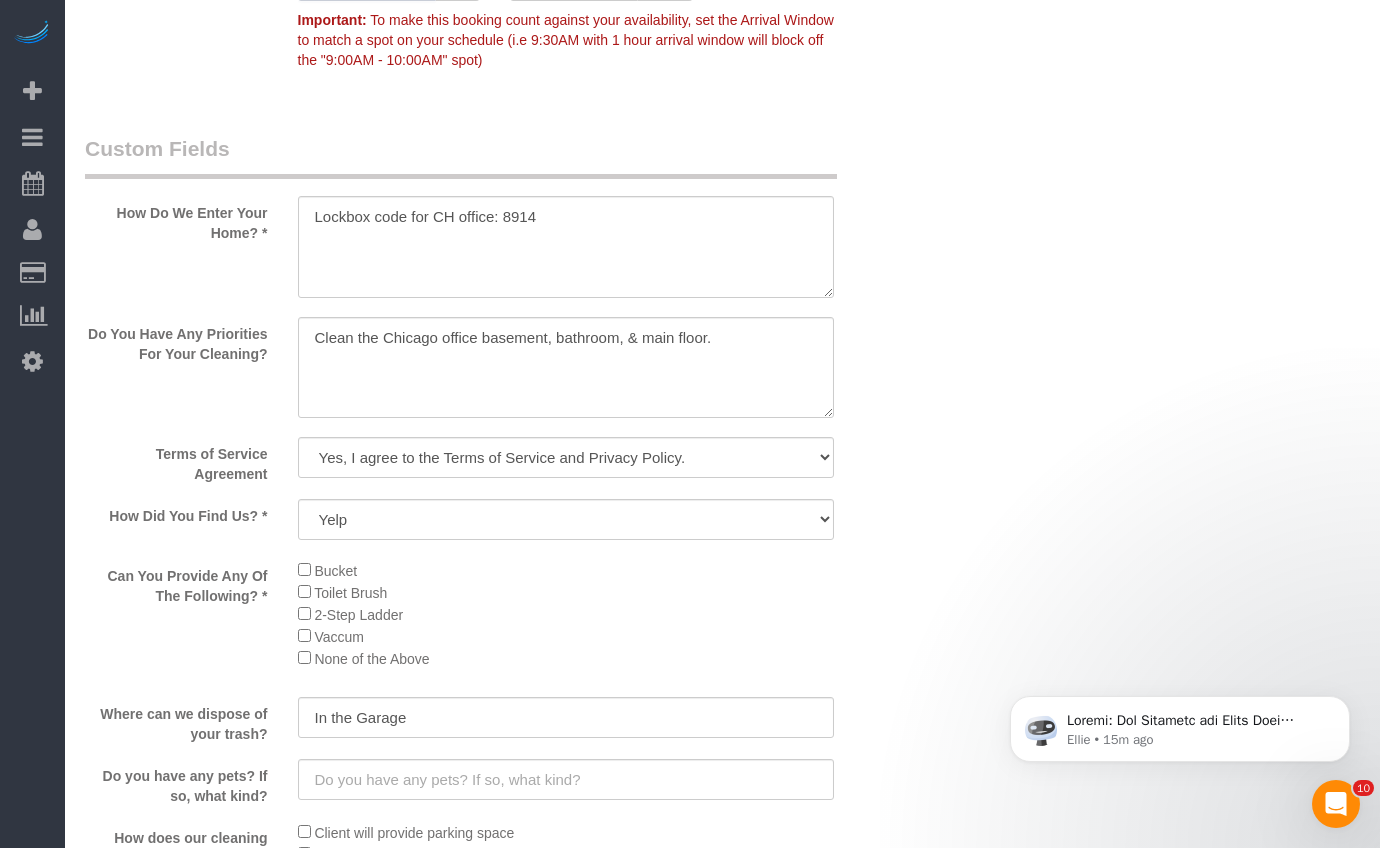 type on "1" 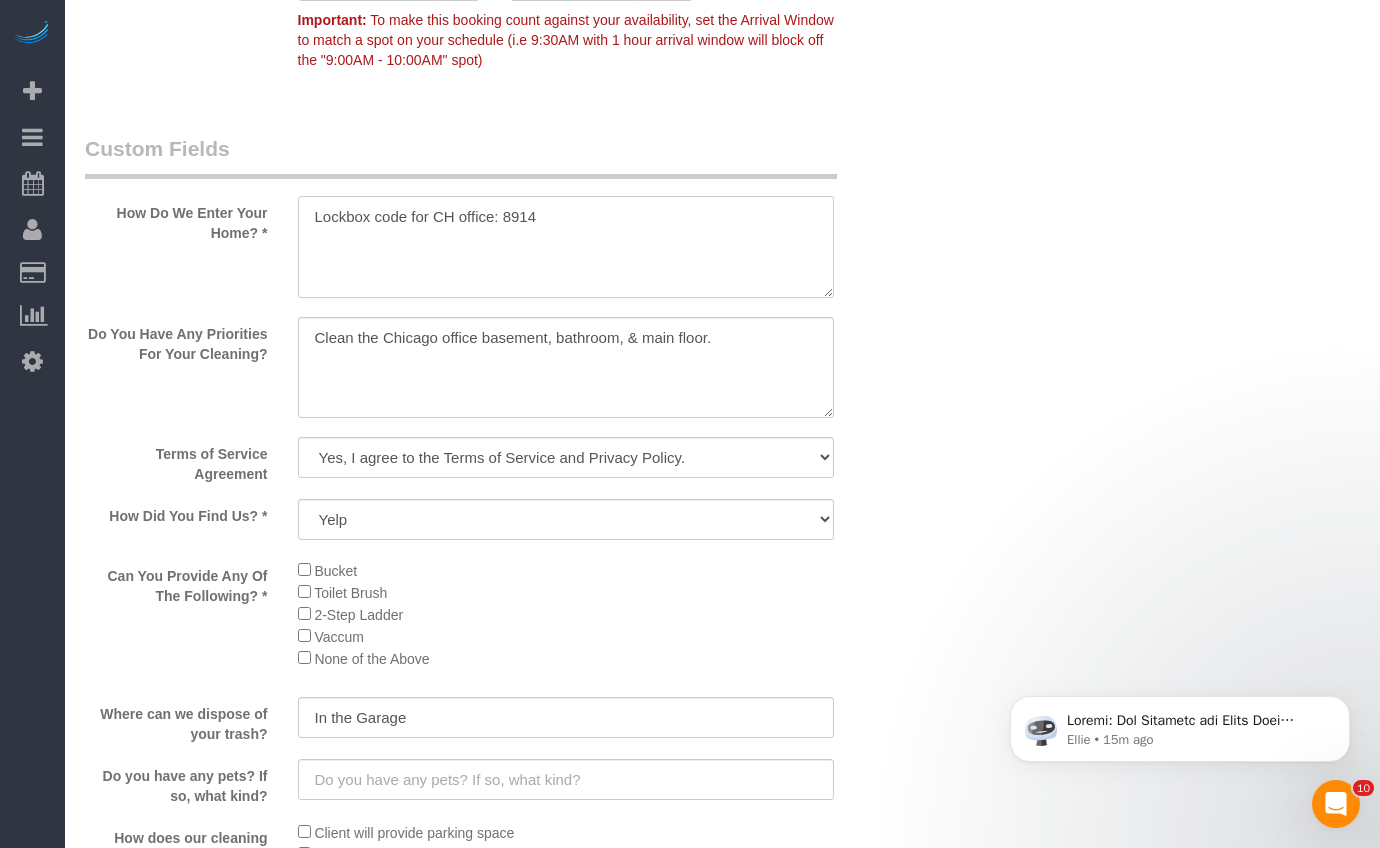 click at bounding box center [566, 247] 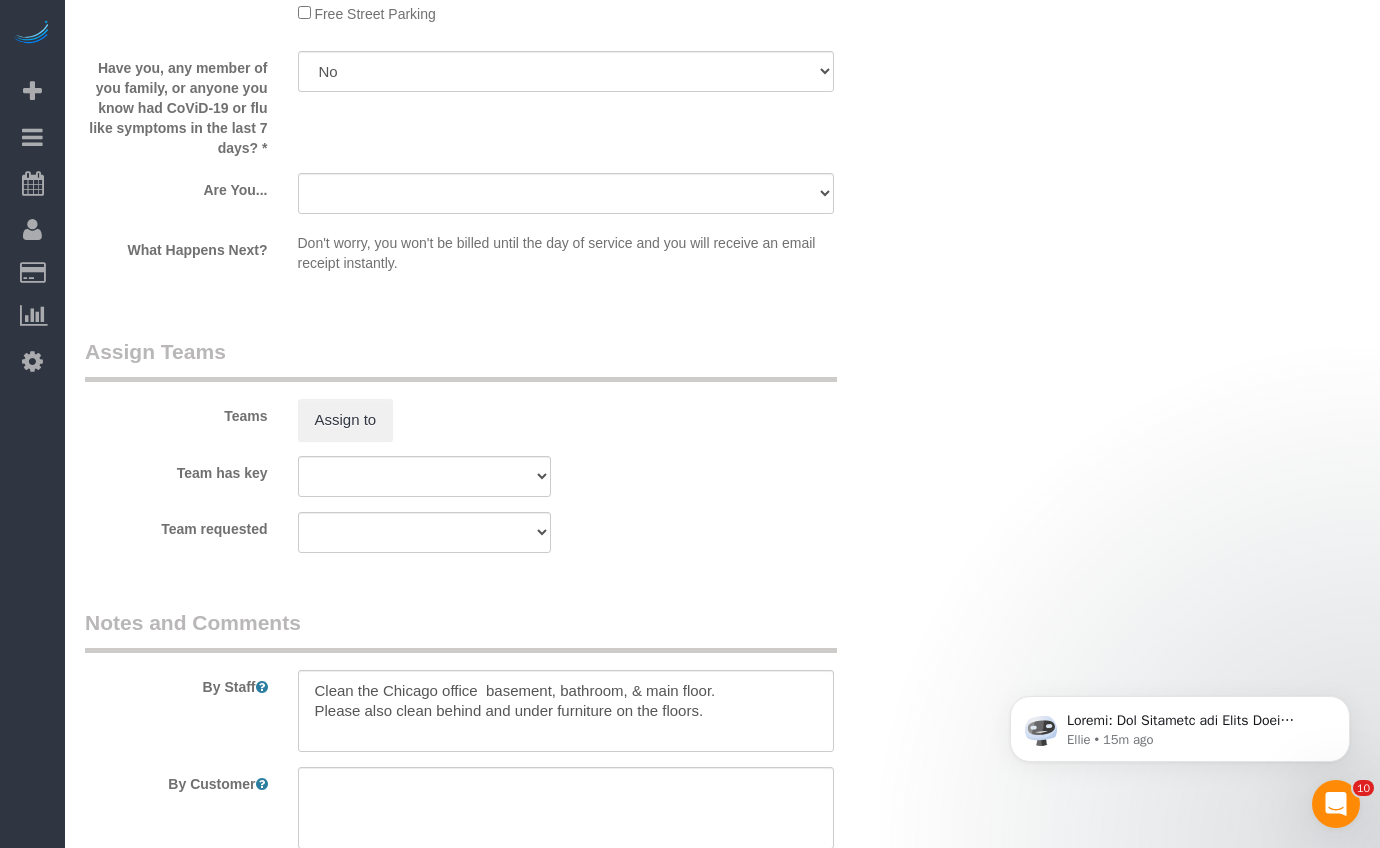 scroll, scrollTop: 3545, scrollLeft: 0, axis: vertical 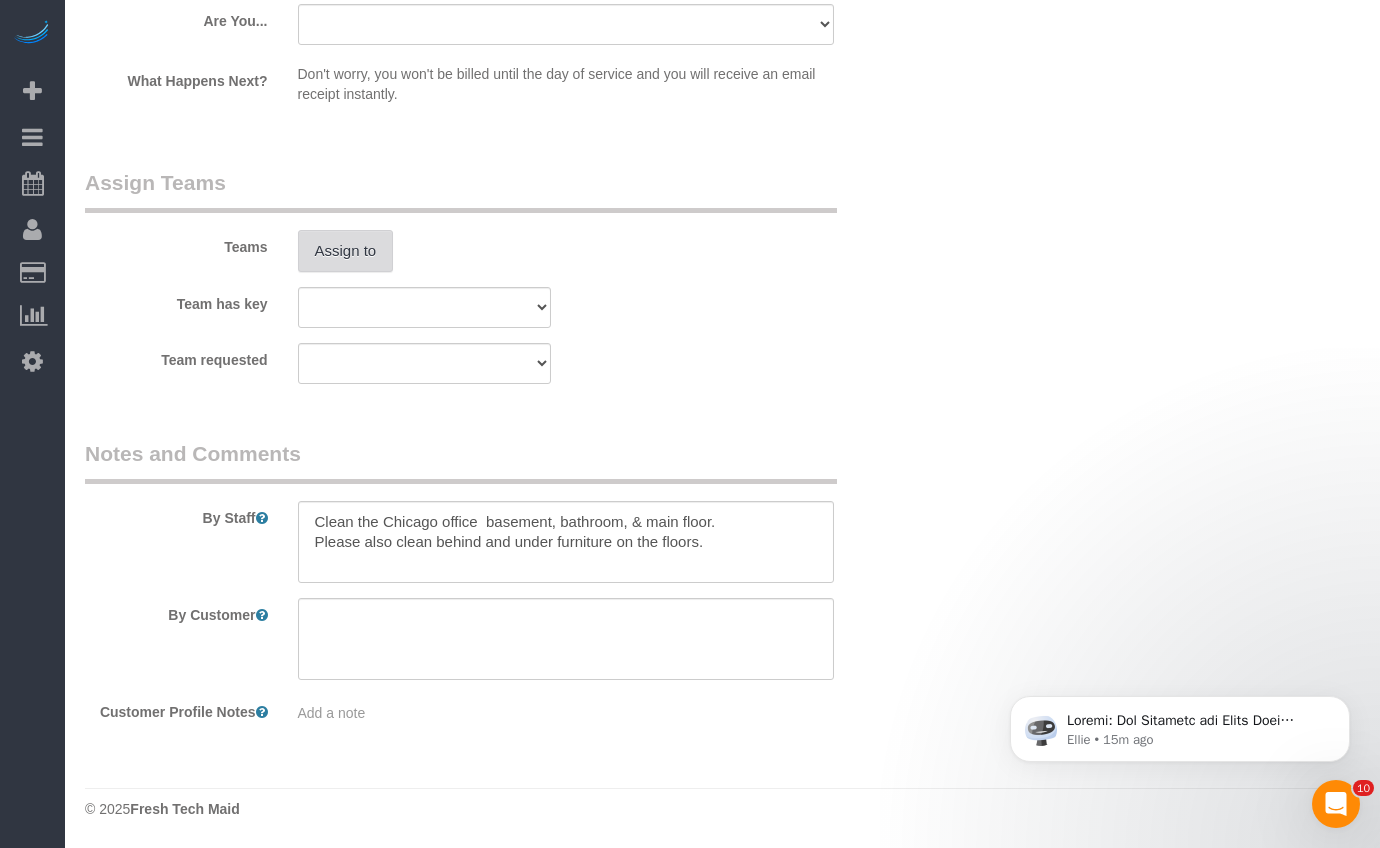 type on "Lockbox code for CH office: 0934" 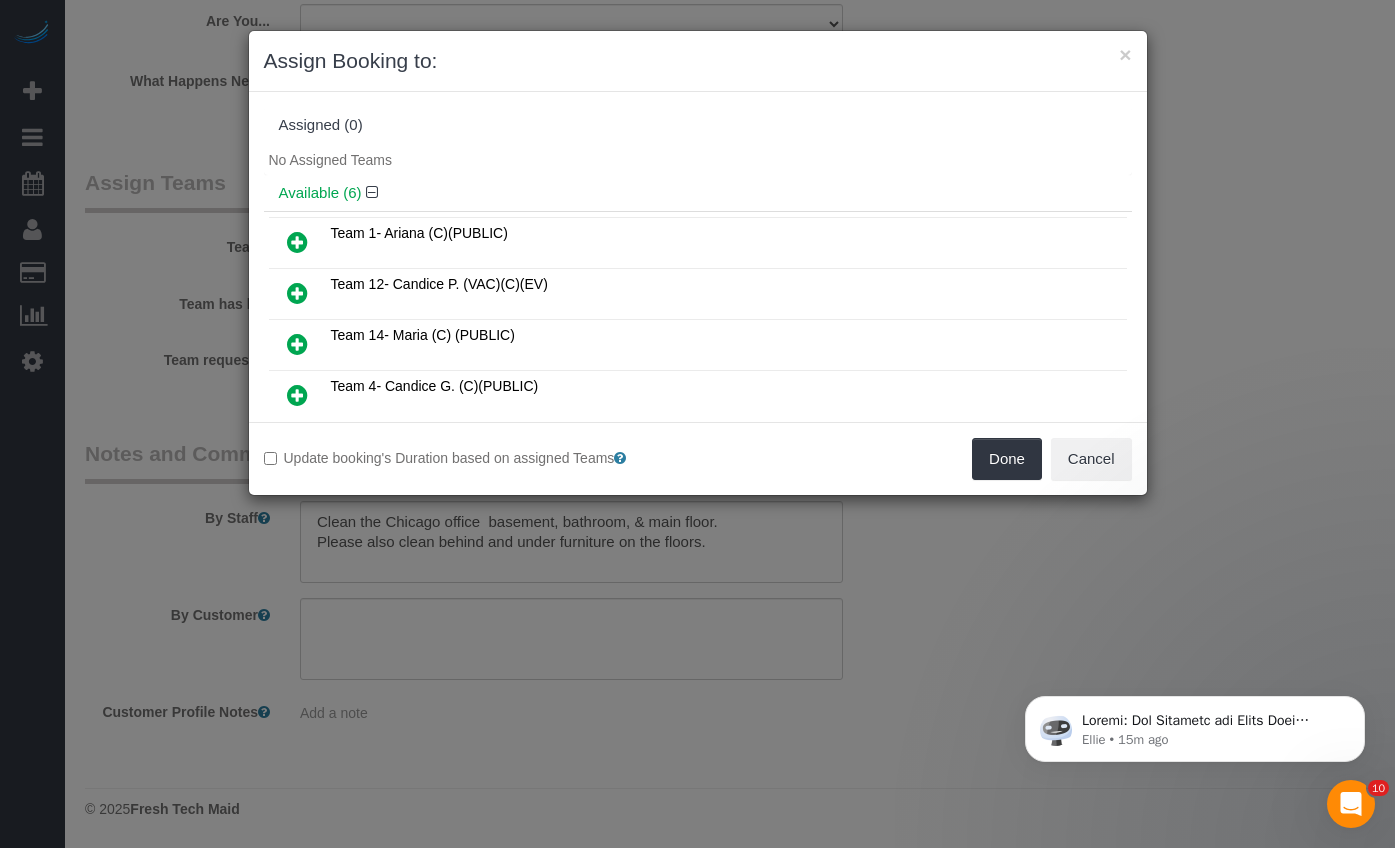 click at bounding box center (297, 242) 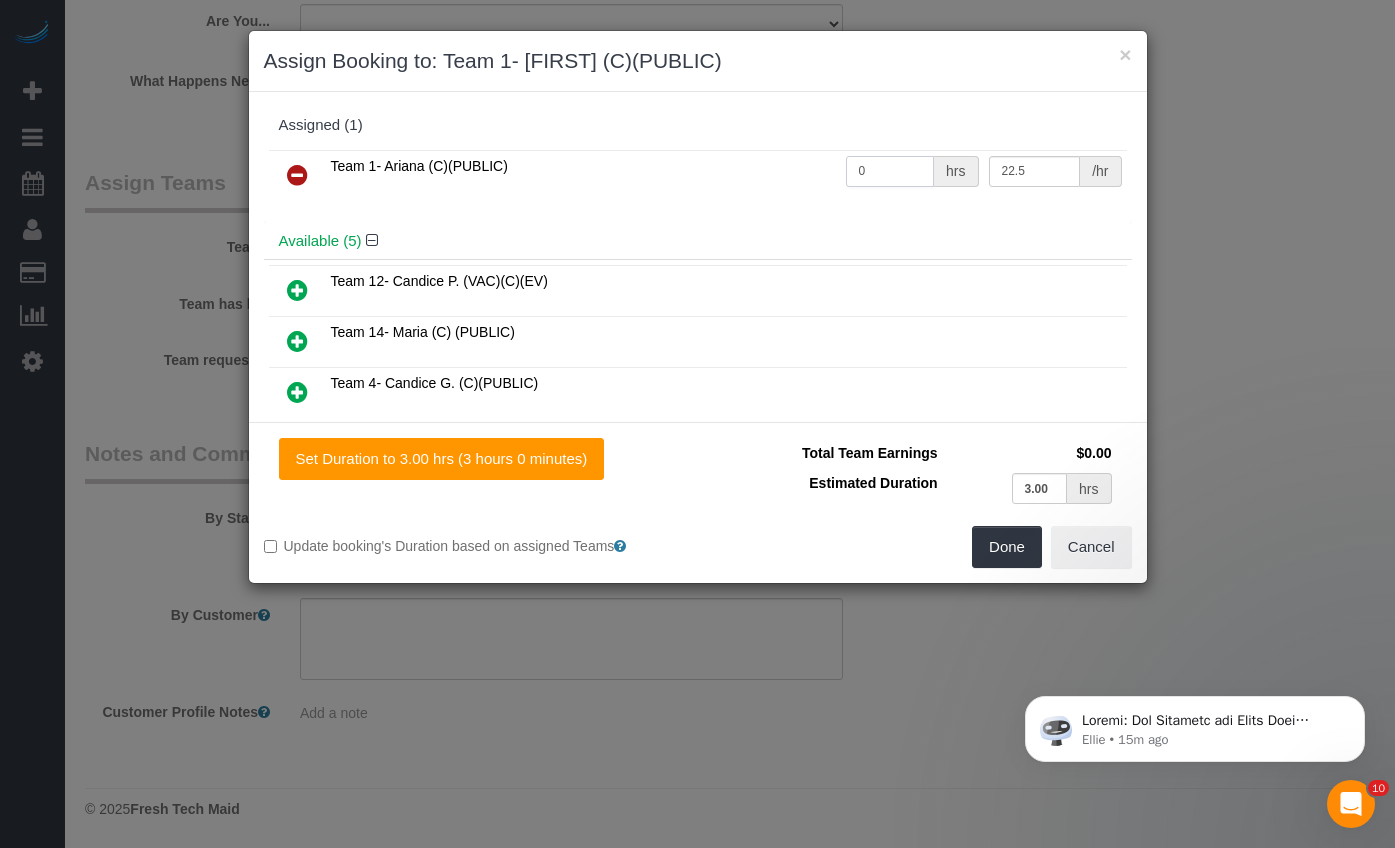 drag, startPoint x: 867, startPoint y: 176, endPoint x: 825, endPoint y: 171, distance: 42.296574 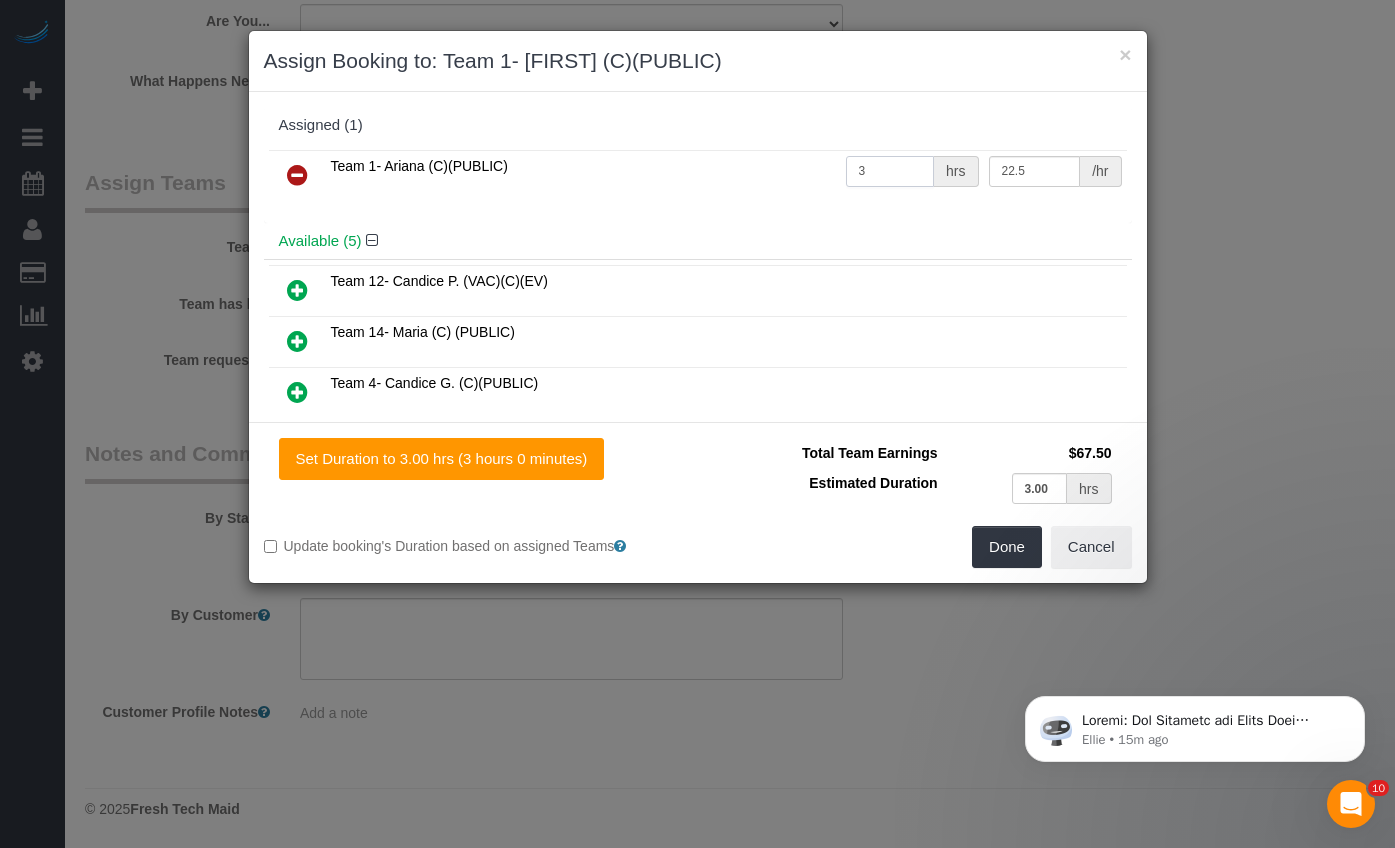 type on "3" 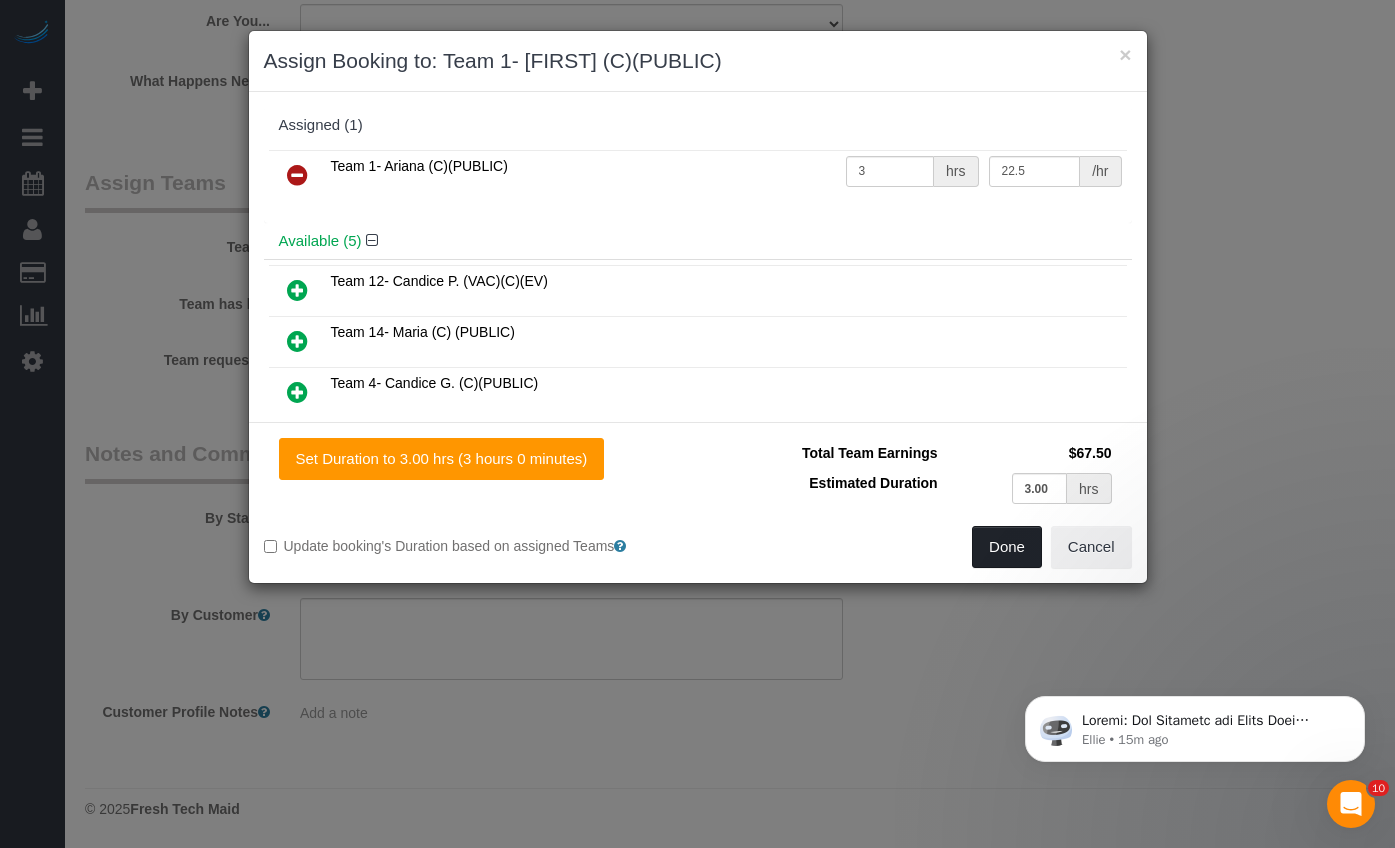 click on "Done" at bounding box center [1007, 547] 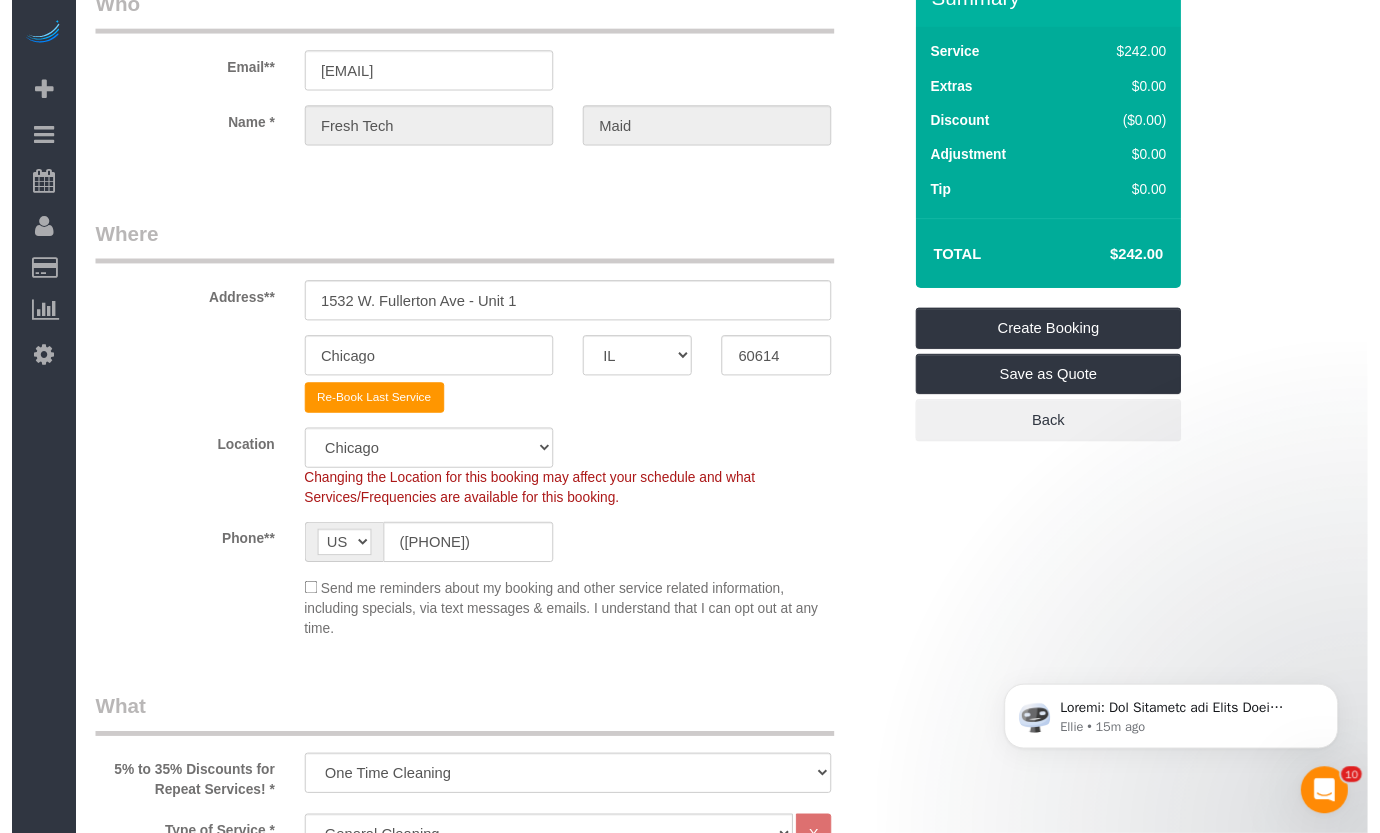 scroll, scrollTop: 0, scrollLeft: 0, axis: both 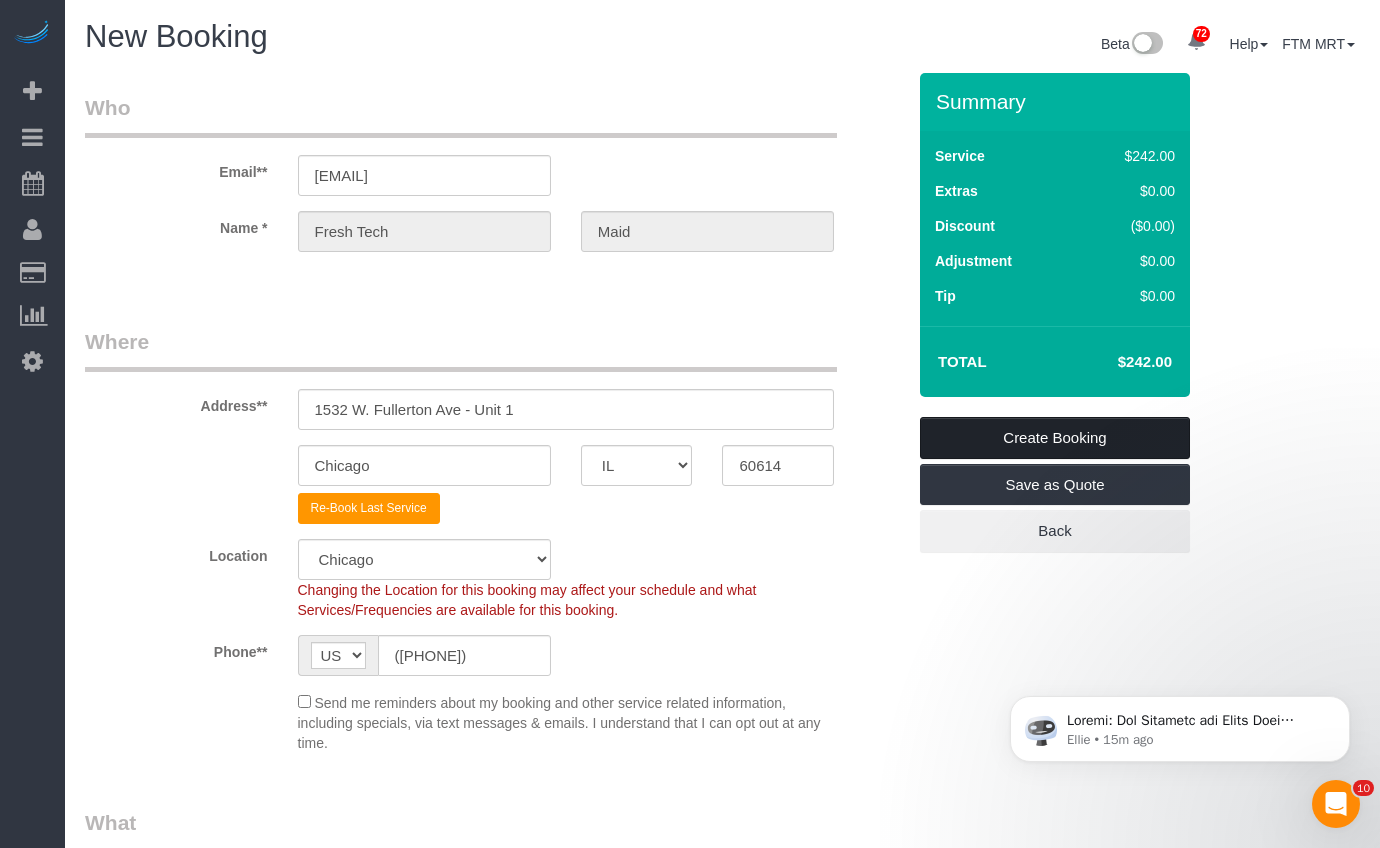 drag, startPoint x: 1040, startPoint y: 437, endPoint x: 1262, endPoint y: 403, distance: 224.58852 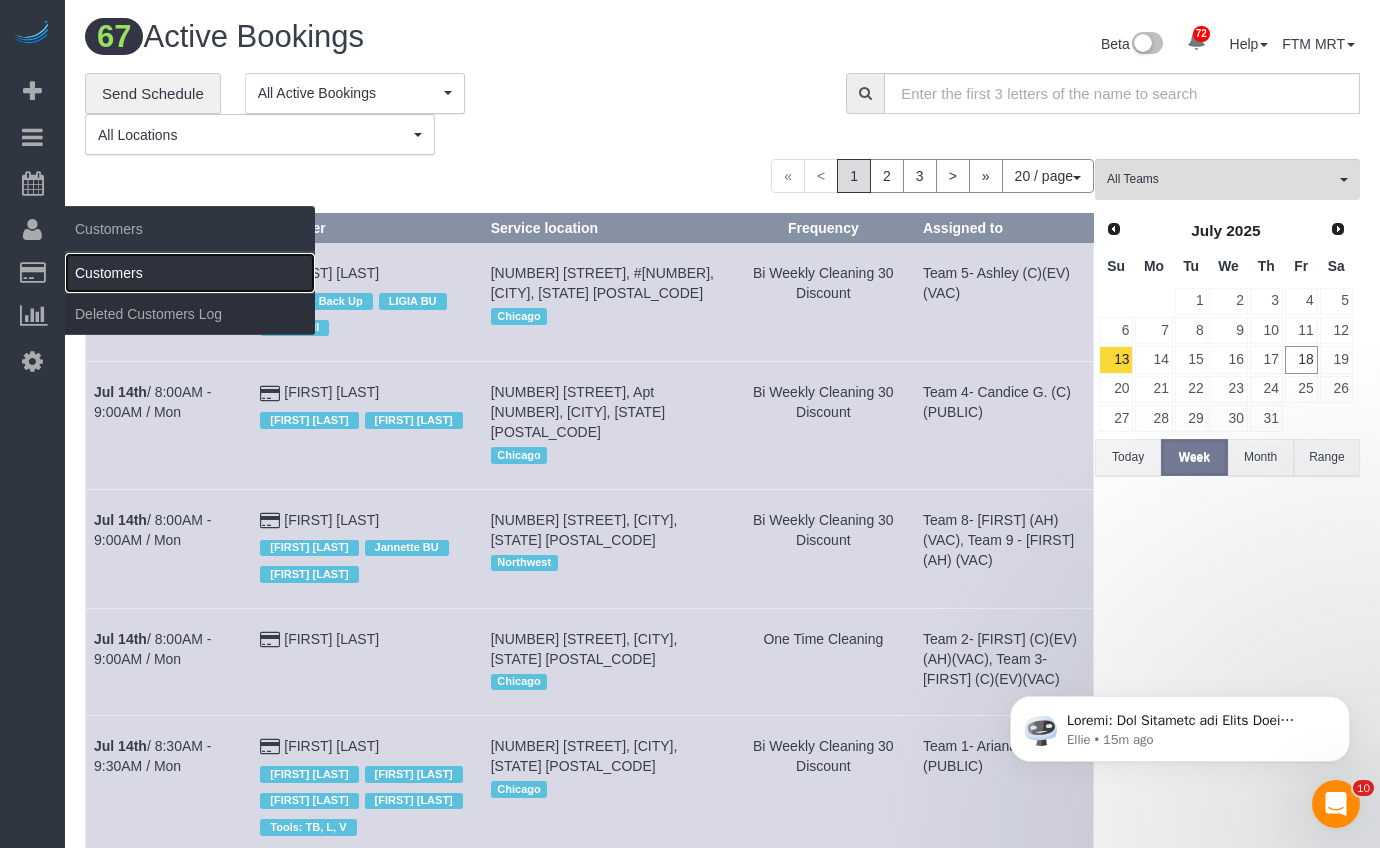 click on "Customers" at bounding box center (190, 273) 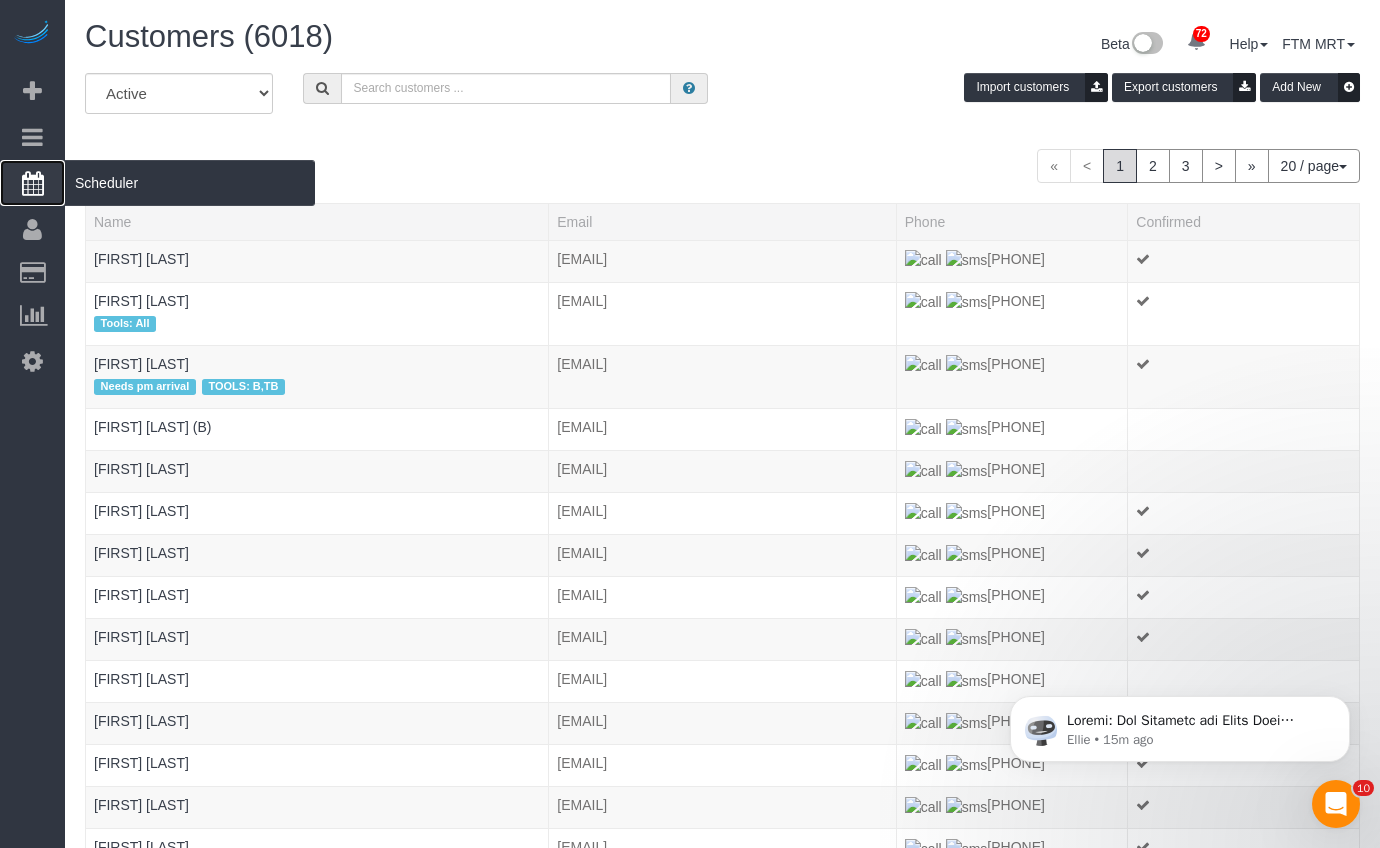 click on "Scheduler" at bounding box center [190, 183] 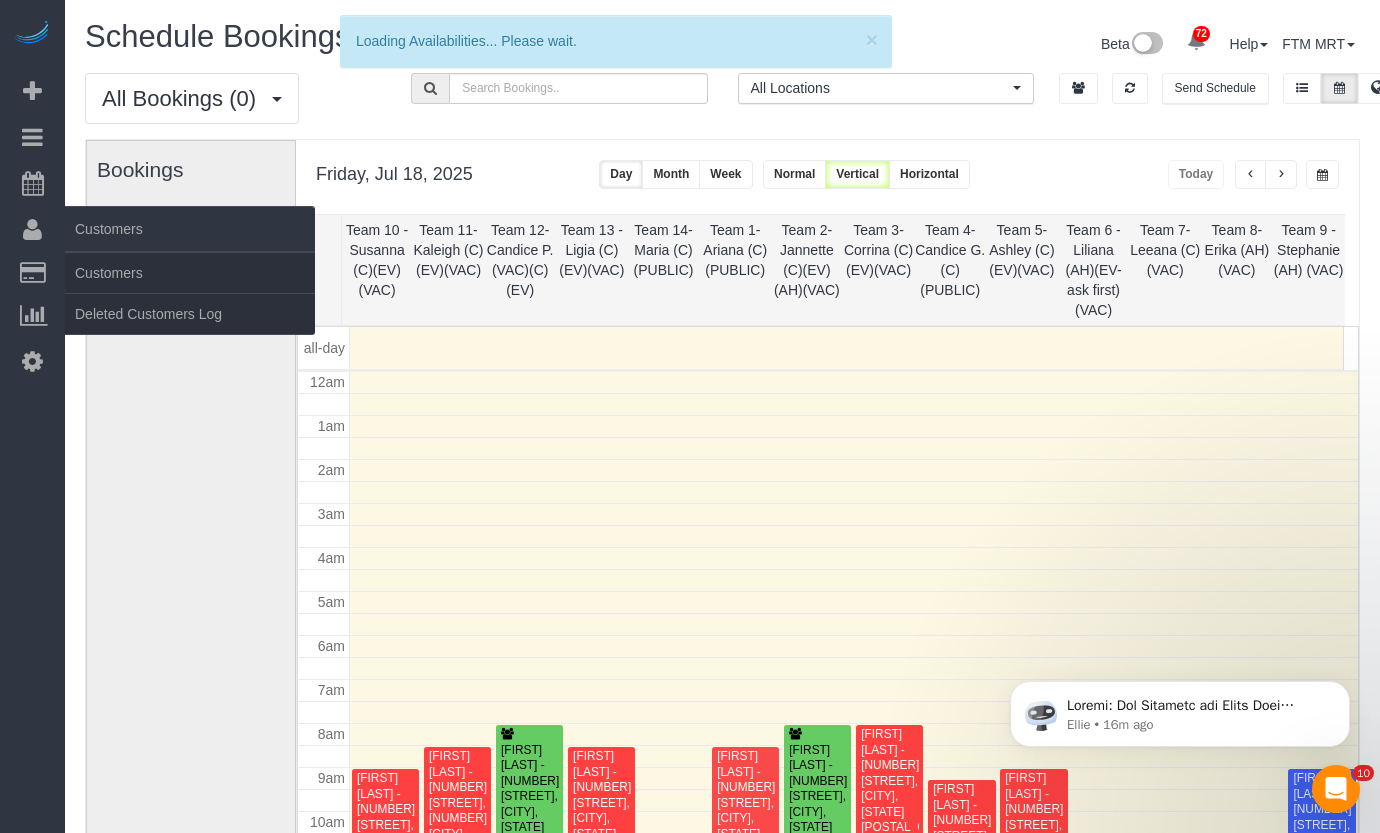 scroll, scrollTop: 265, scrollLeft: 0, axis: vertical 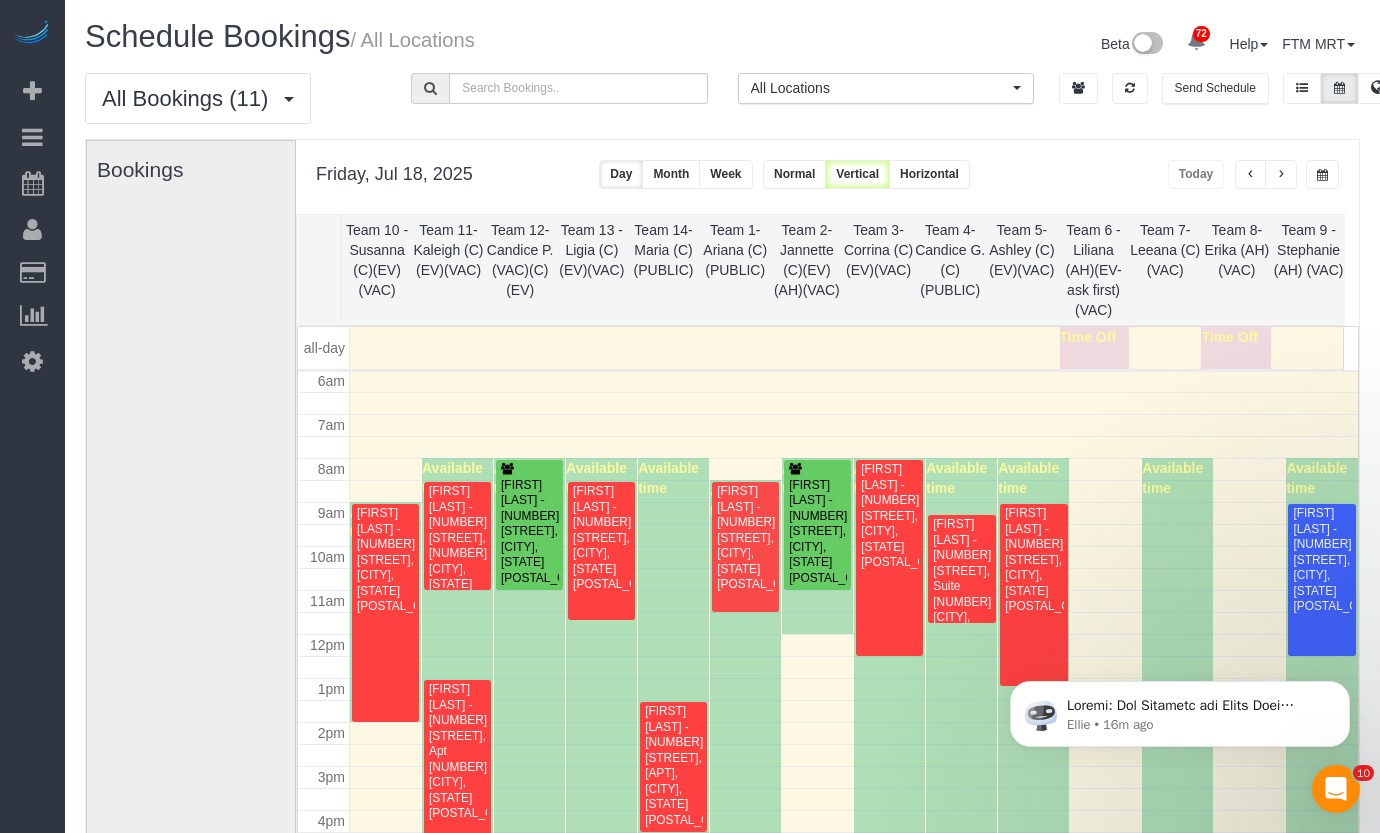 click on "Friday, Jul 18, 2025 Today Day Month Week Normal Vertical Horizontal" at bounding box center [827, 177] 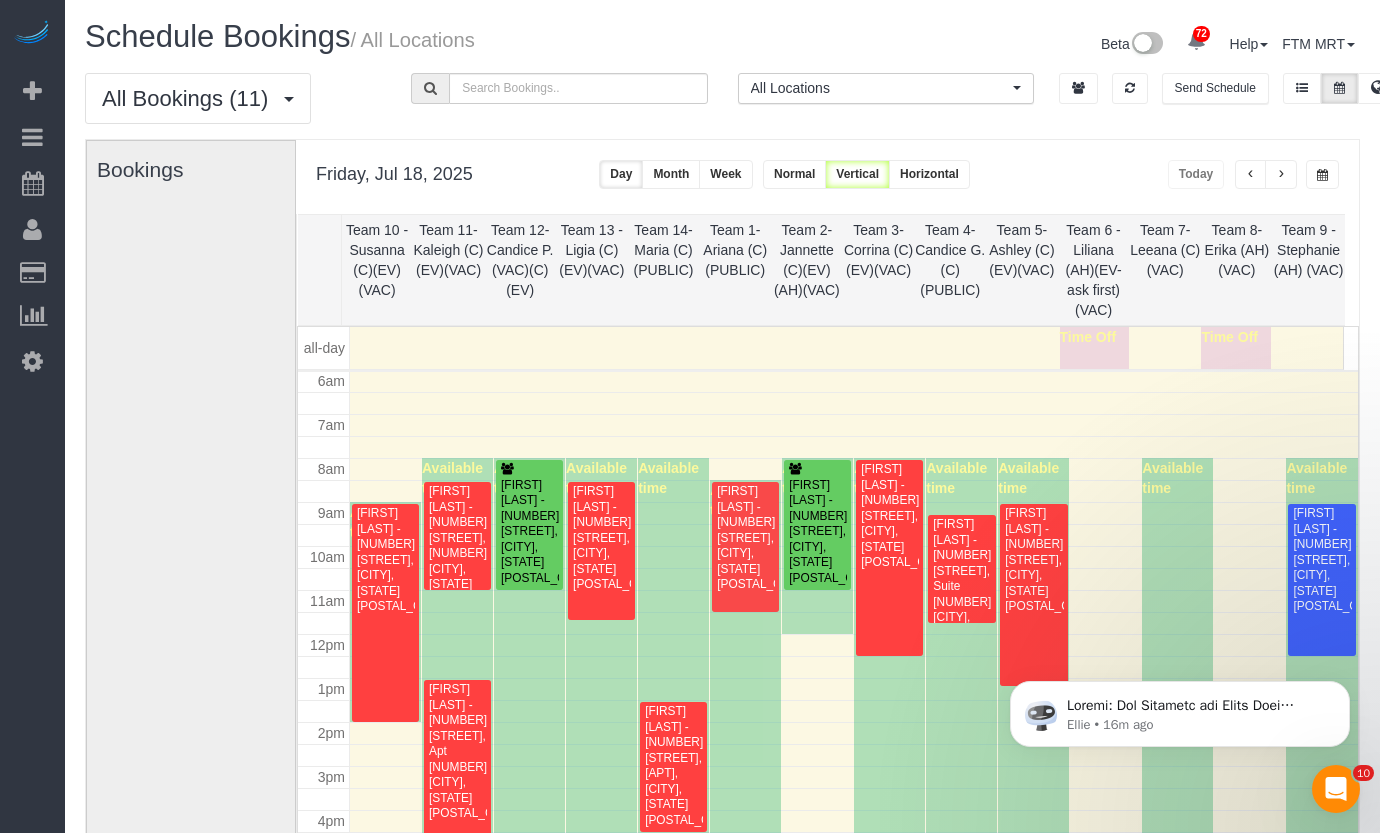 click at bounding box center [1322, 174] 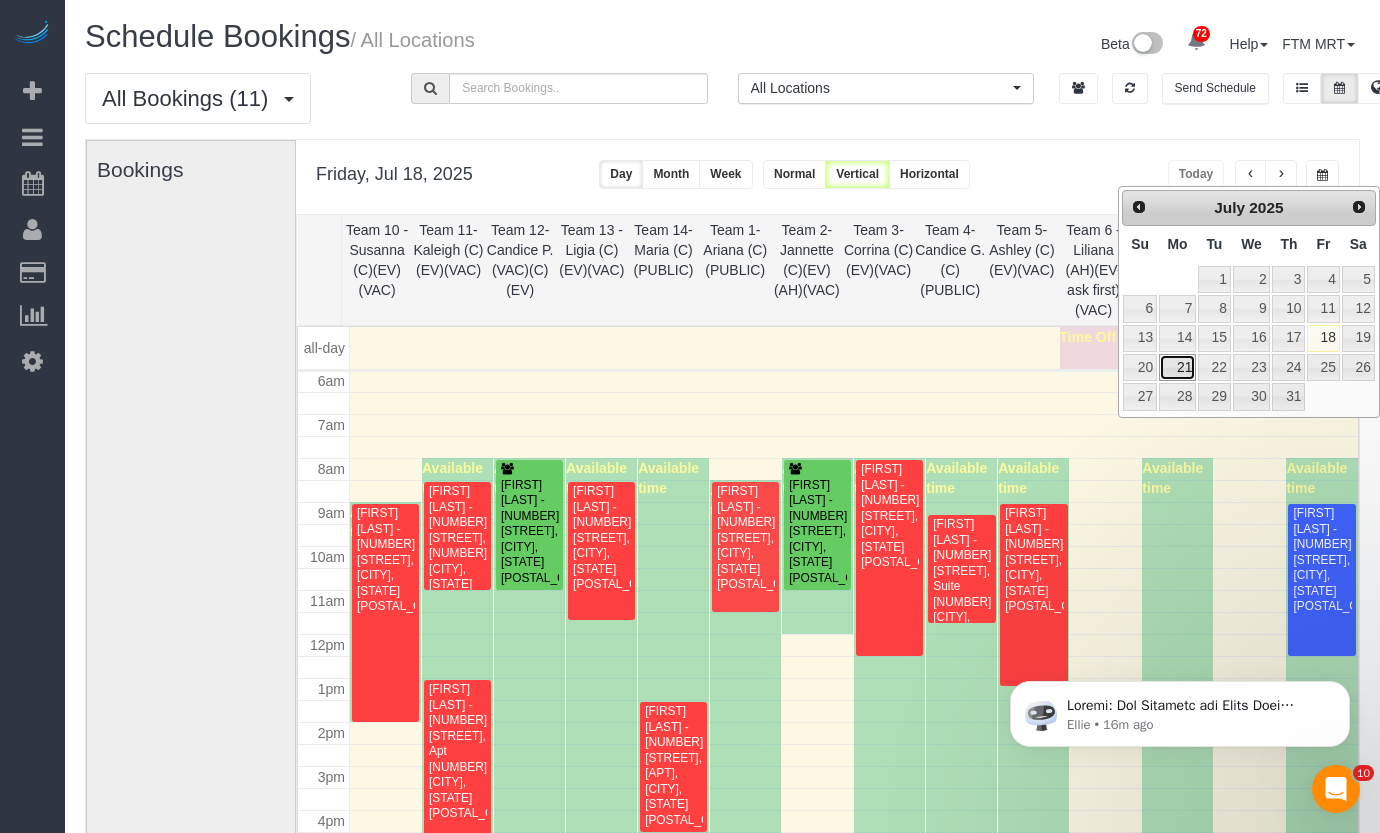 click on "21" at bounding box center (1177, 367) 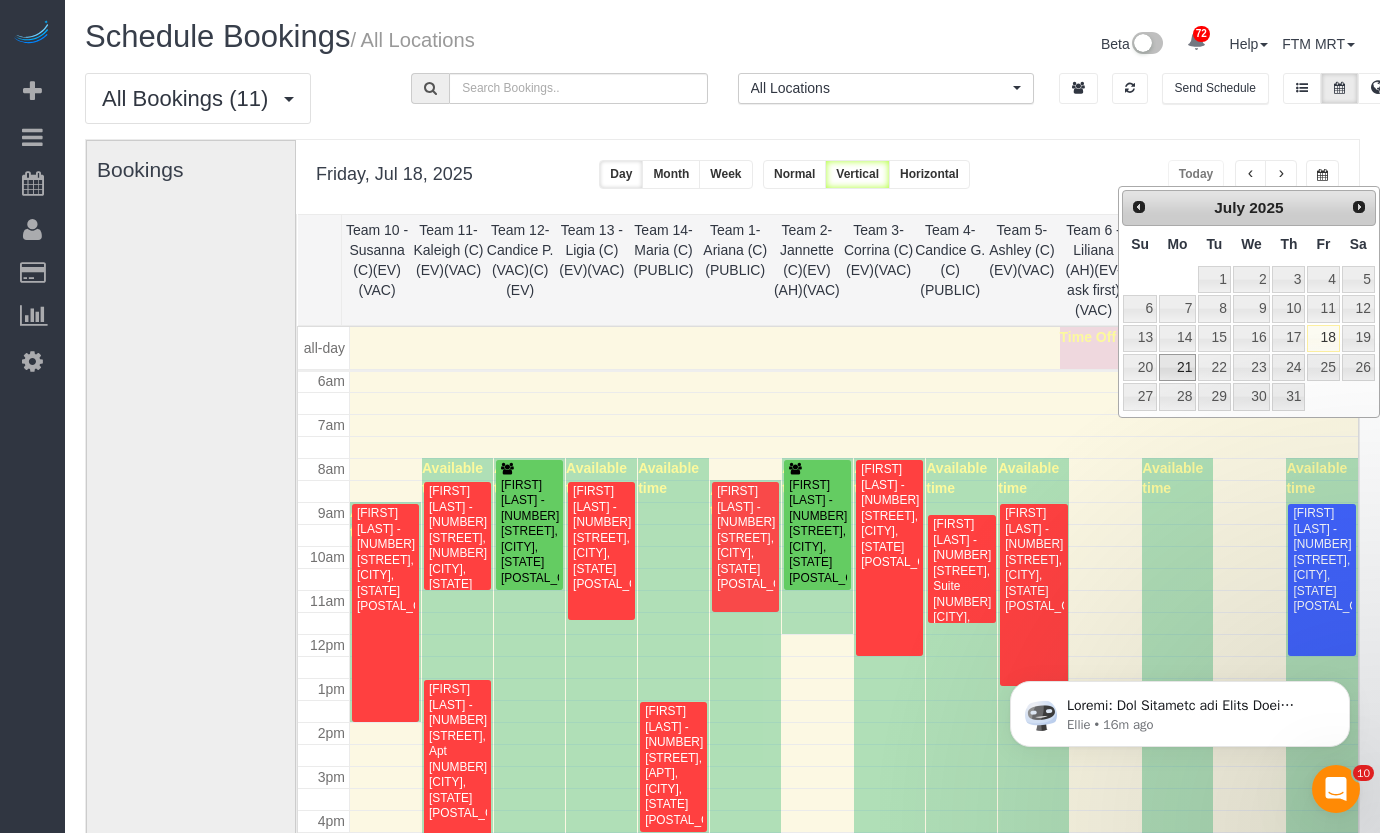 type on "**********" 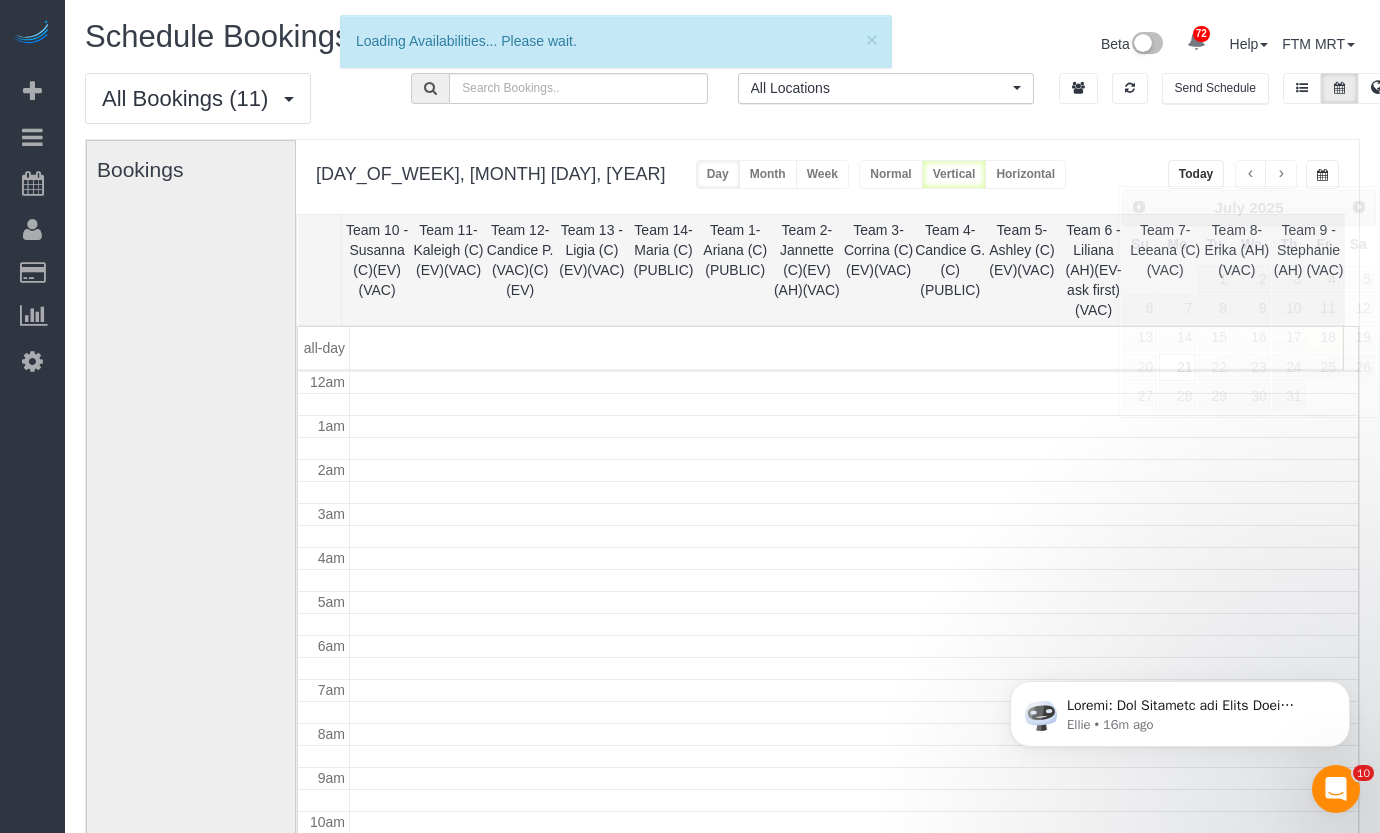 scroll, scrollTop: 265, scrollLeft: 0, axis: vertical 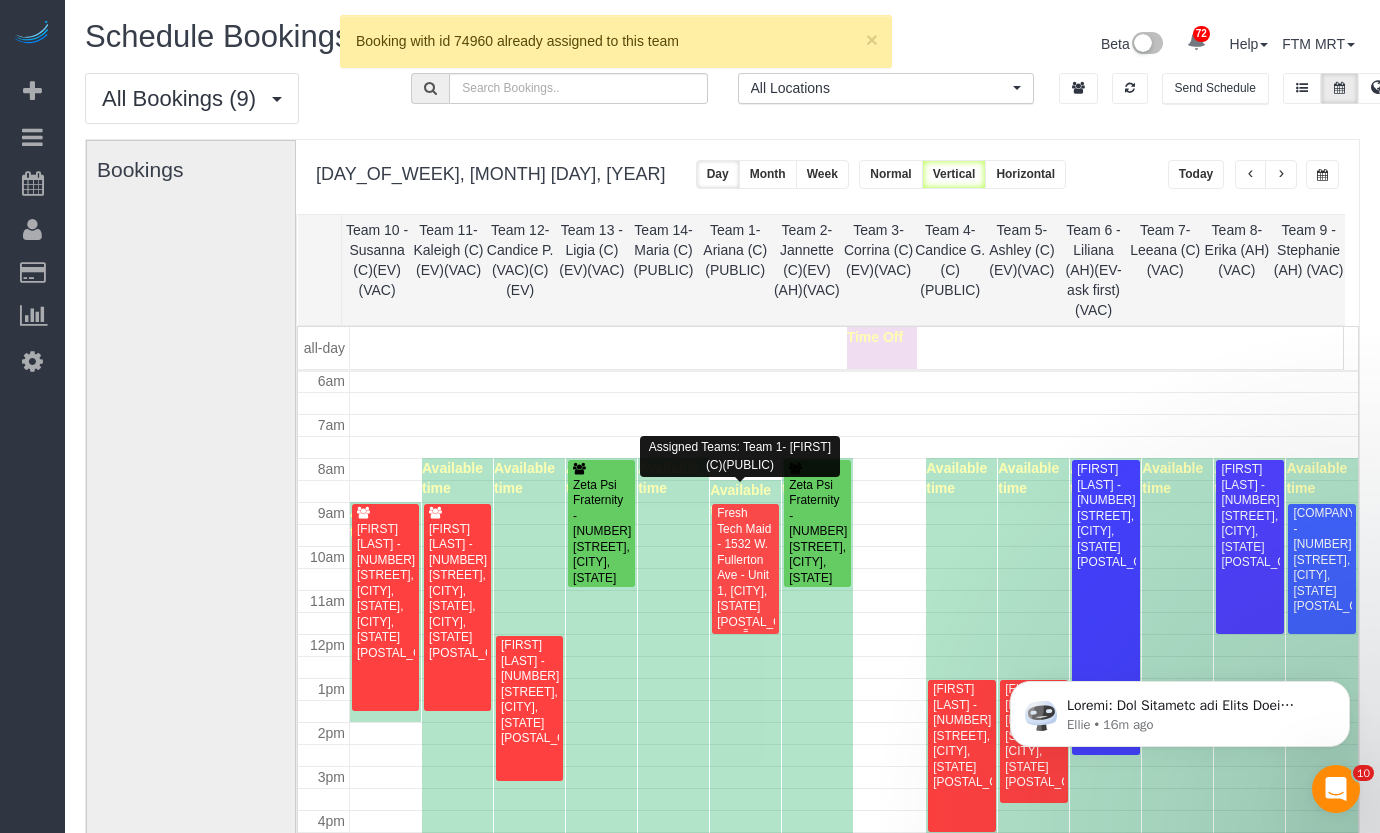 click on "Fresh Tech Maid - 1532 W. Fullerton Ave - Unit 1, Chicago, IL 60614" at bounding box center (745, 568) 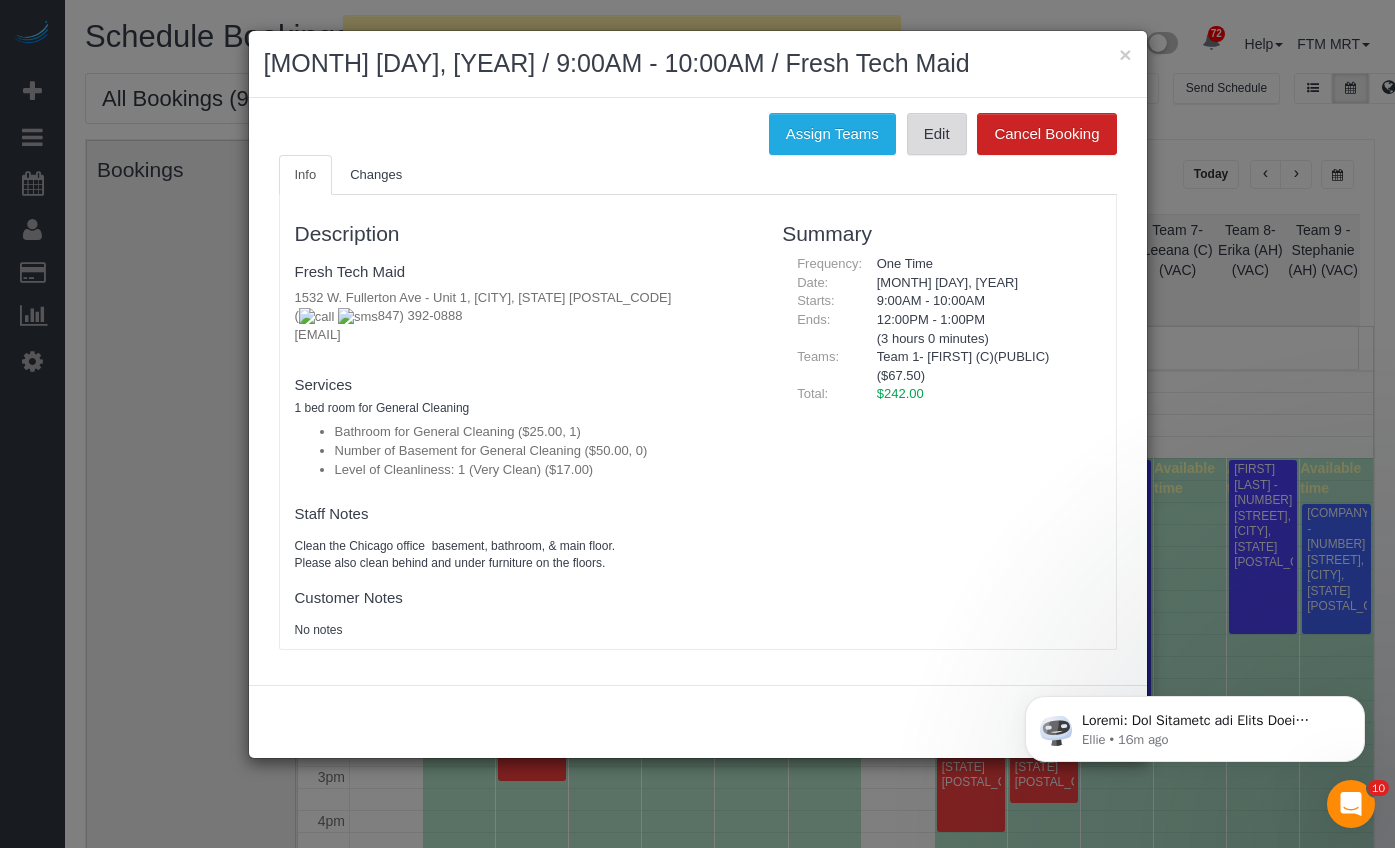 click on "Edit" at bounding box center [937, 134] 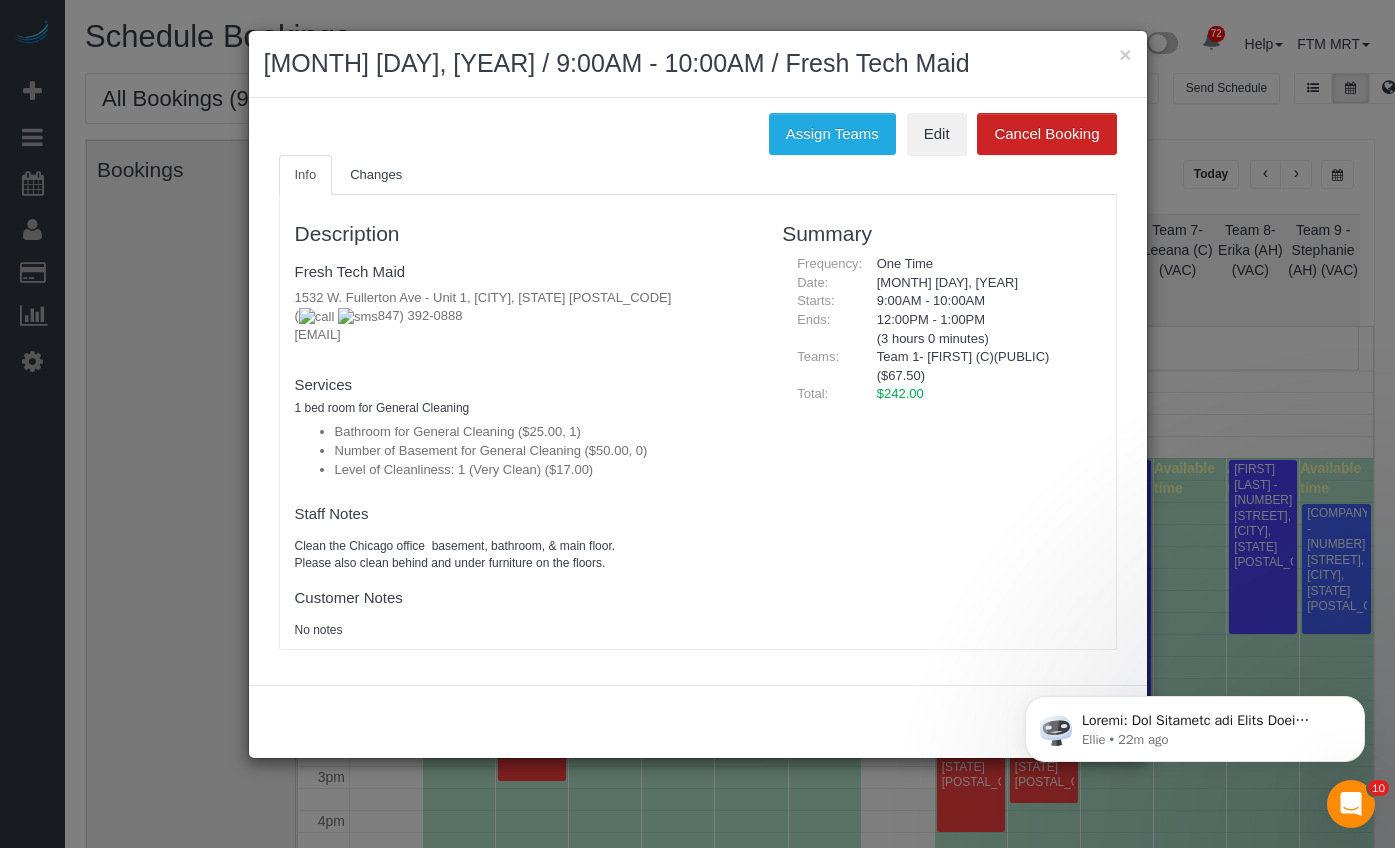 click on "July 21, 2025 /
9:00AM - 10:00AM /
Fresh Tech Maid" at bounding box center [698, 64] 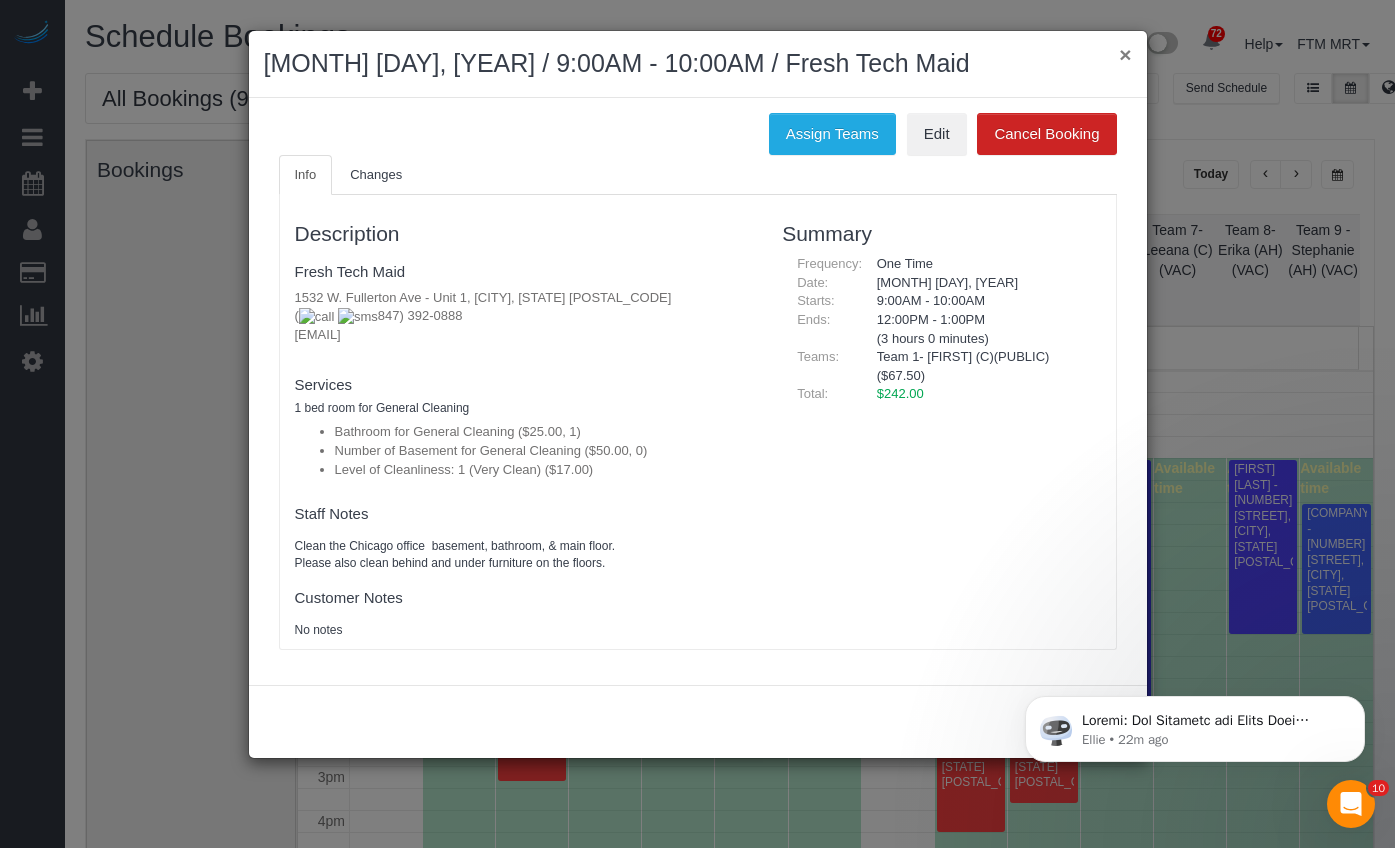 click on "×" at bounding box center (1125, 54) 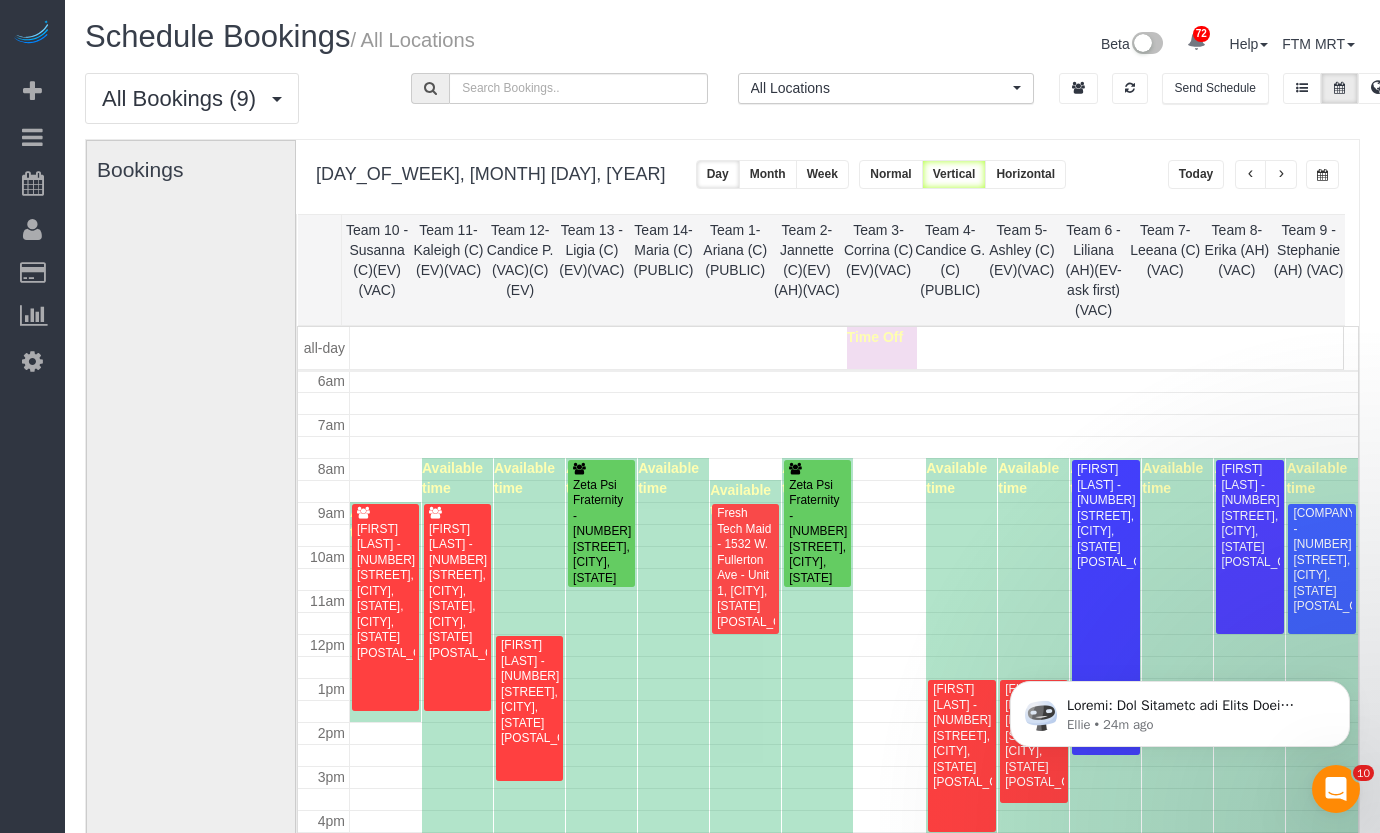 click on "Today" at bounding box center (1196, 174) 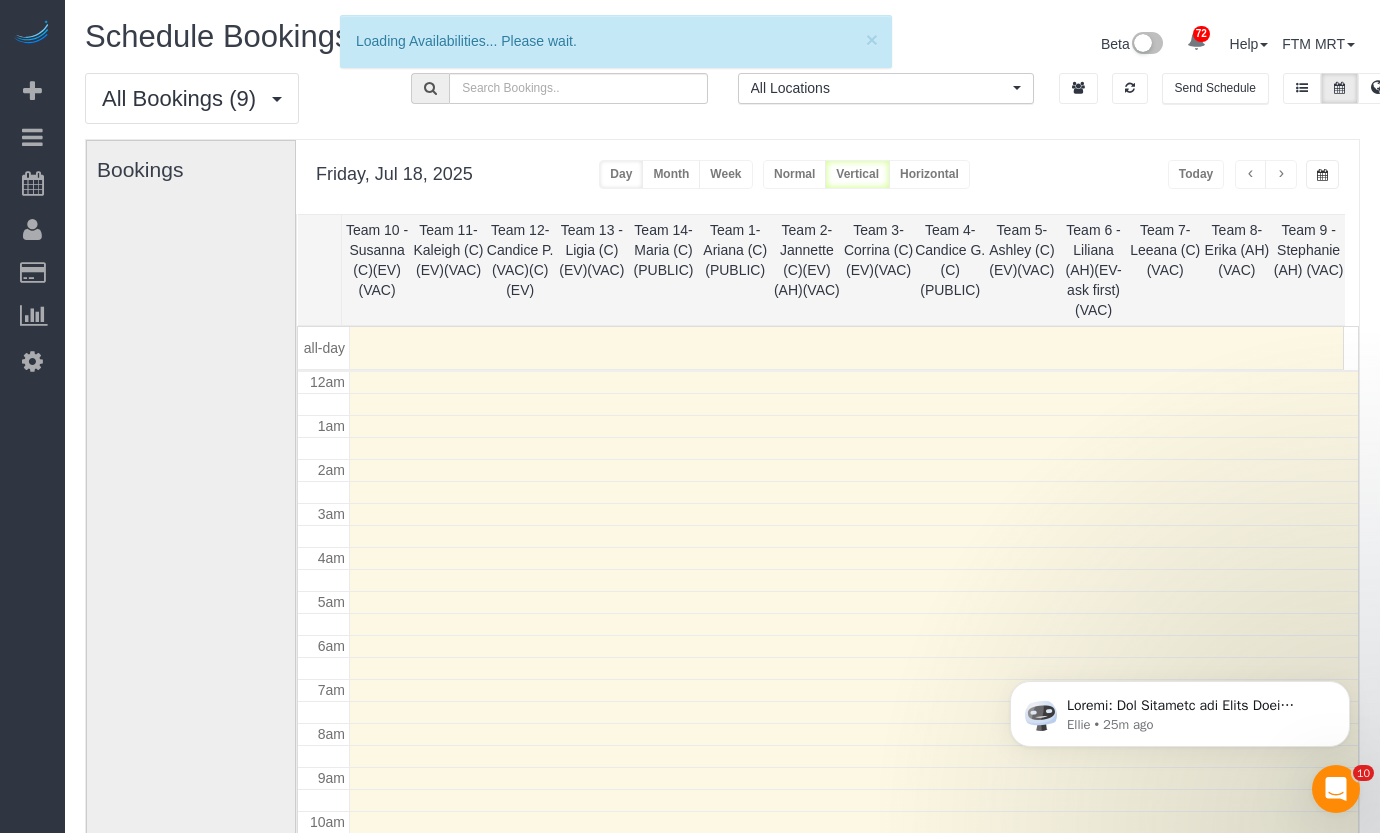 scroll, scrollTop: 265, scrollLeft: 0, axis: vertical 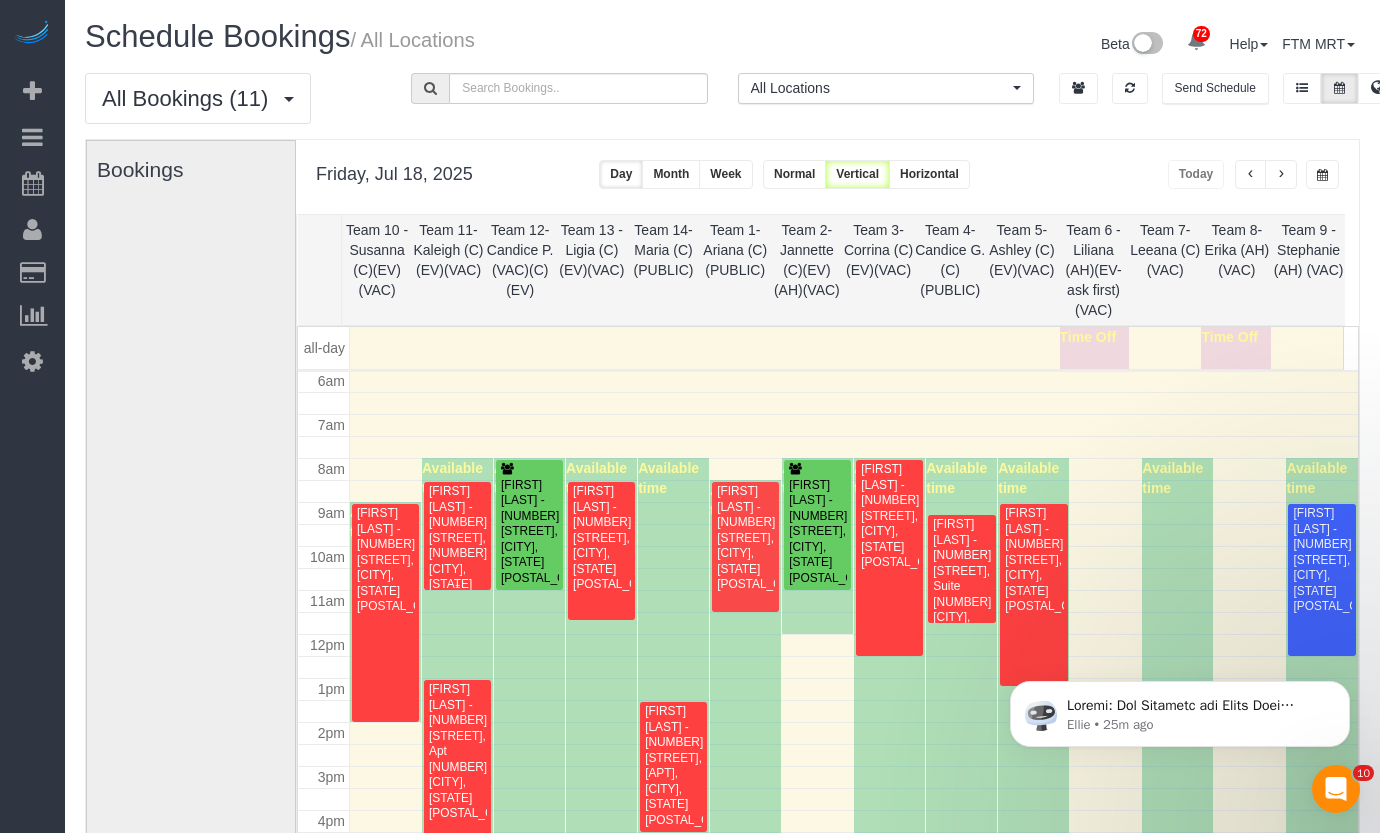 click on "[FIRST] [LAST] - [NUMBER] [STREET], [APT_NUMBER], [CITY], [STATE] [POSTAL_CODE]" at bounding box center [457, 546] 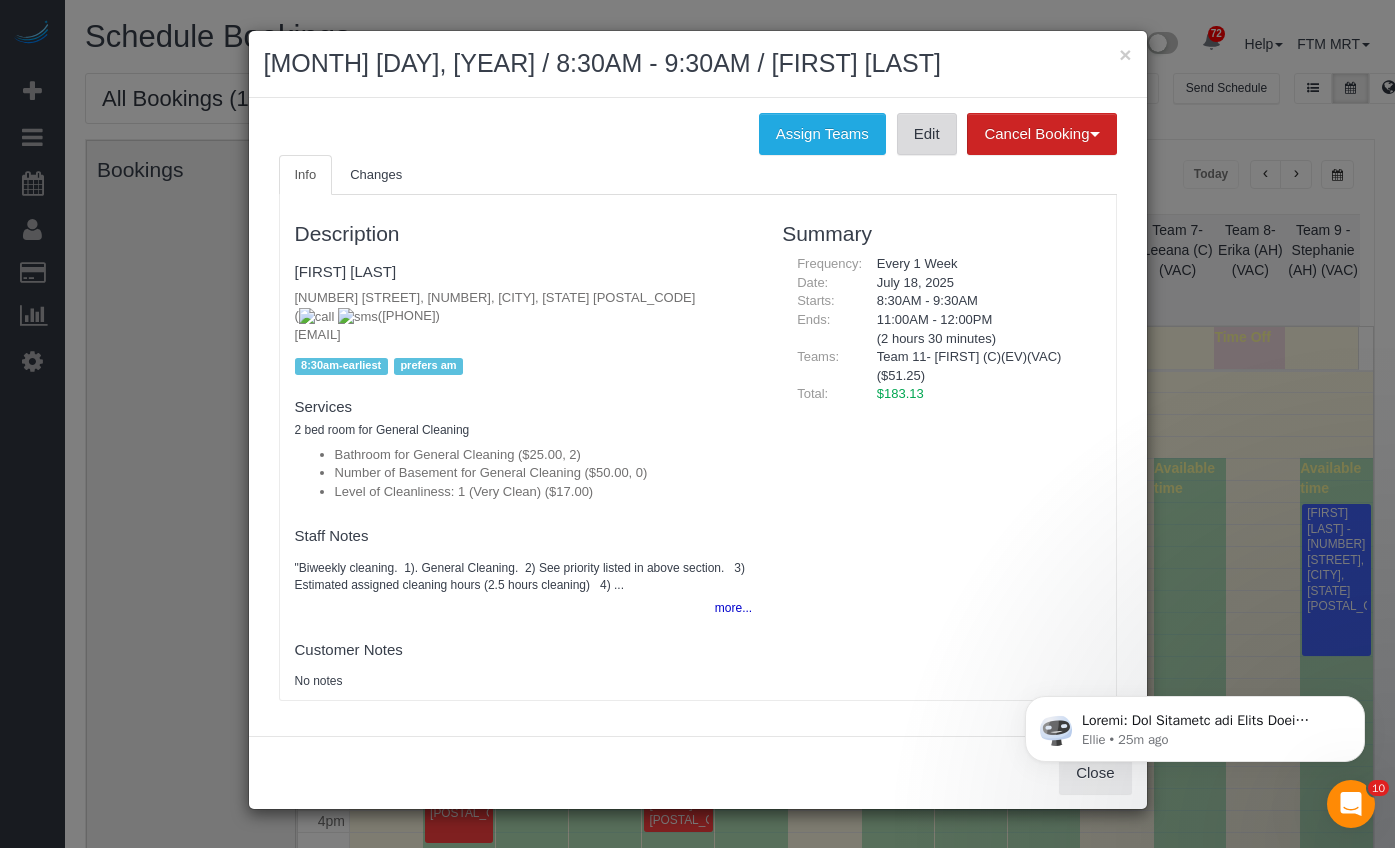 click on "Edit" at bounding box center (927, 134) 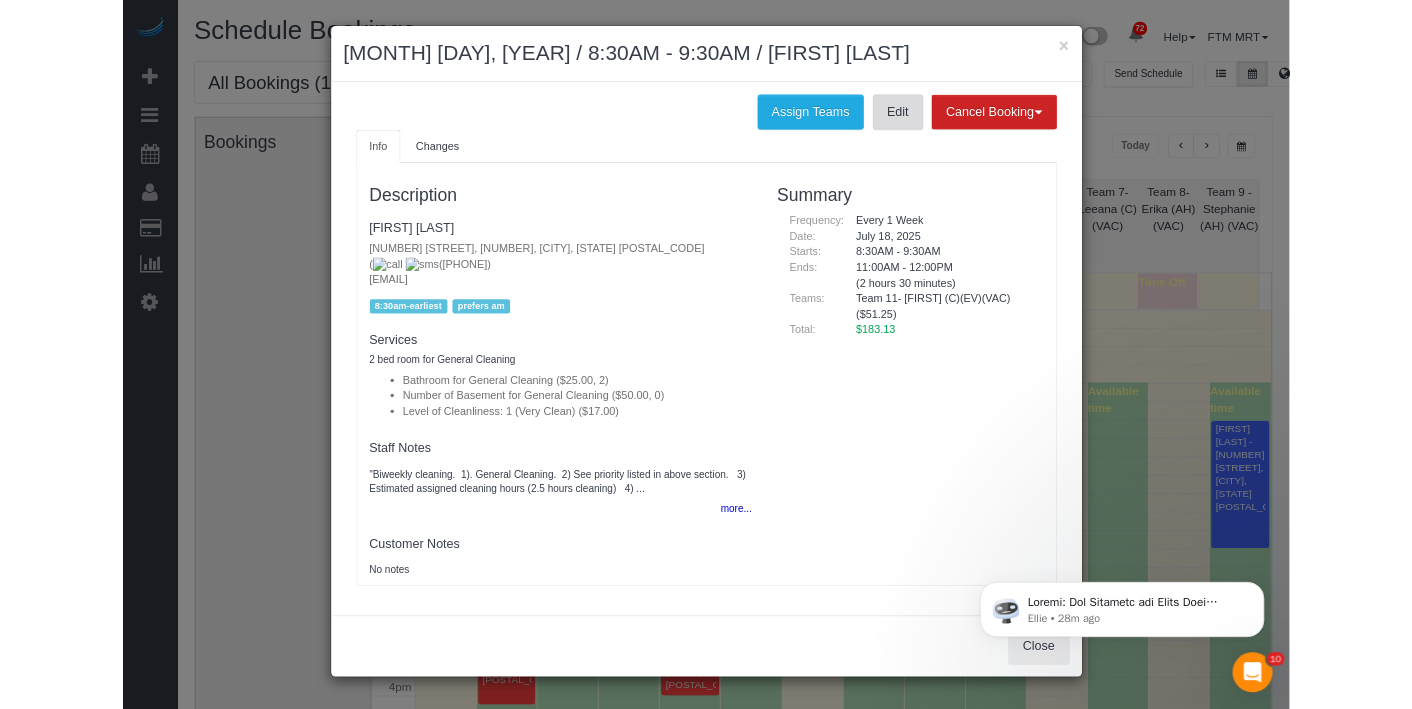 scroll, scrollTop: 265, scrollLeft: 0, axis: vertical 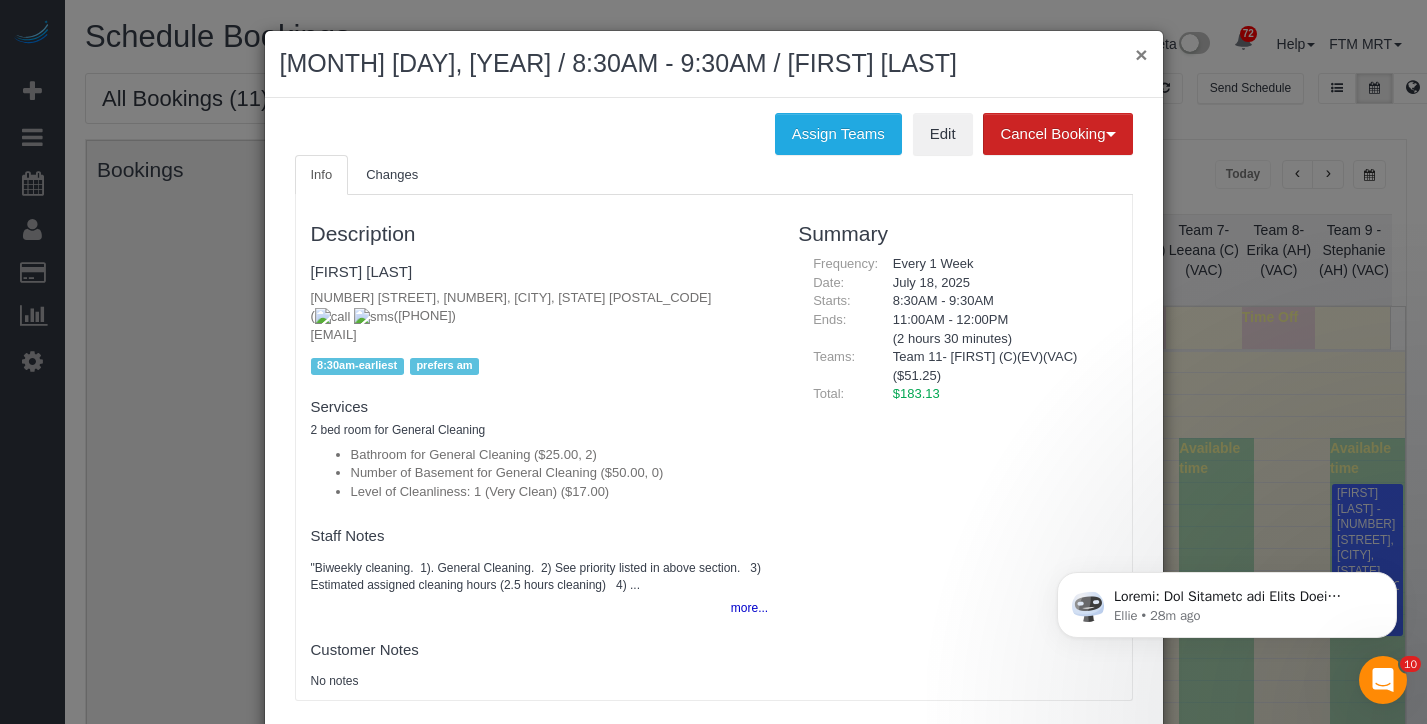 click on "×" at bounding box center (1141, 54) 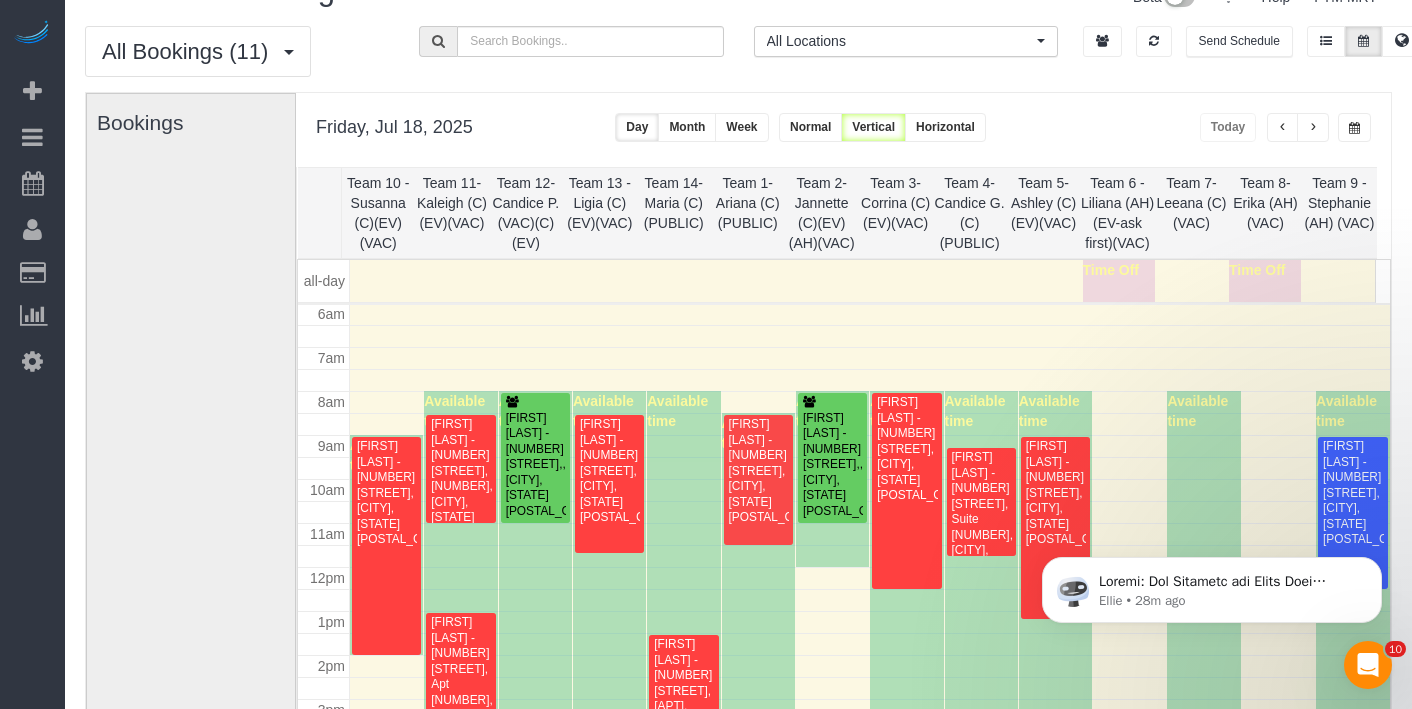 scroll, scrollTop: 48, scrollLeft: 0, axis: vertical 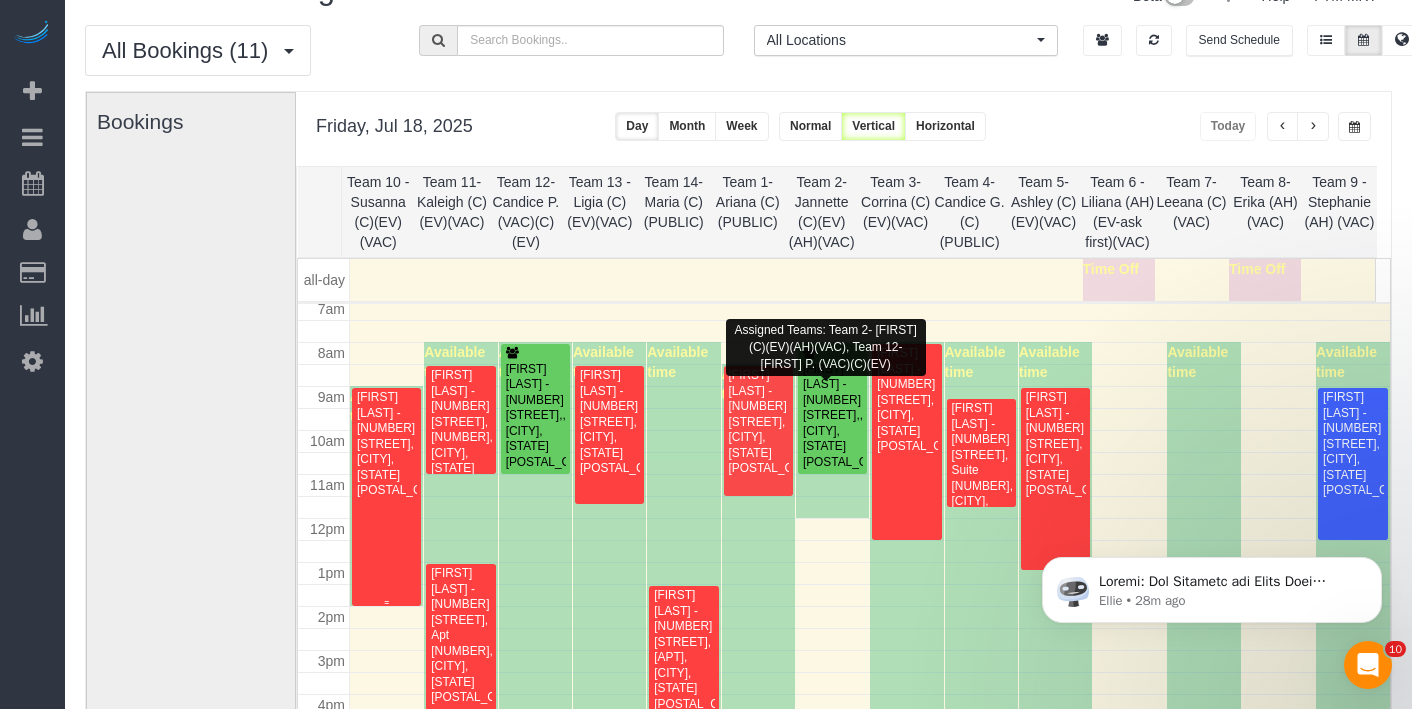 click on "[FIRST] [LAST] - [NUMBER] [STREET], [CITY], [STATE] [POSTAL_CODE]" at bounding box center [386, 444] 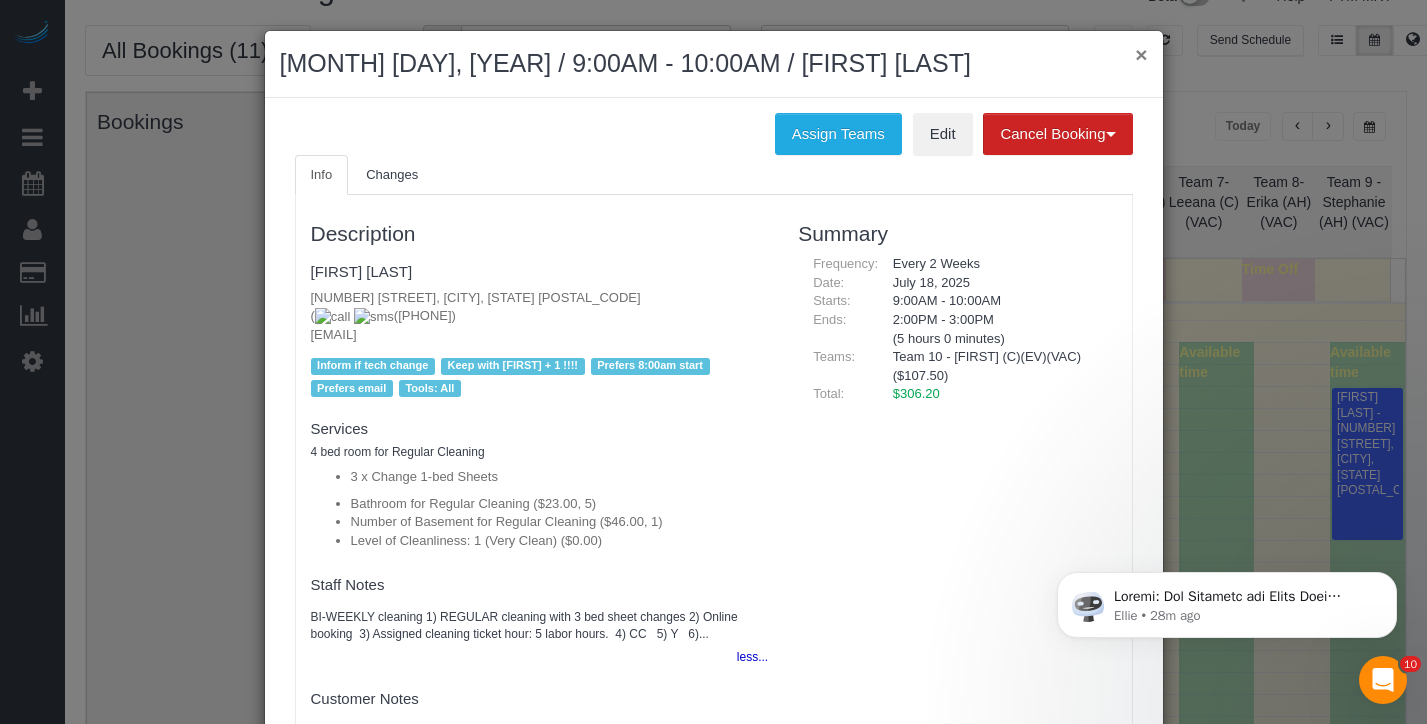 click on "×" at bounding box center [1141, 54] 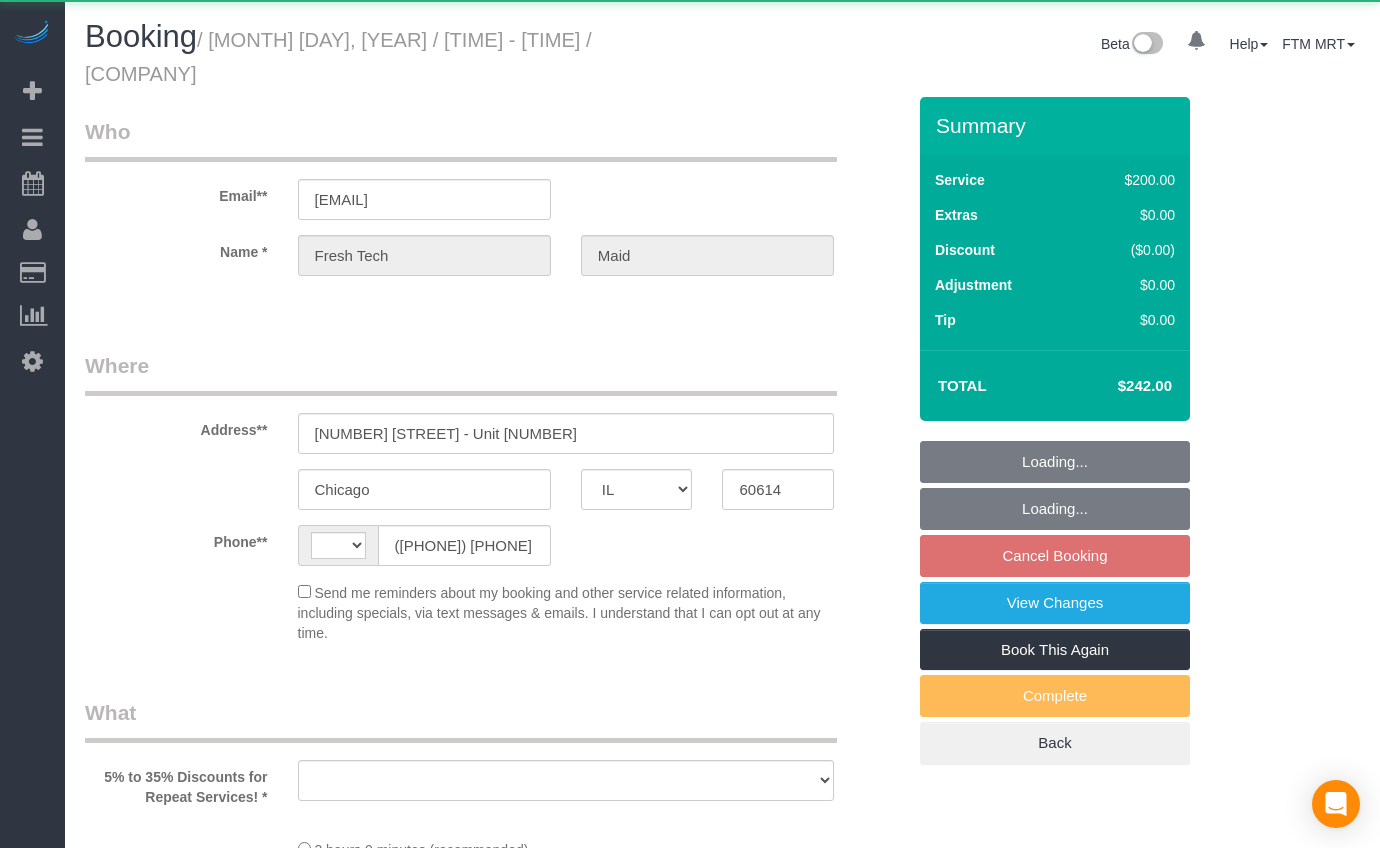 select on "IL" 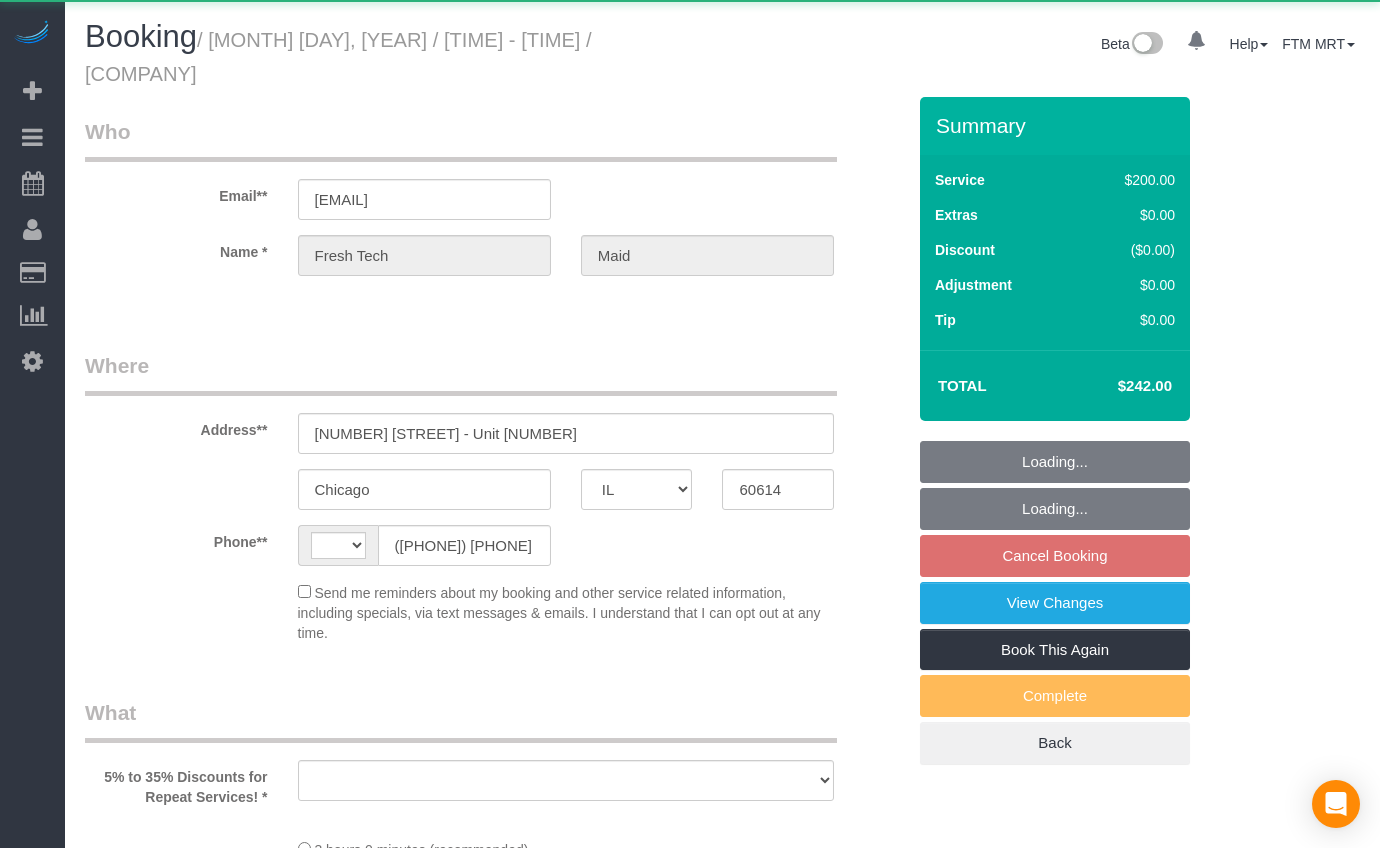 scroll, scrollTop: 0, scrollLeft: 0, axis: both 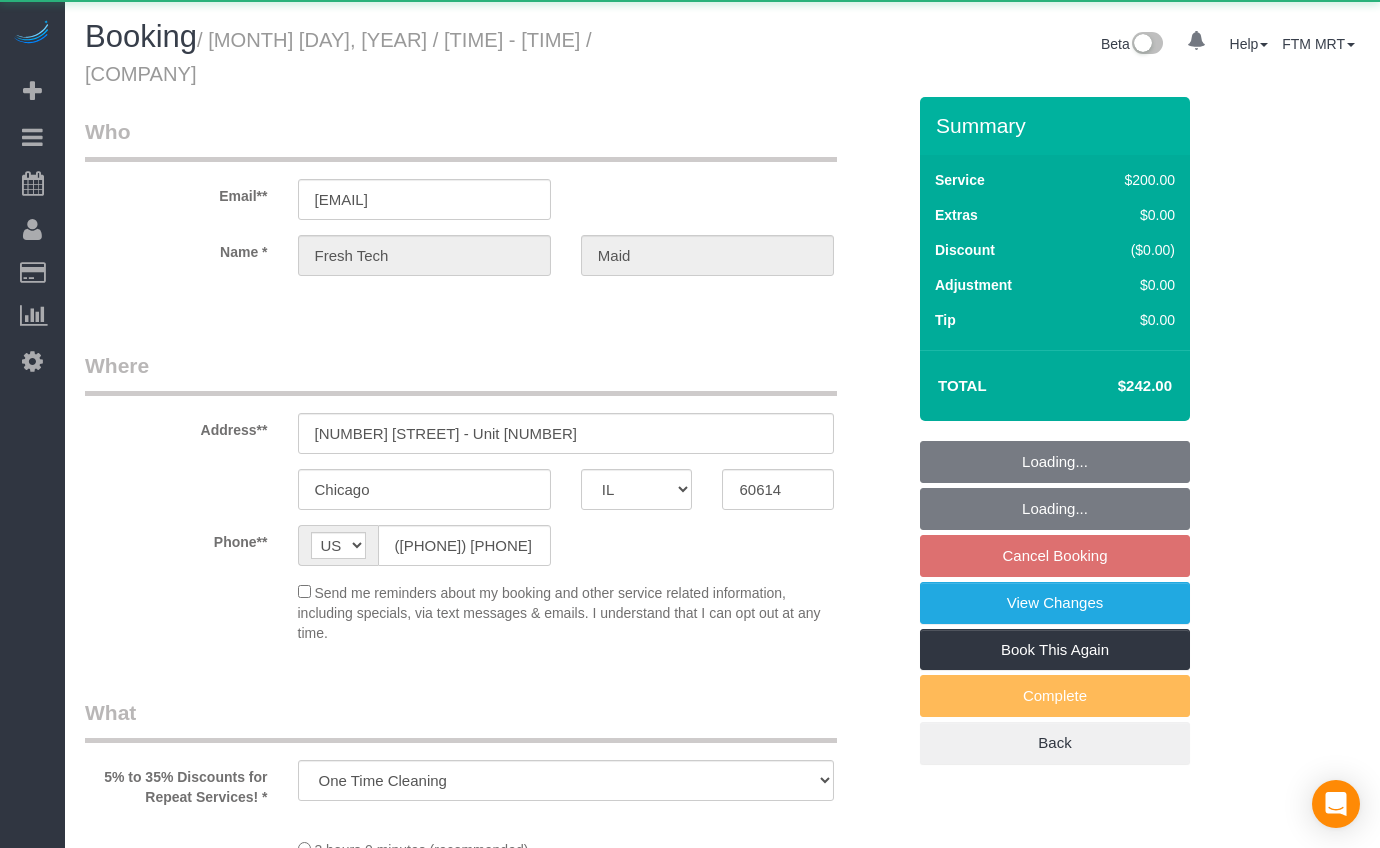select on "object:788" 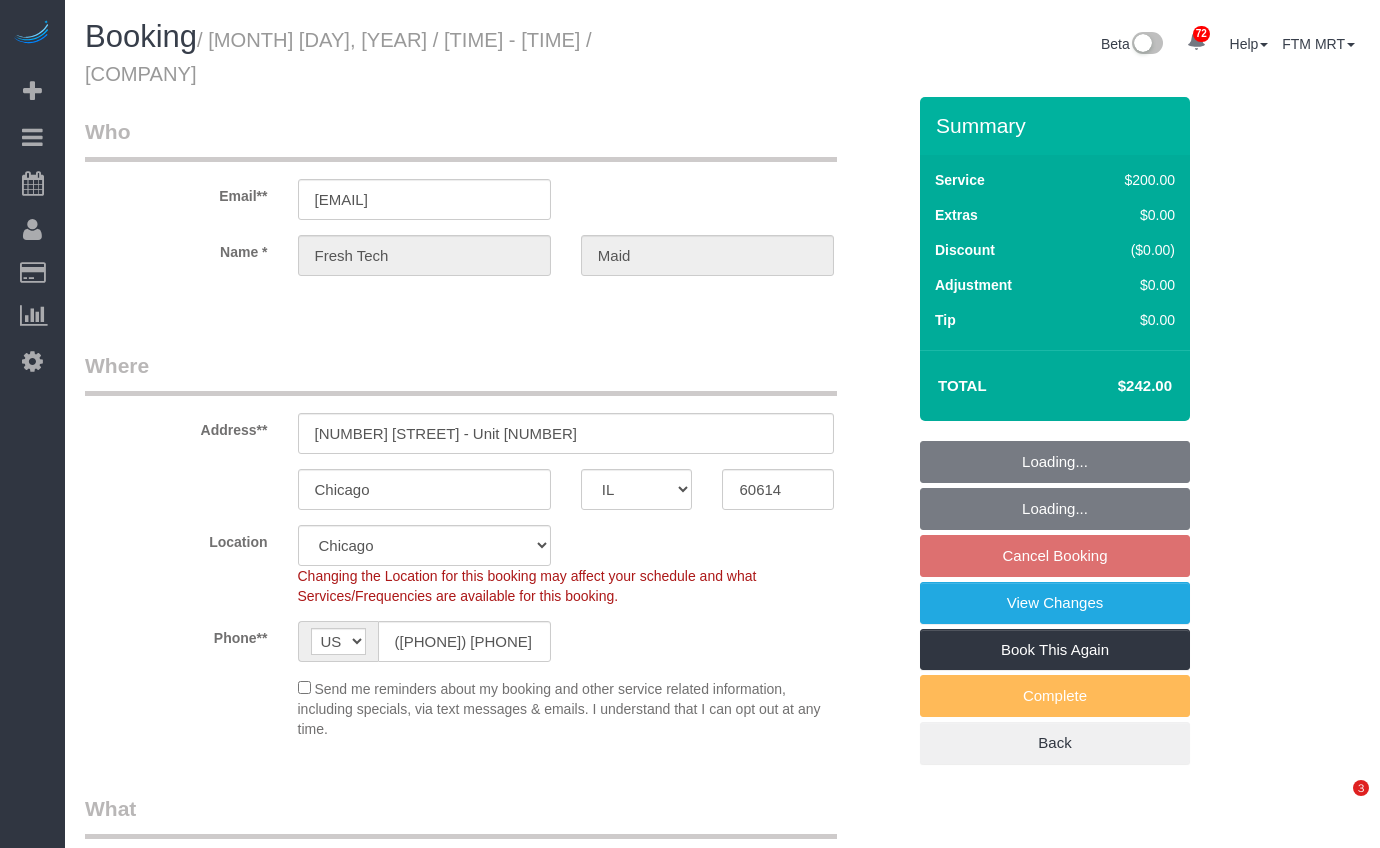 select on "object:1164" 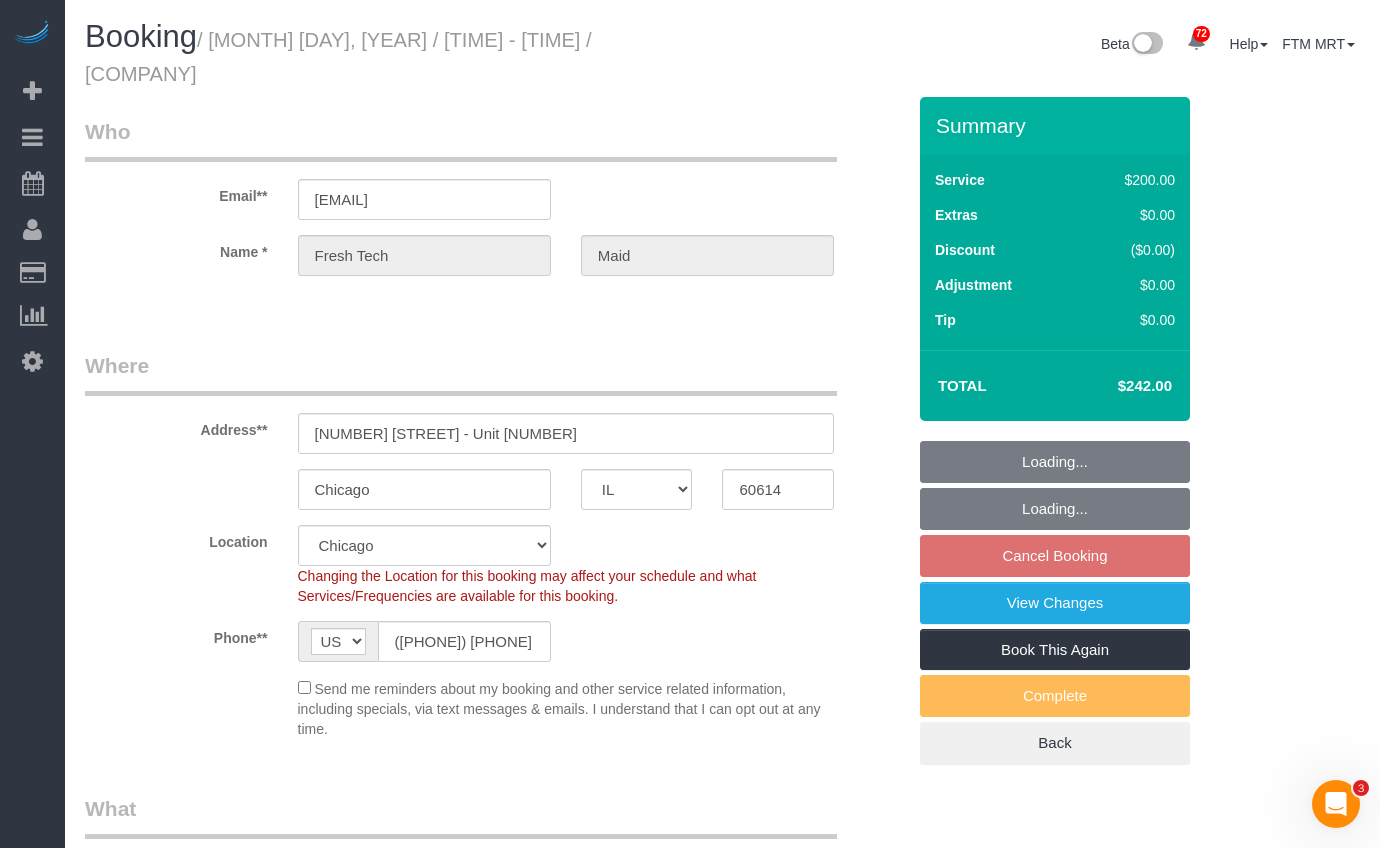 scroll, scrollTop: 0, scrollLeft: 0, axis: both 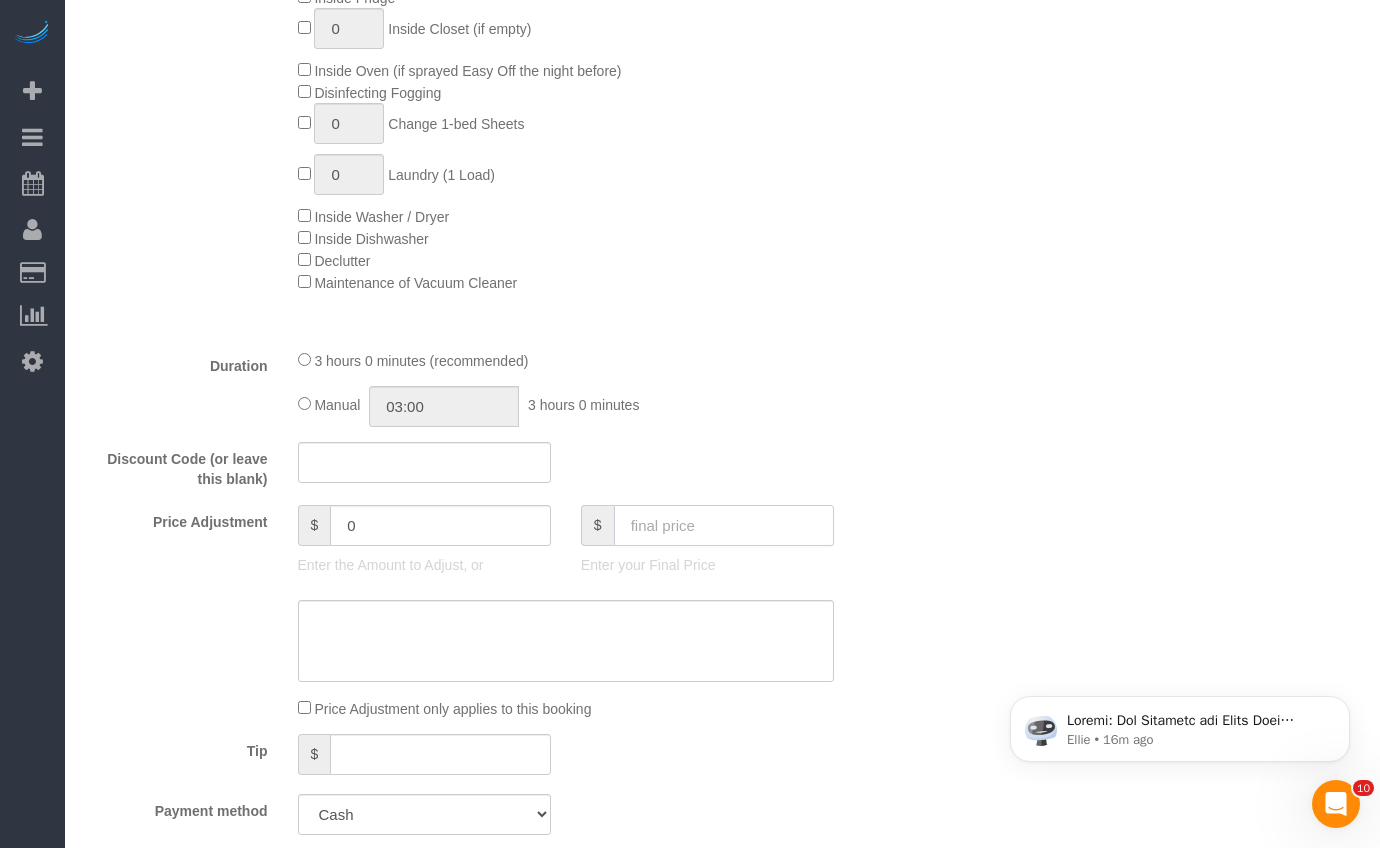 click 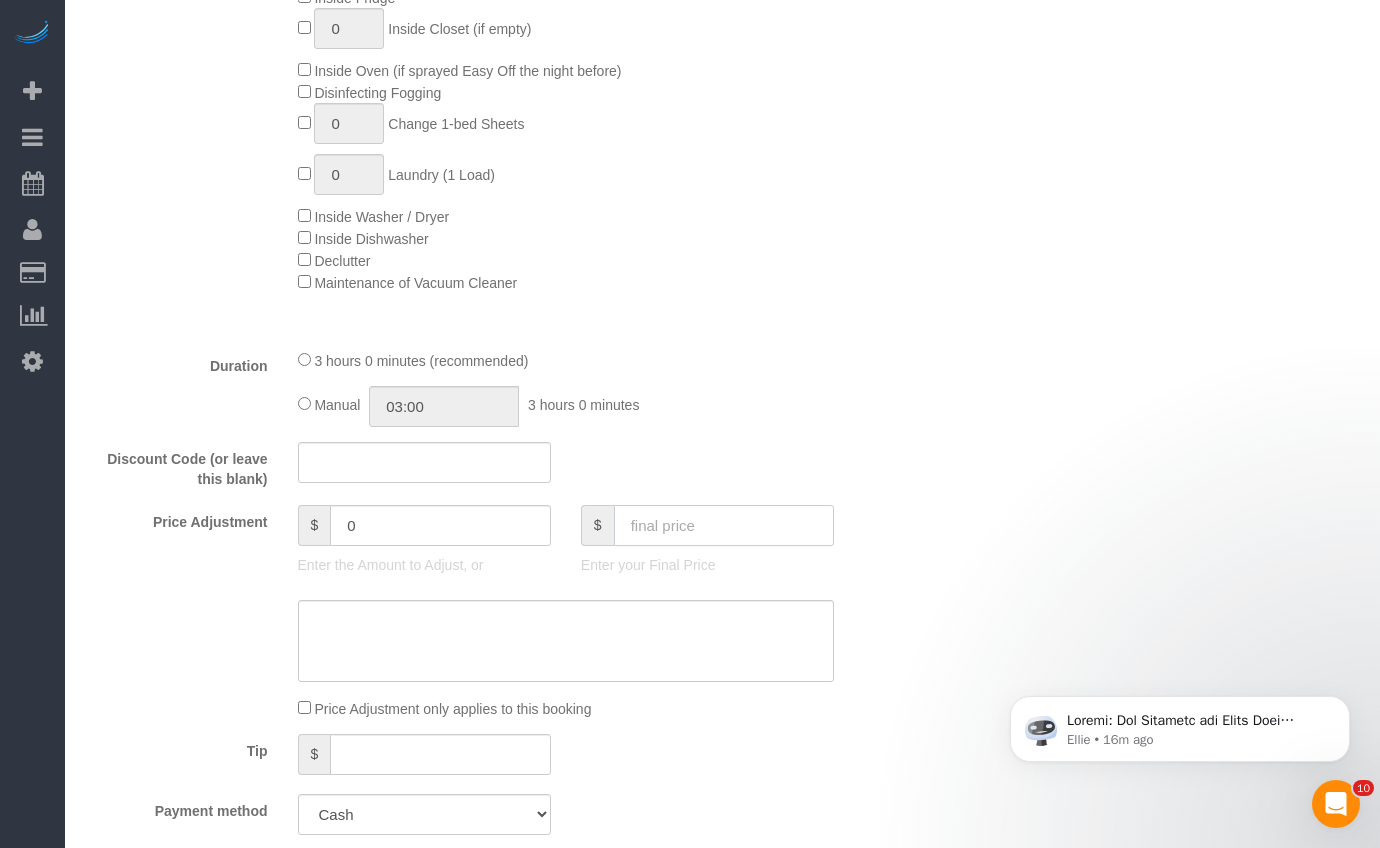 type on "0" 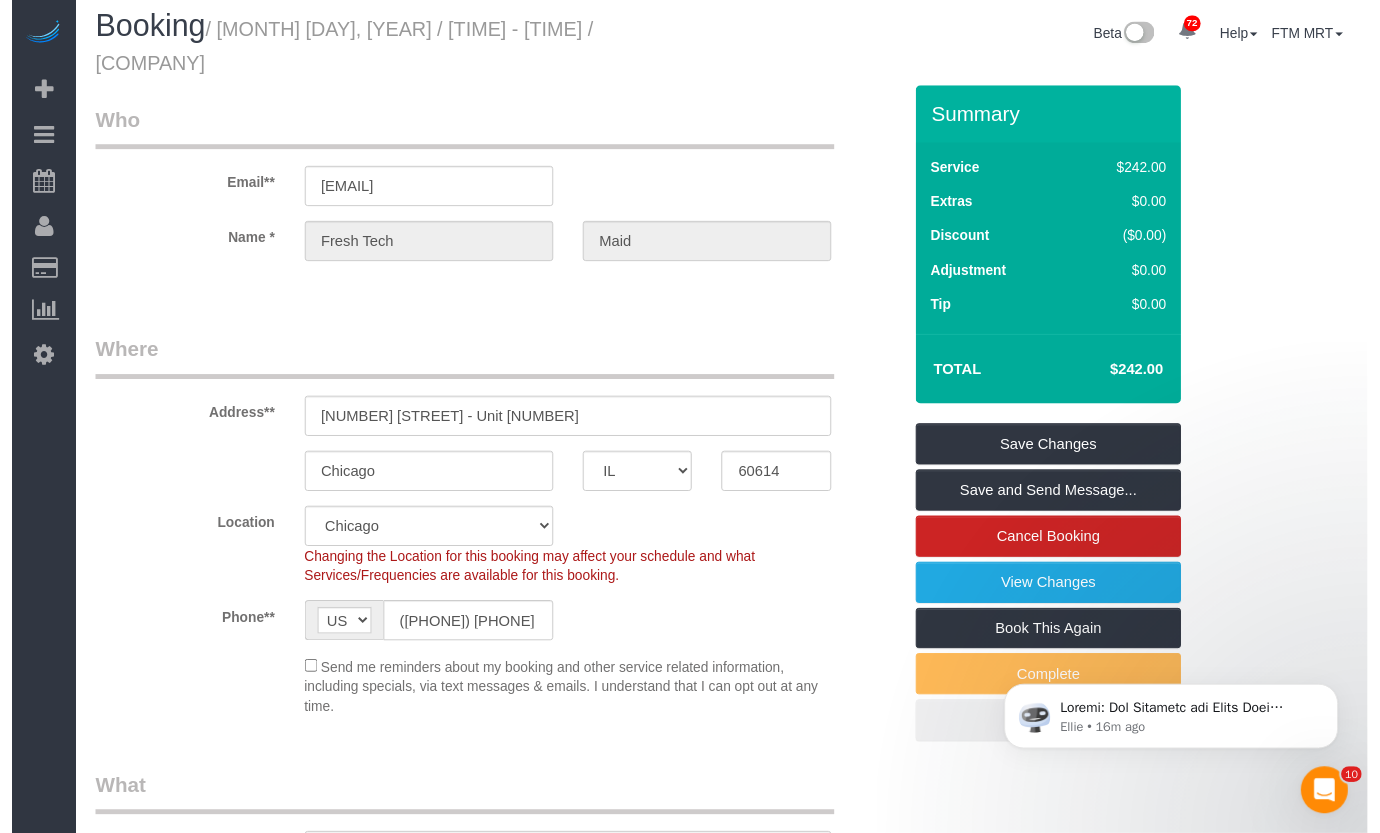 scroll, scrollTop: 0, scrollLeft: 0, axis: both 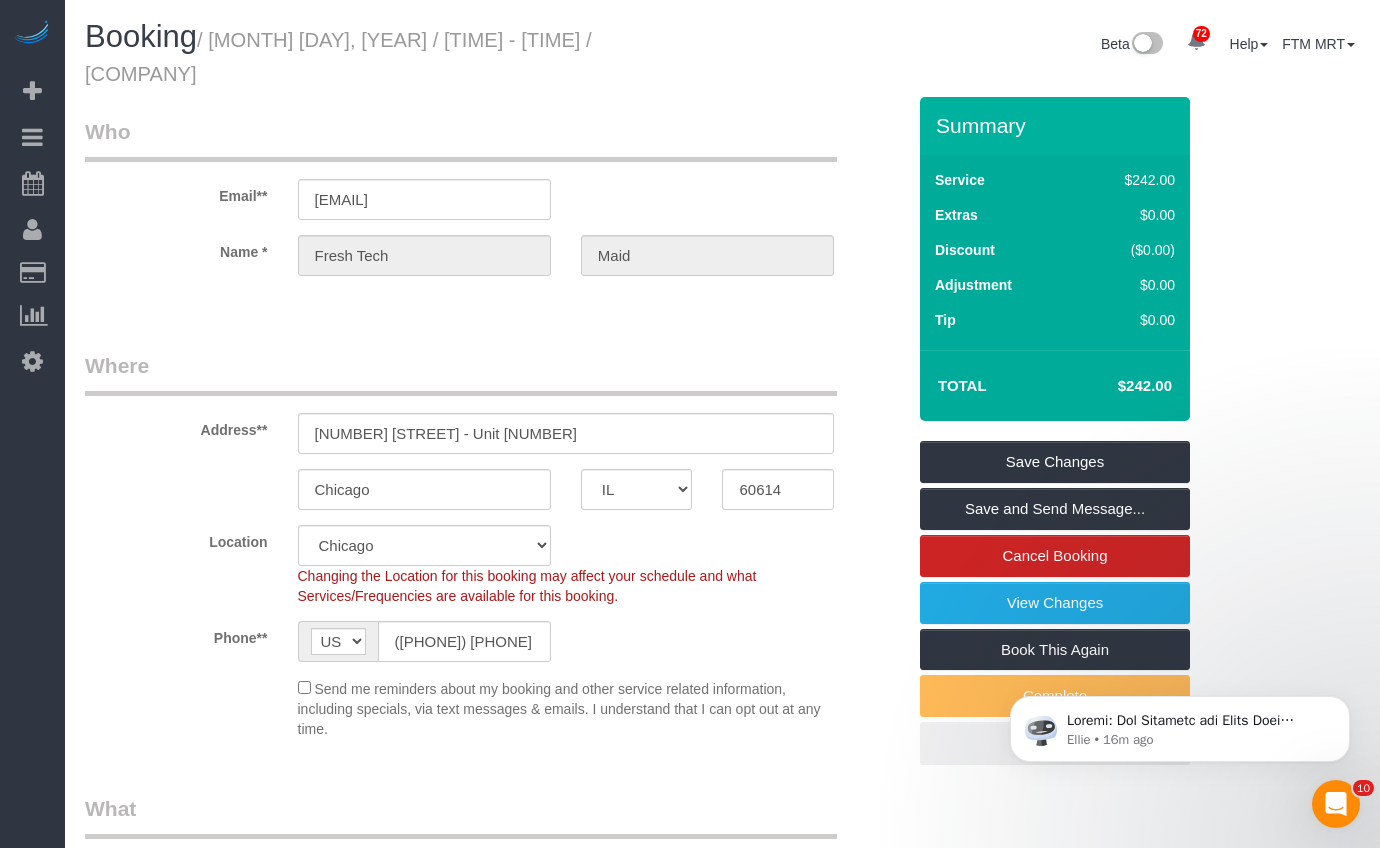 type on "-242" 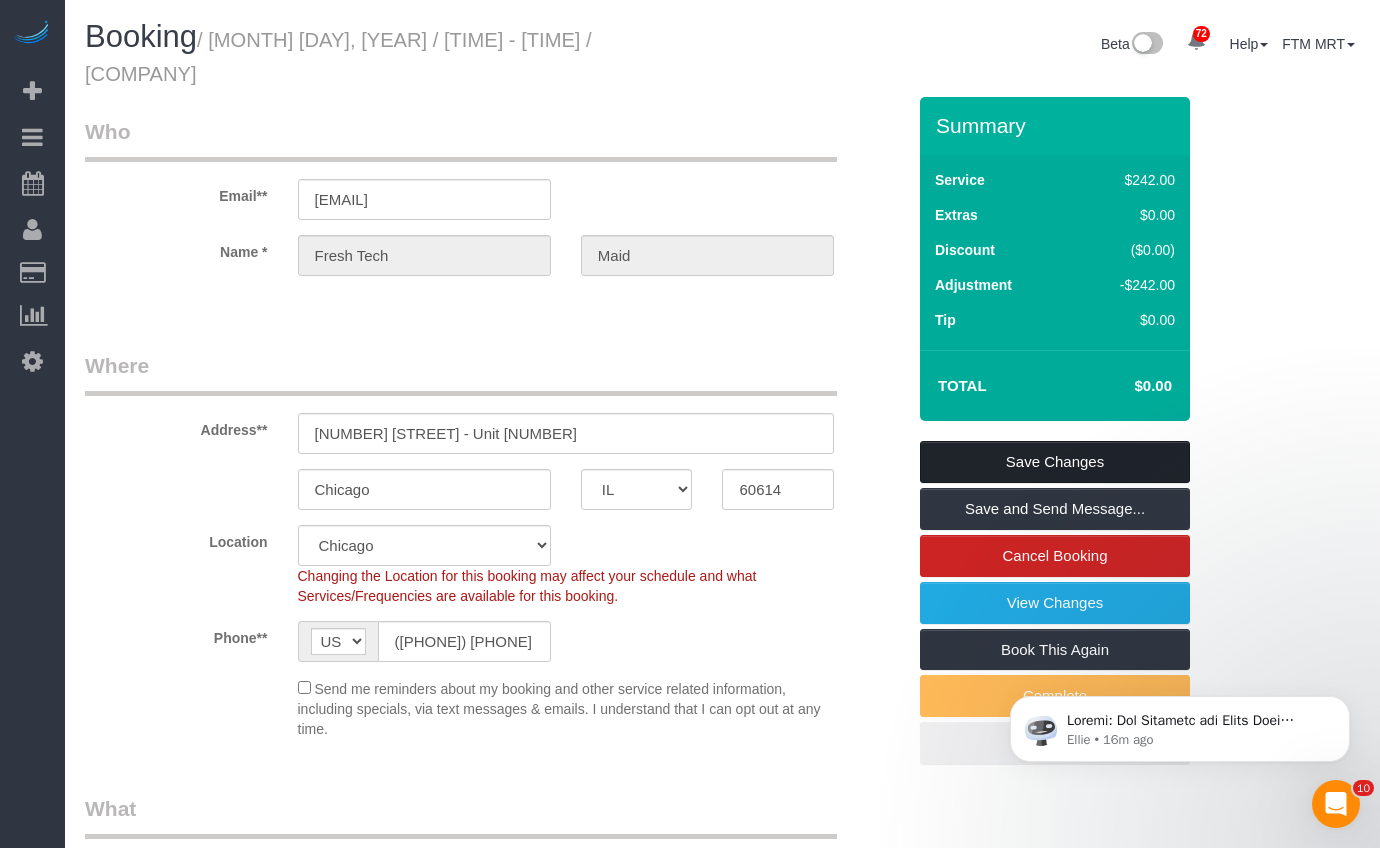 drag, startPoint x: 1040, startPoint y: 440, endPoint x: 1027, endPoint y: 434, distance: 14.3178215 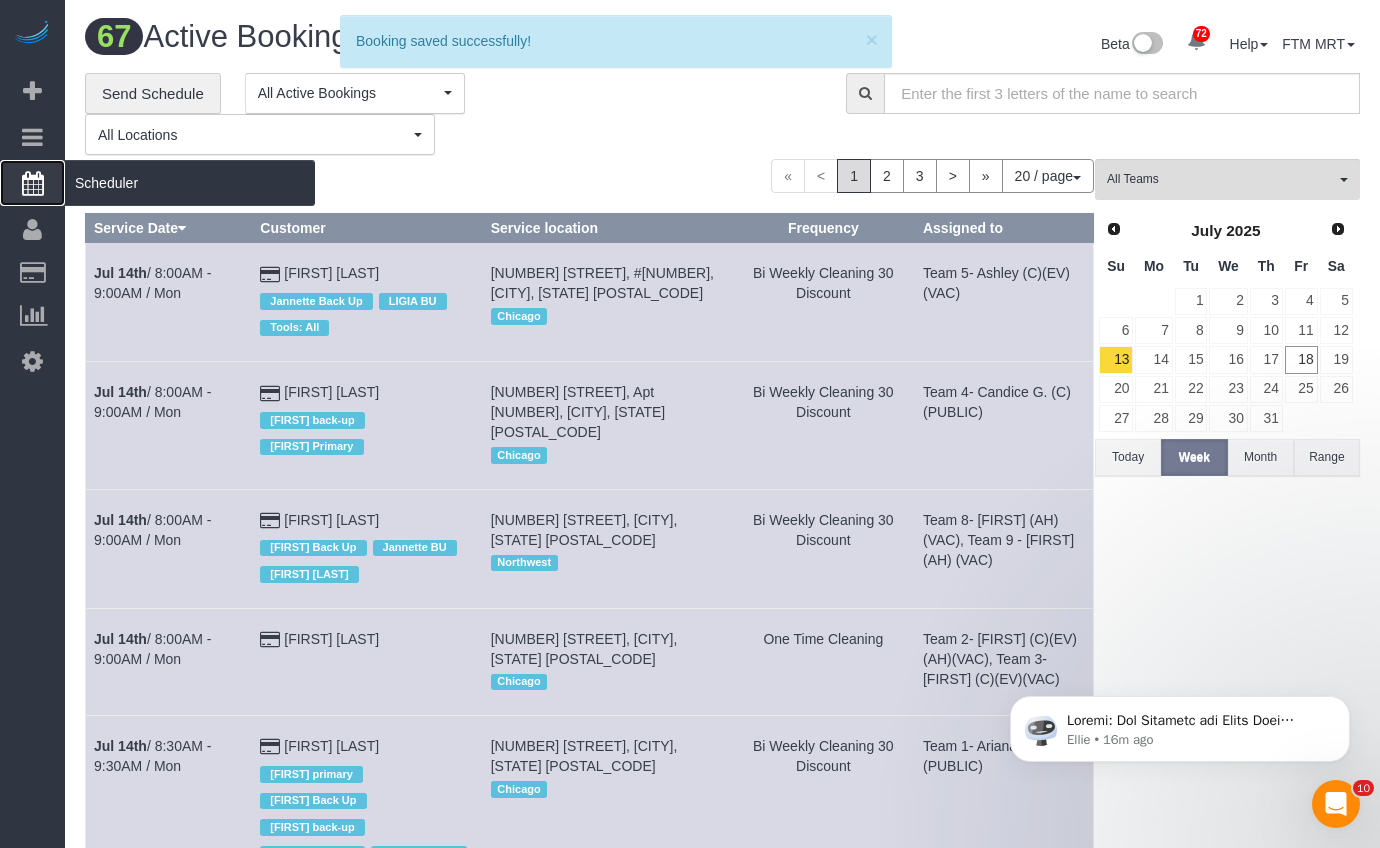 click on "Scheduler" at bounding box center (190, 183) 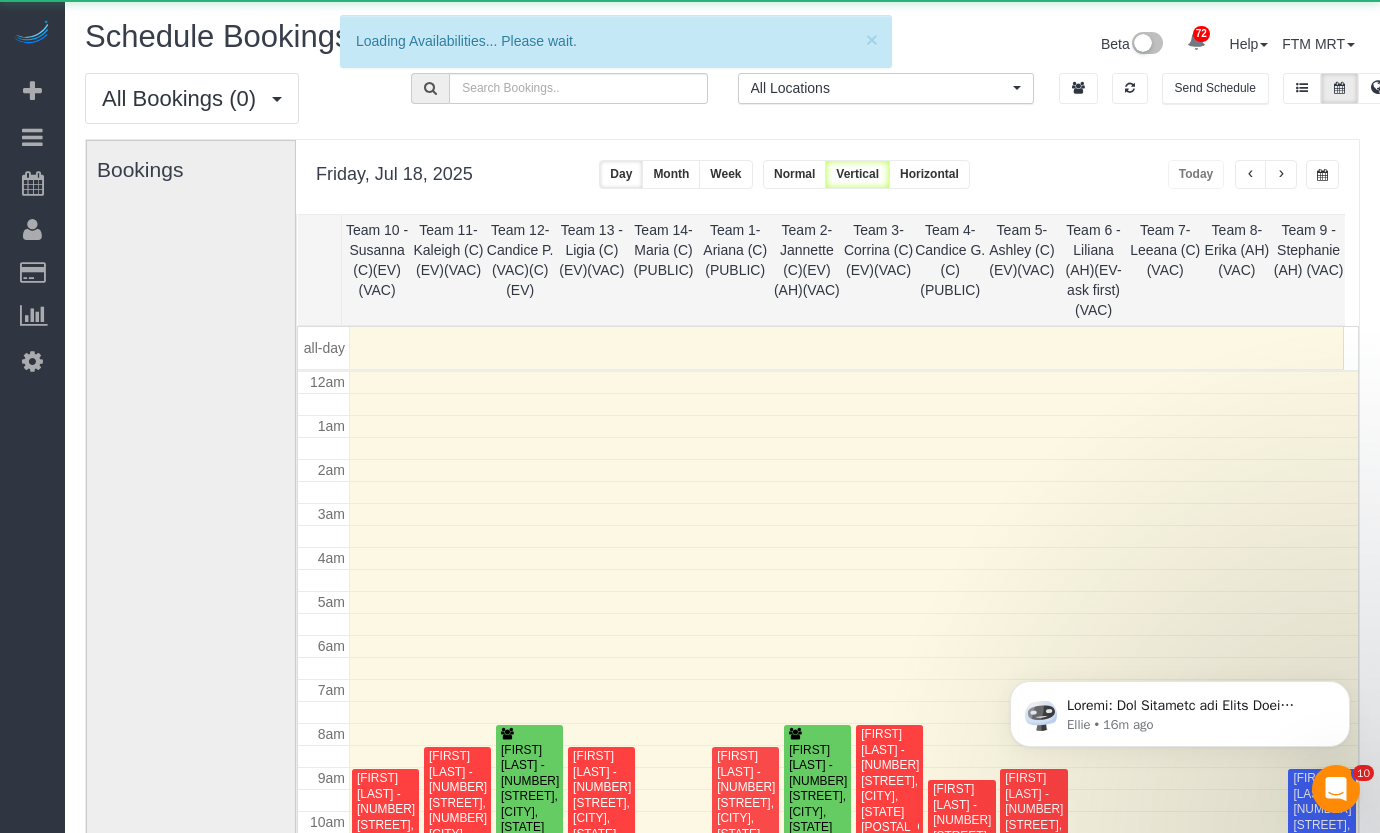scroll, scrollTop: 265, scrollLeft: 0, axis: vertical 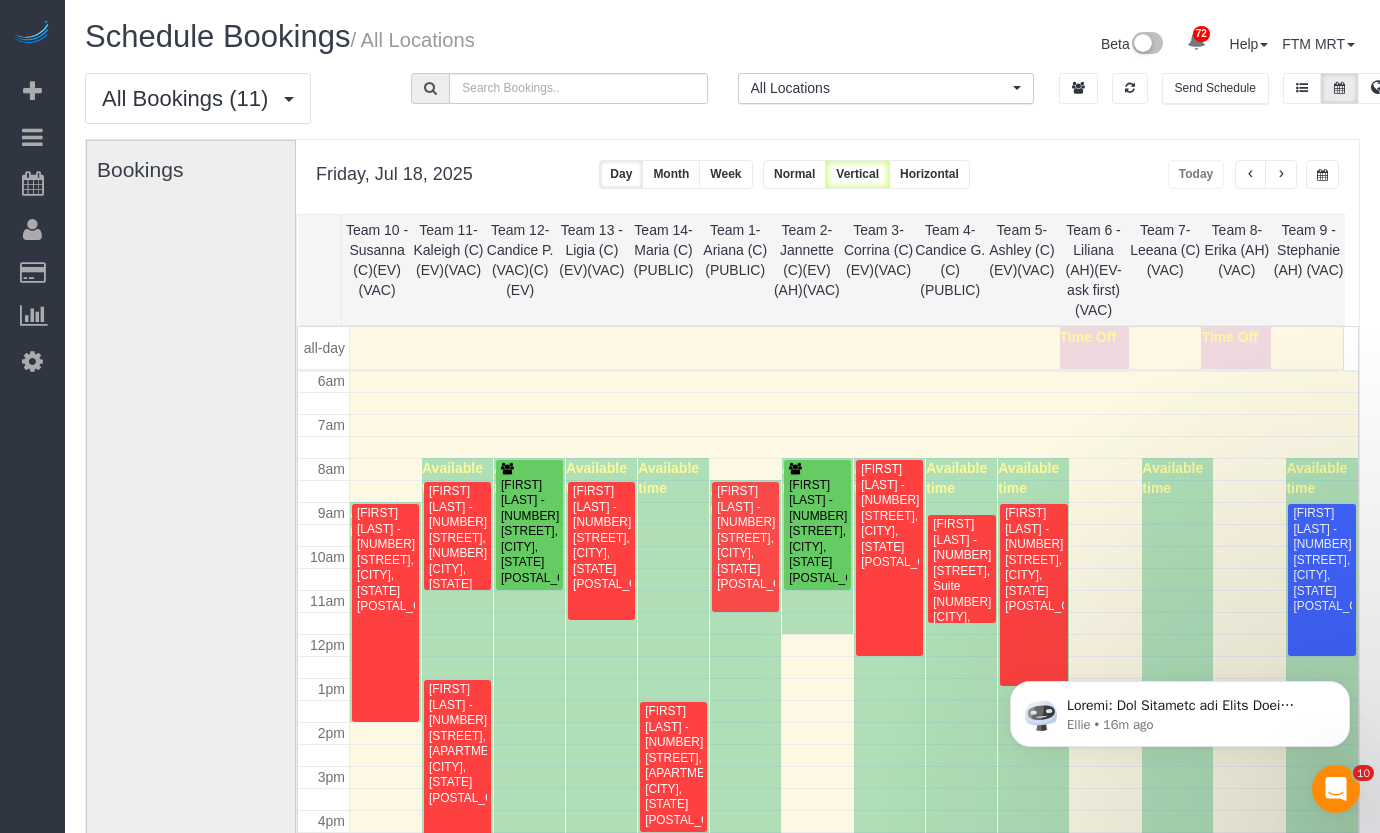 drag, startPoint x: 1336, startPoint y: 171, endPoint x: 1335, endPoint y: 181, distance: 10.049875 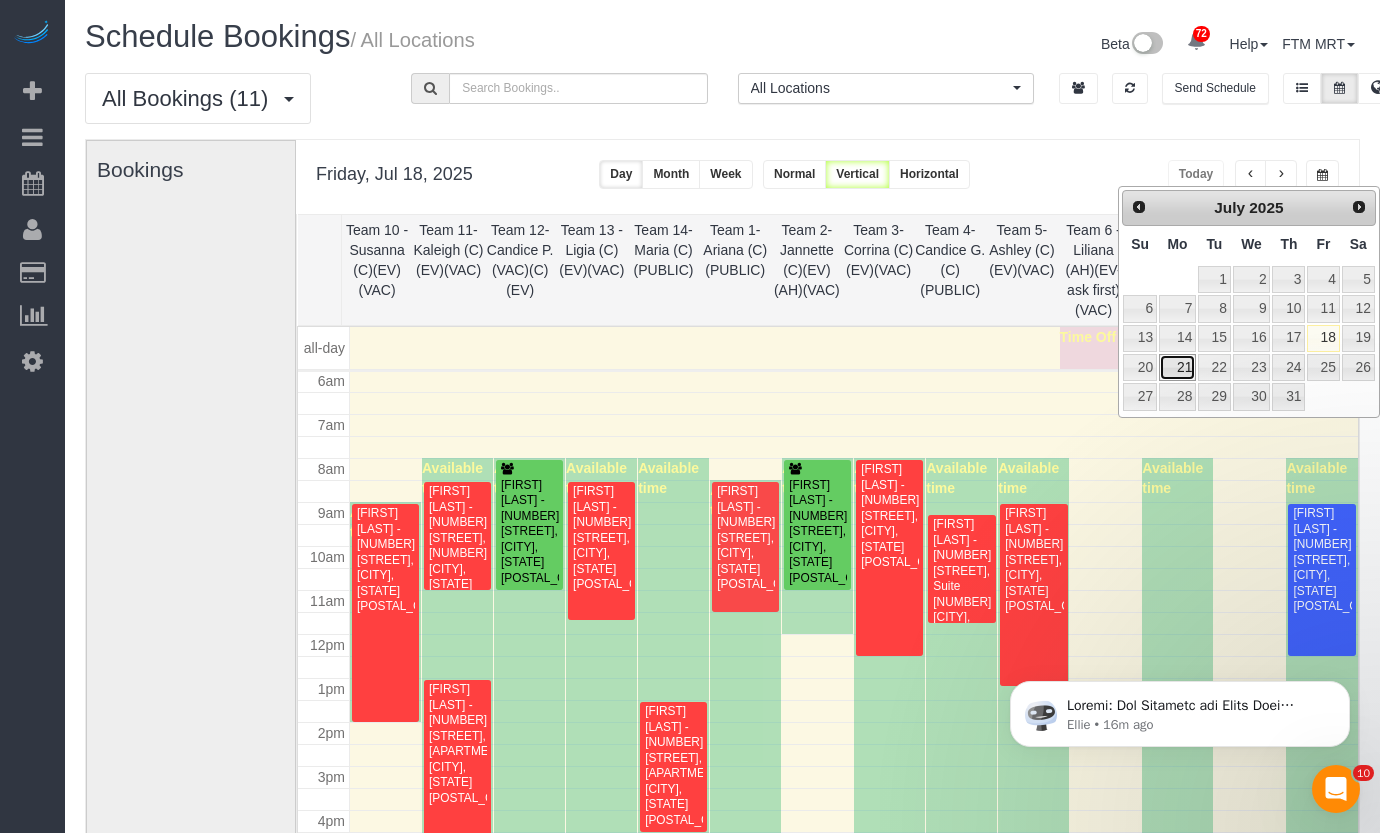 click on "21" at bounding box center (1177, 367) 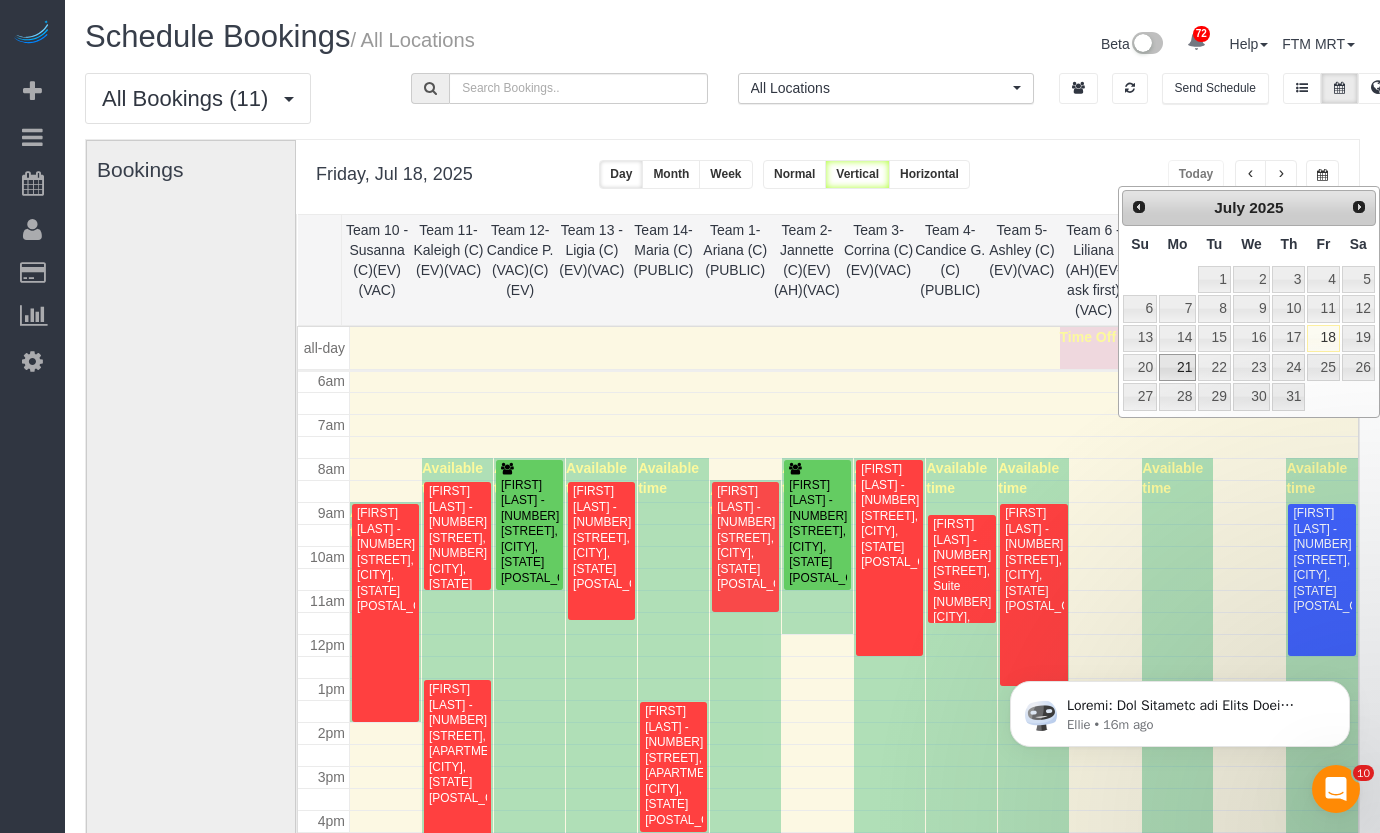 type on "**********" 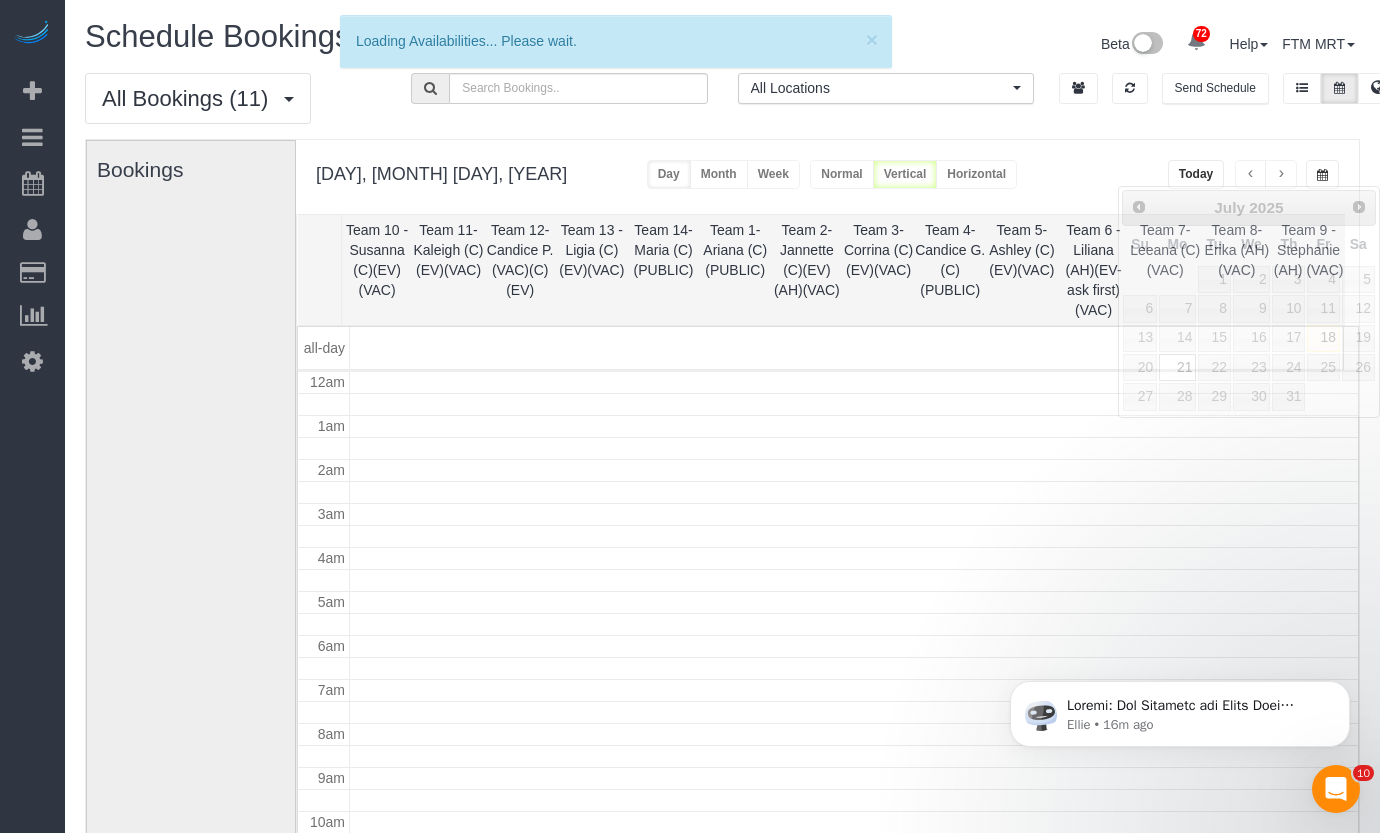 scroll, scrollTop: 265, scrollLeft: 0, axis: vertical 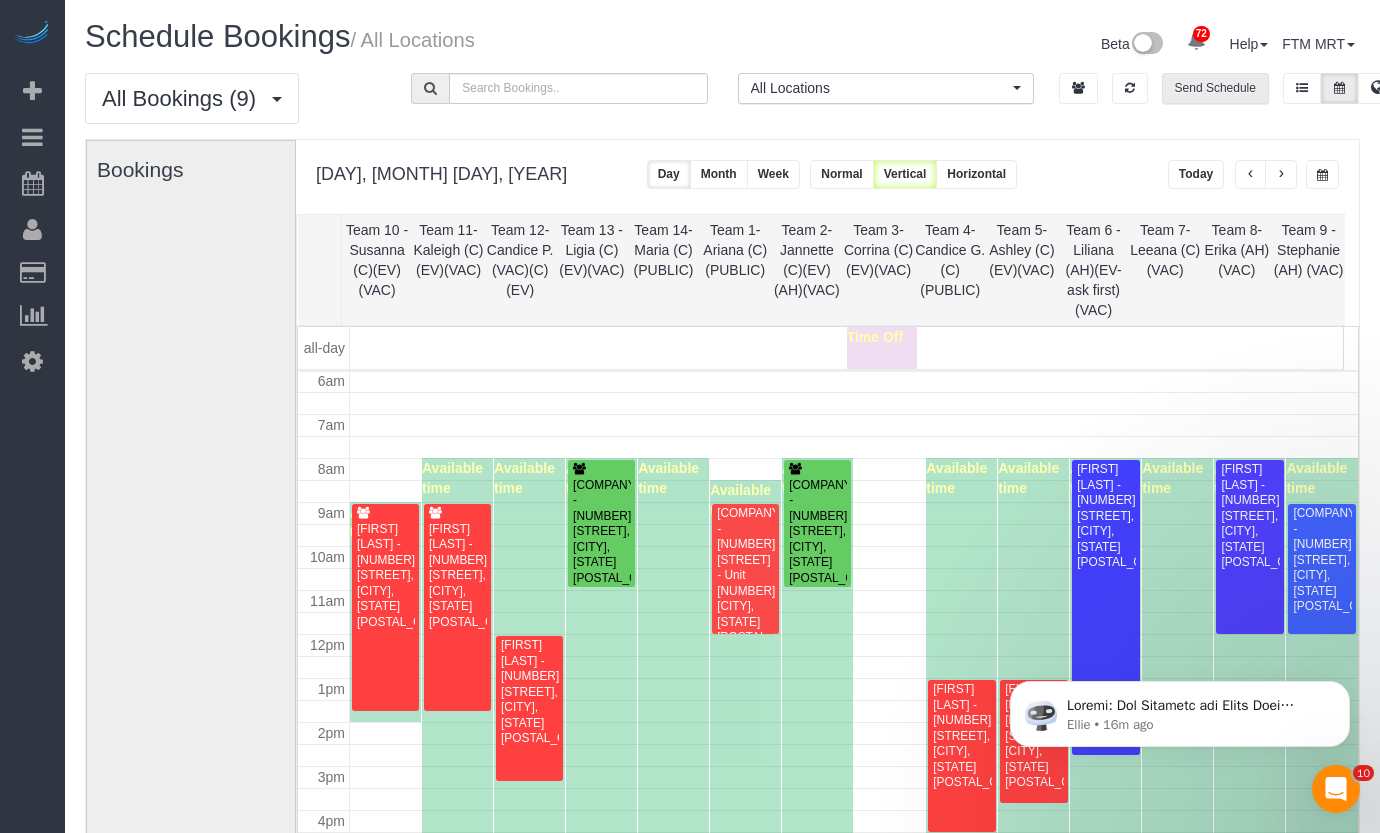 click on "Send Schedule" at bounding box center [1215, 88] 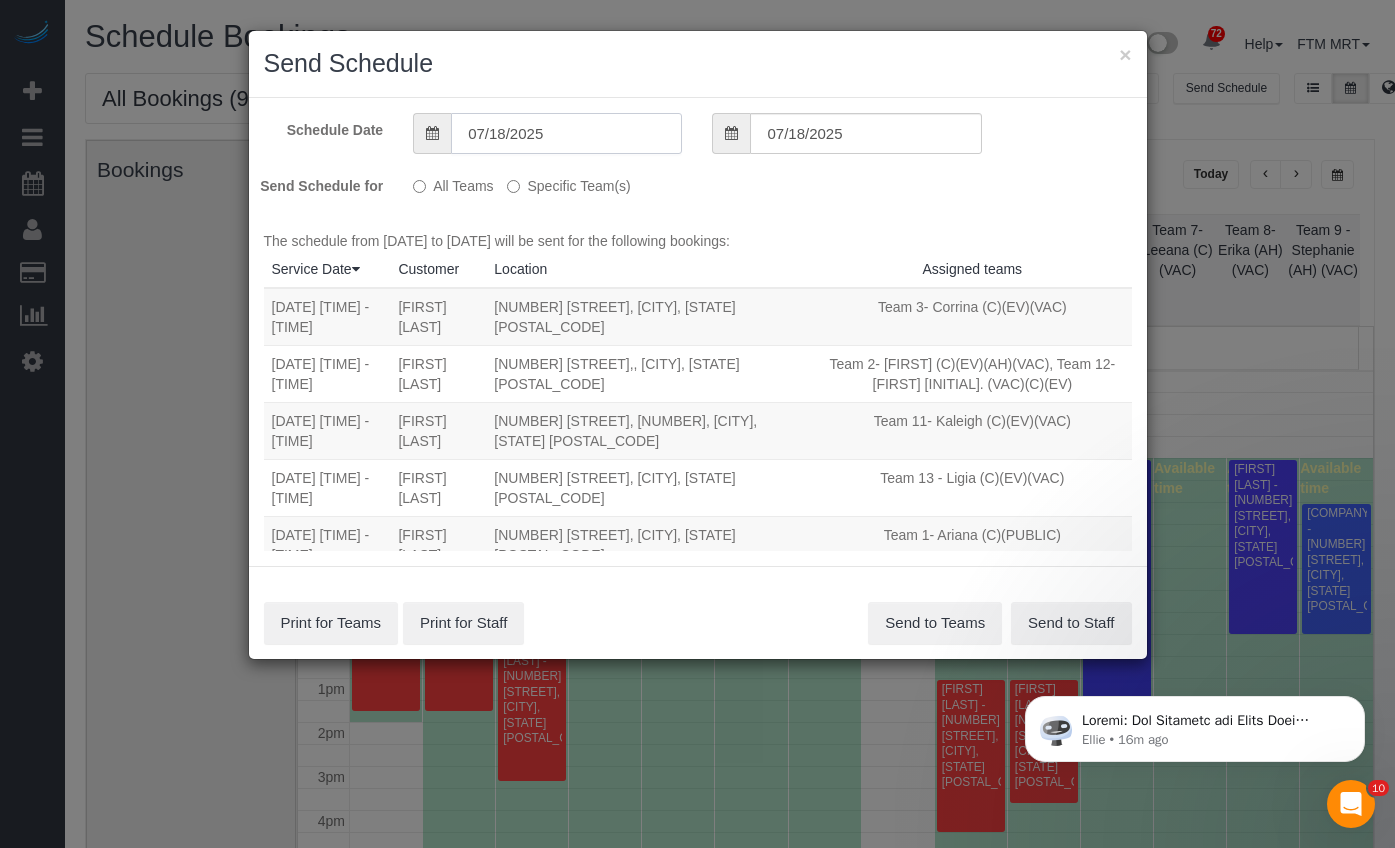click on "07/18/2025" at bounding box center (566, 133) 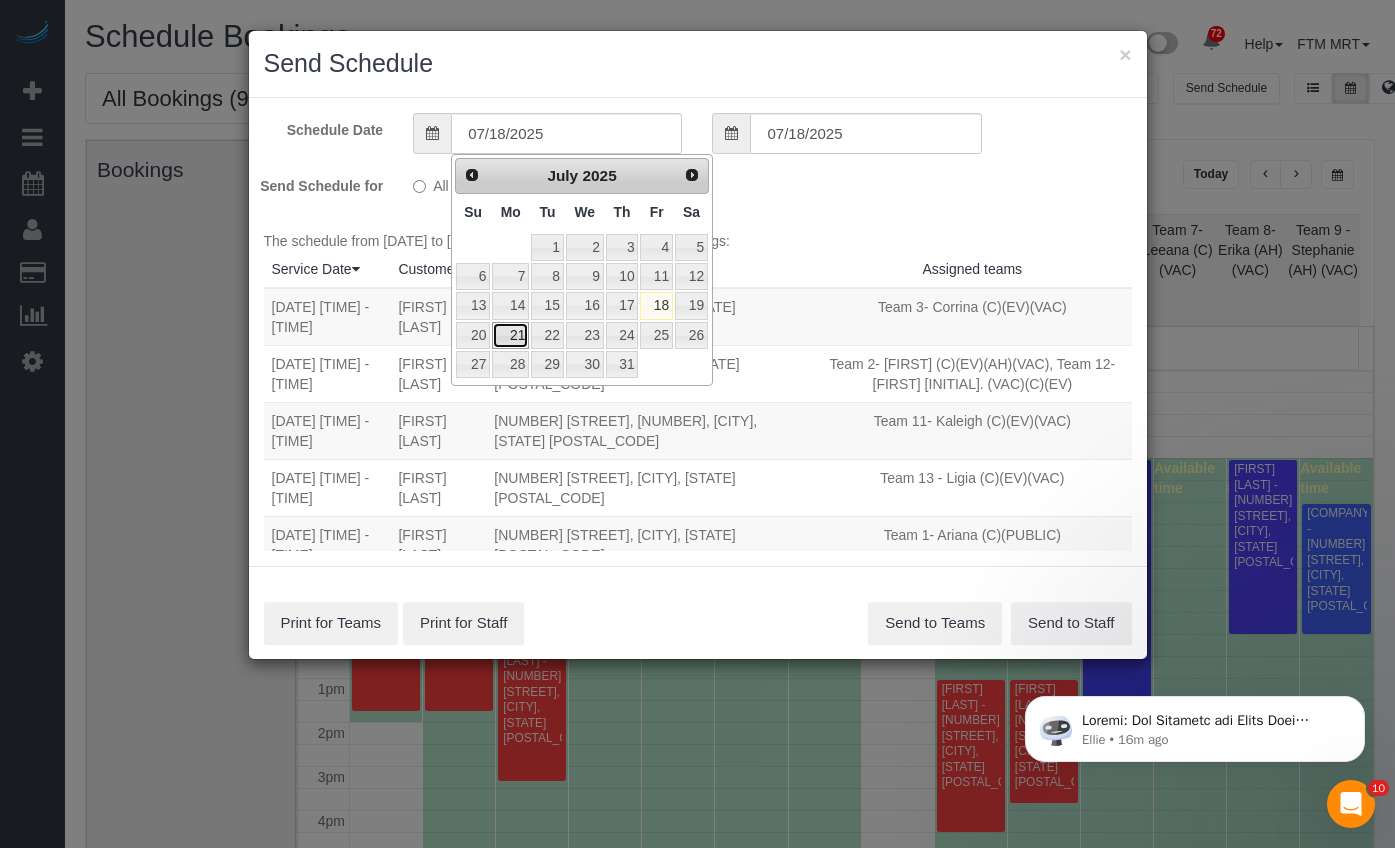 click on "21" at bounding box center (510, 335) 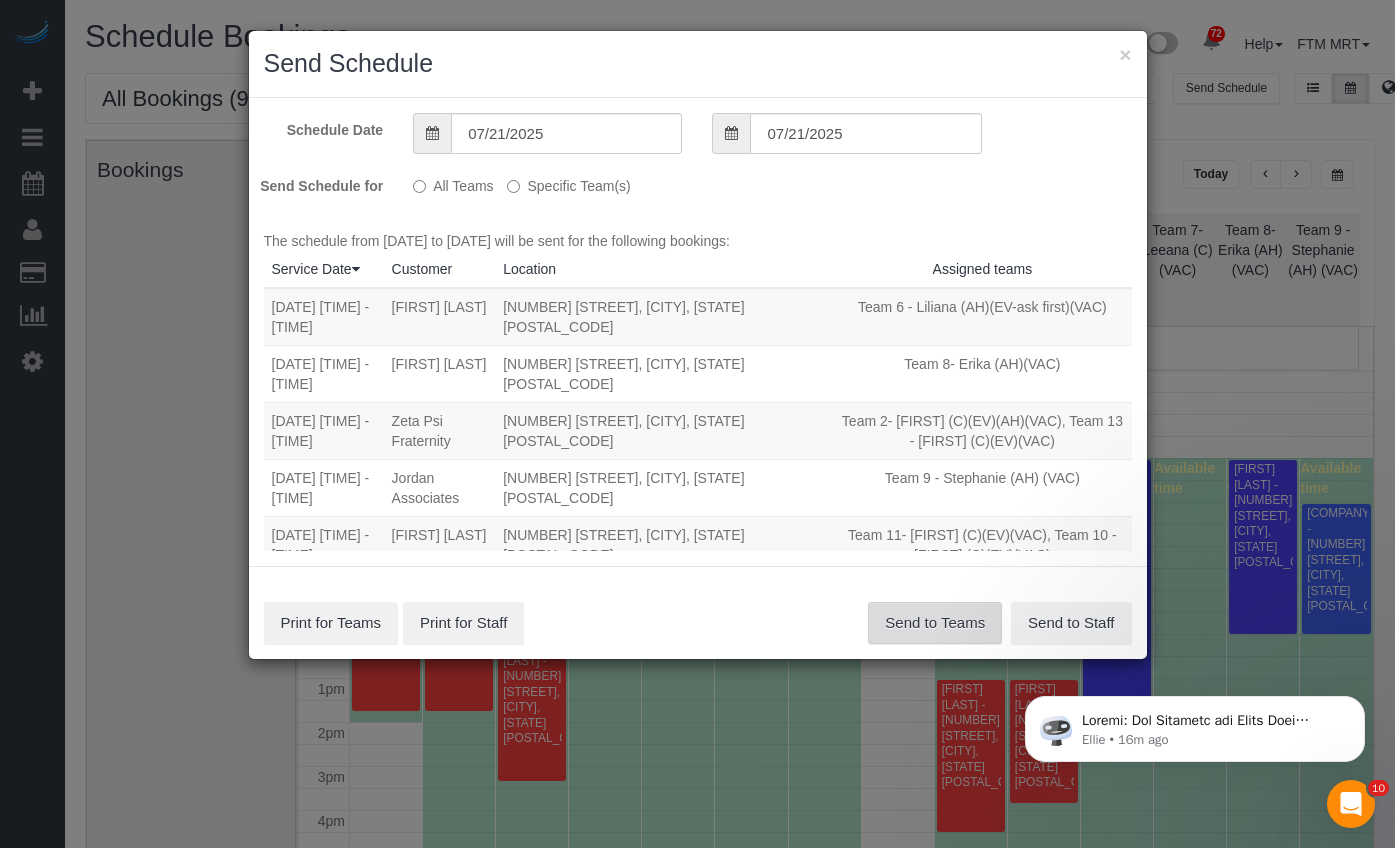 click on "Send to Teams" at bounding box center (935, 623) 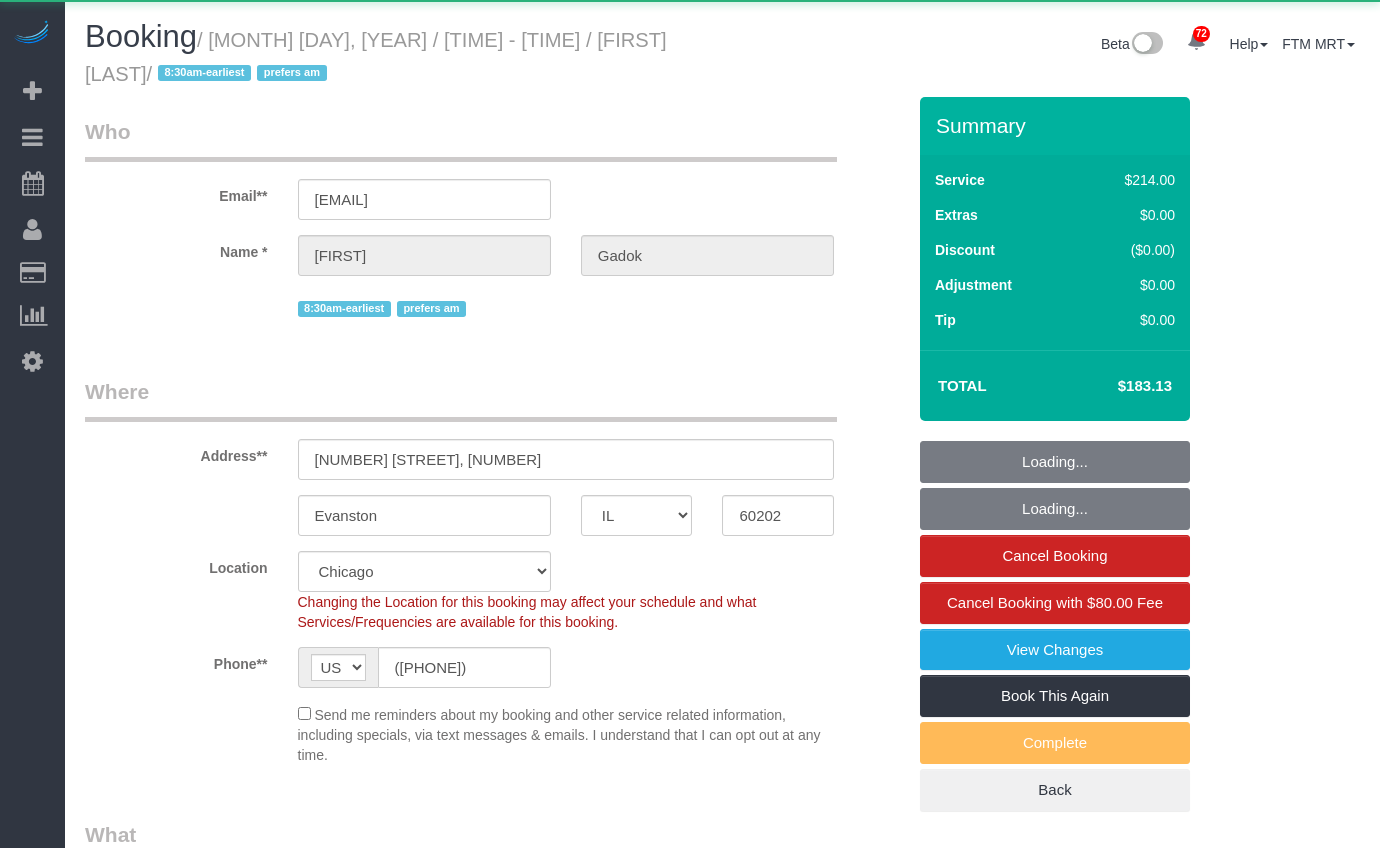 select on "IL" 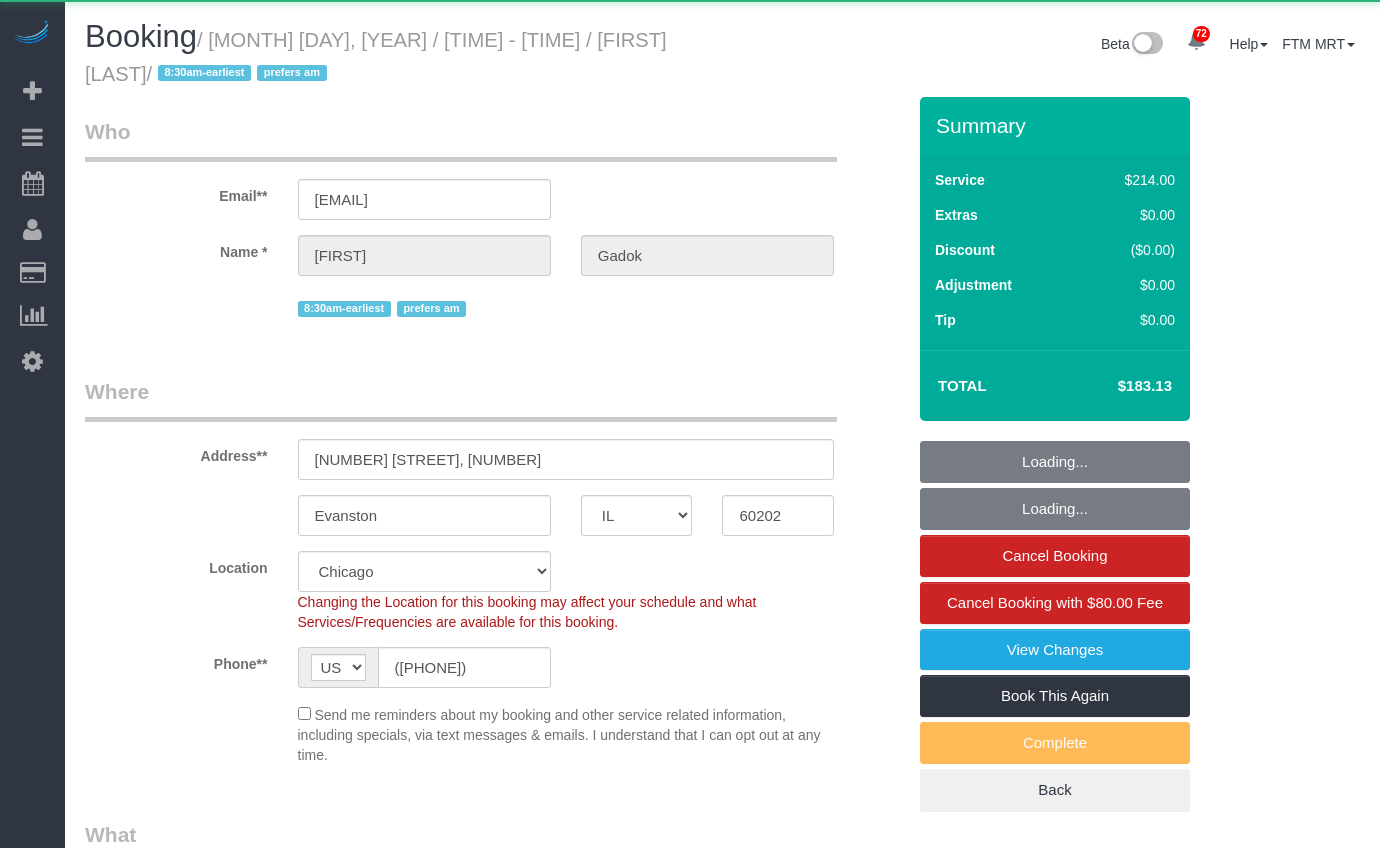 select on "2" 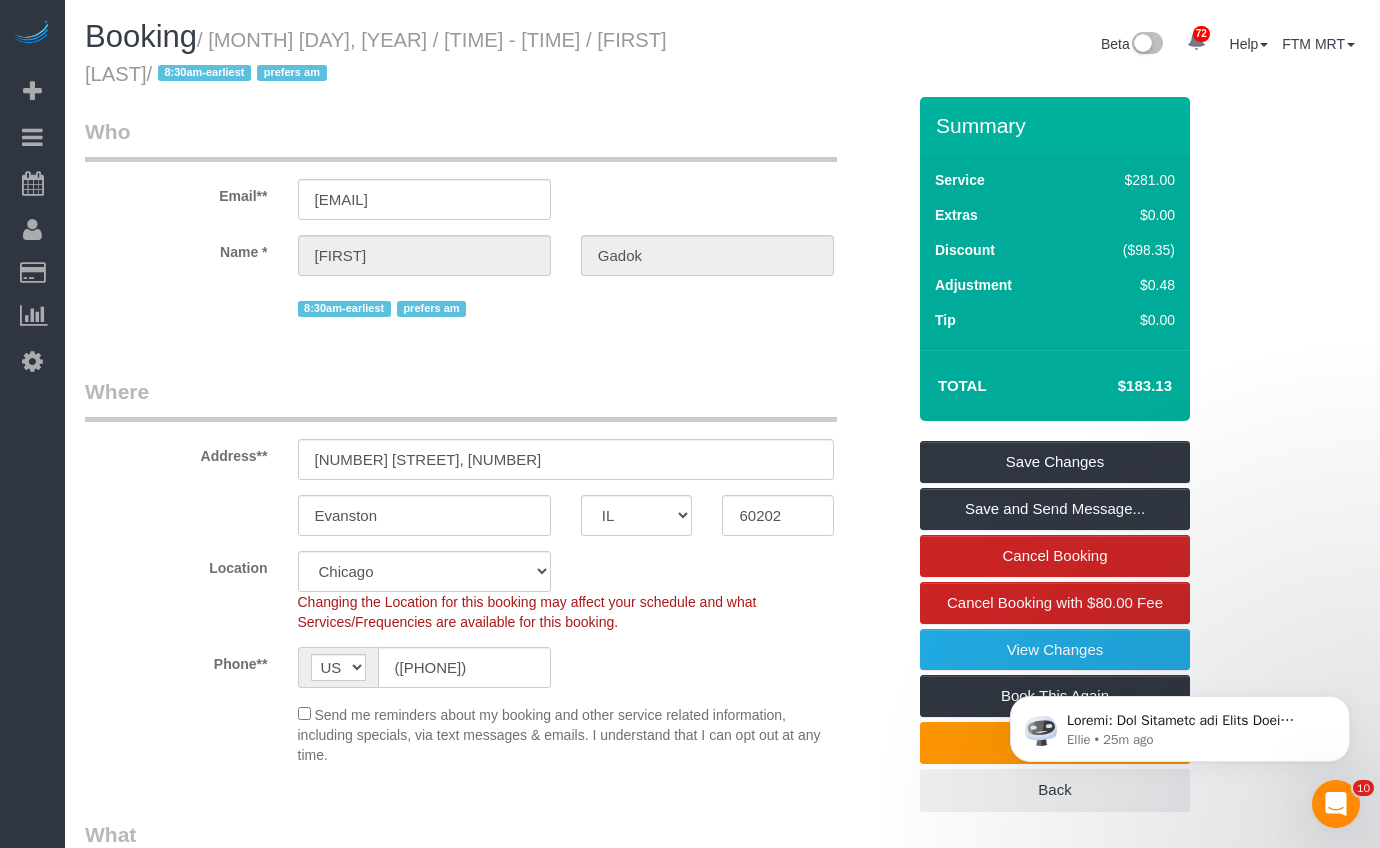 scroll, scrollTop: 0, scrollLeft: 0, axis: both 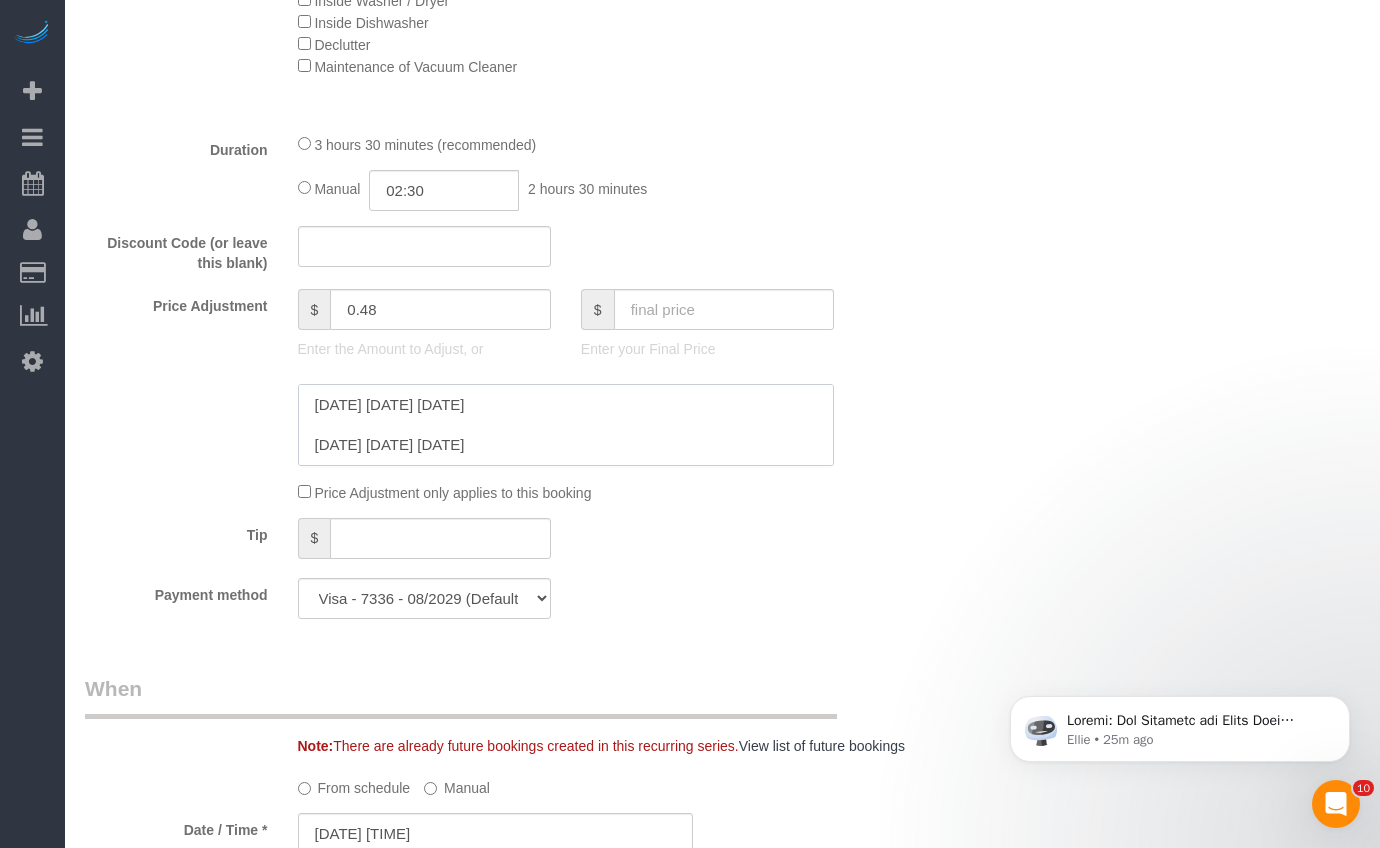 click 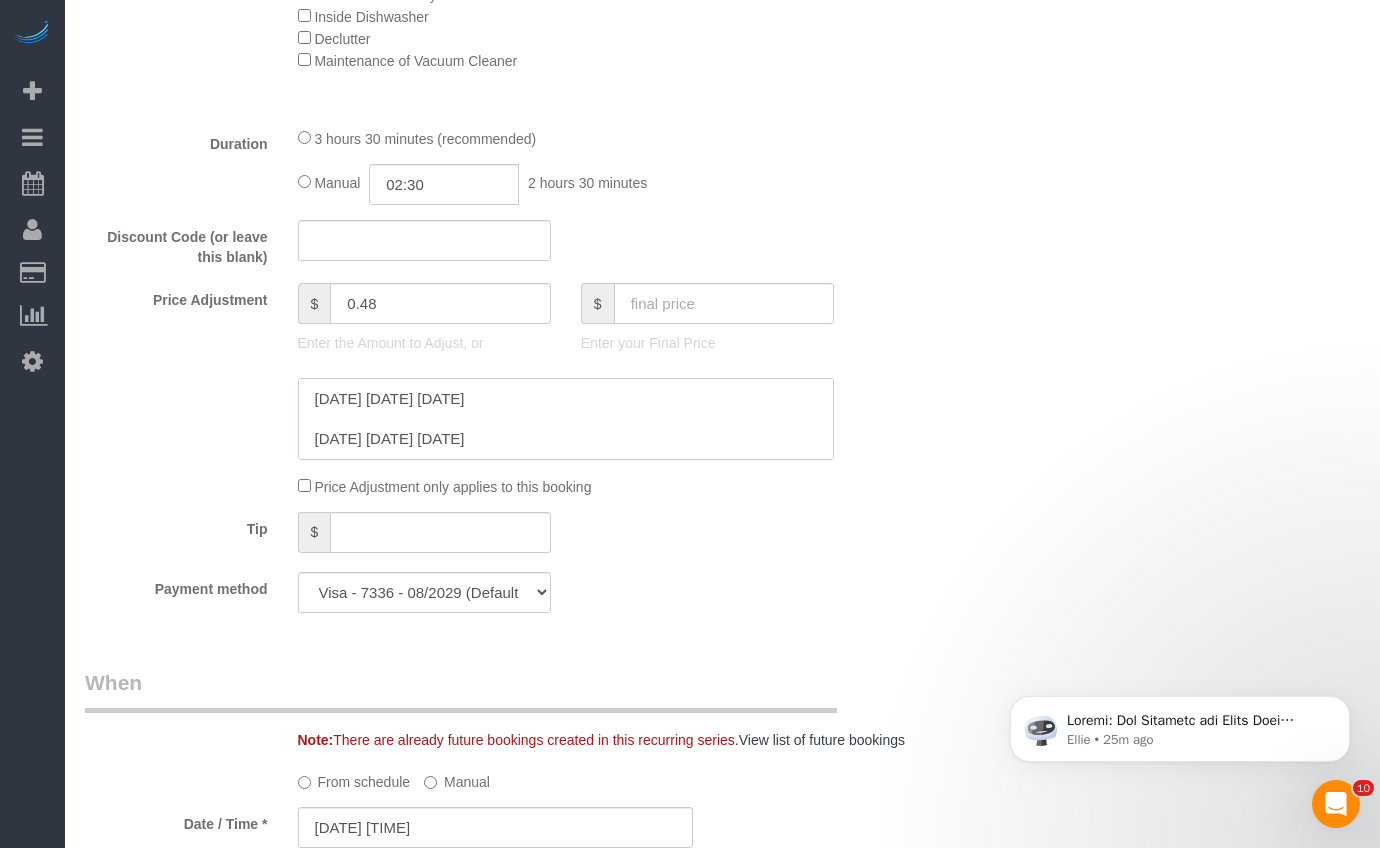 scroll, scrollTop: 1554, scrollLeft: 0, axis: vertical 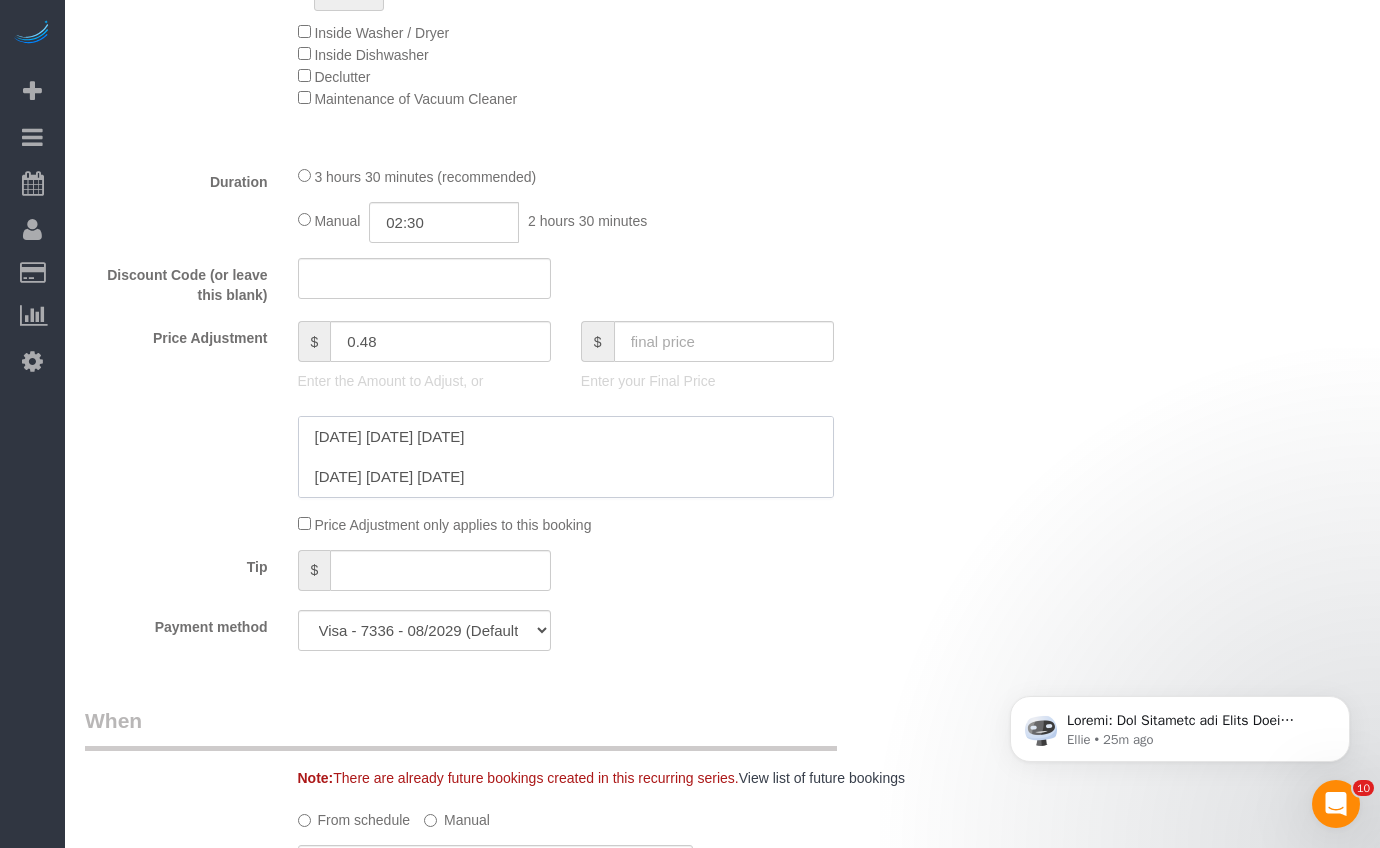 click 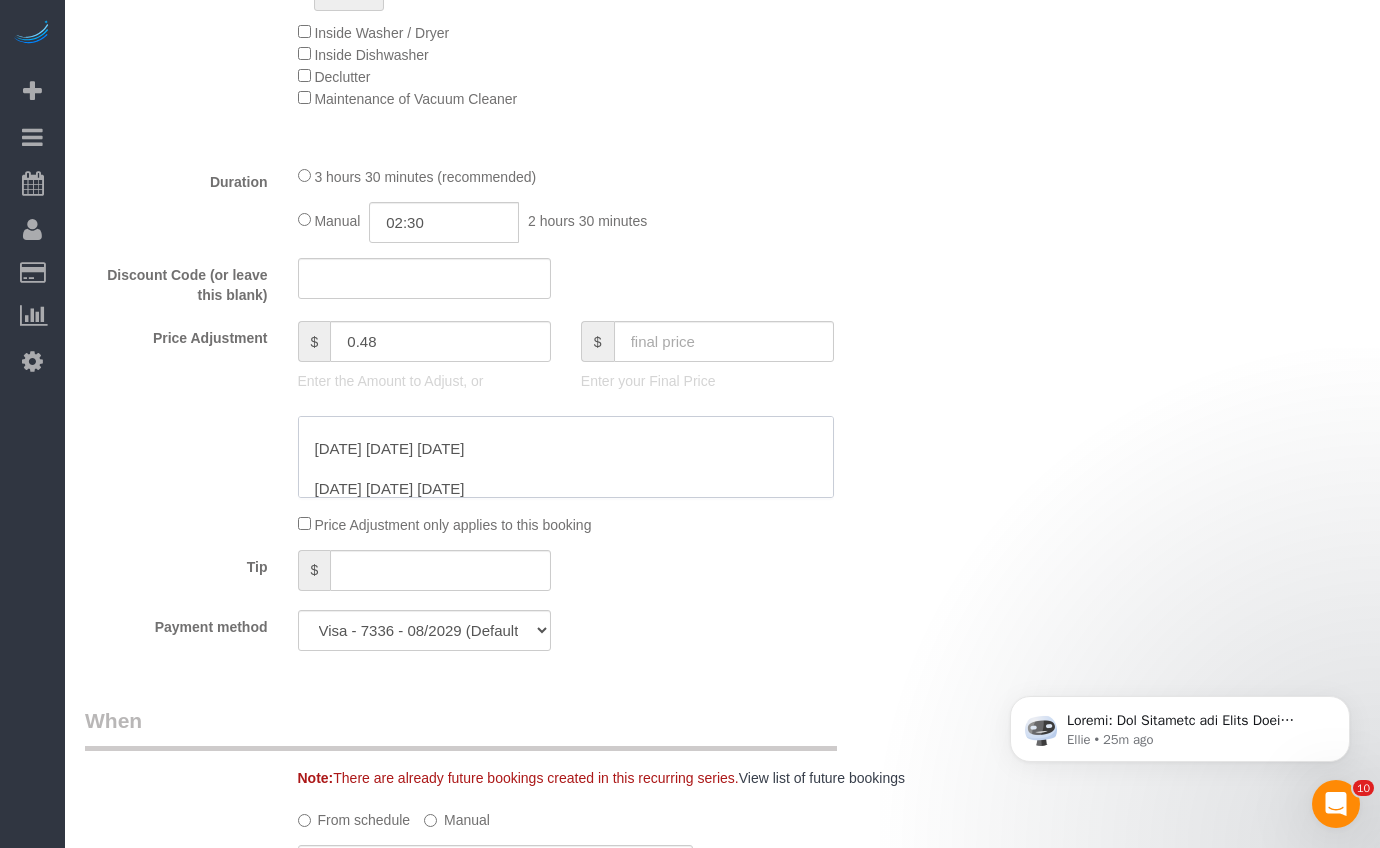 scroll, scrollTop: 80, scrollLeft: 0, axis: vertical 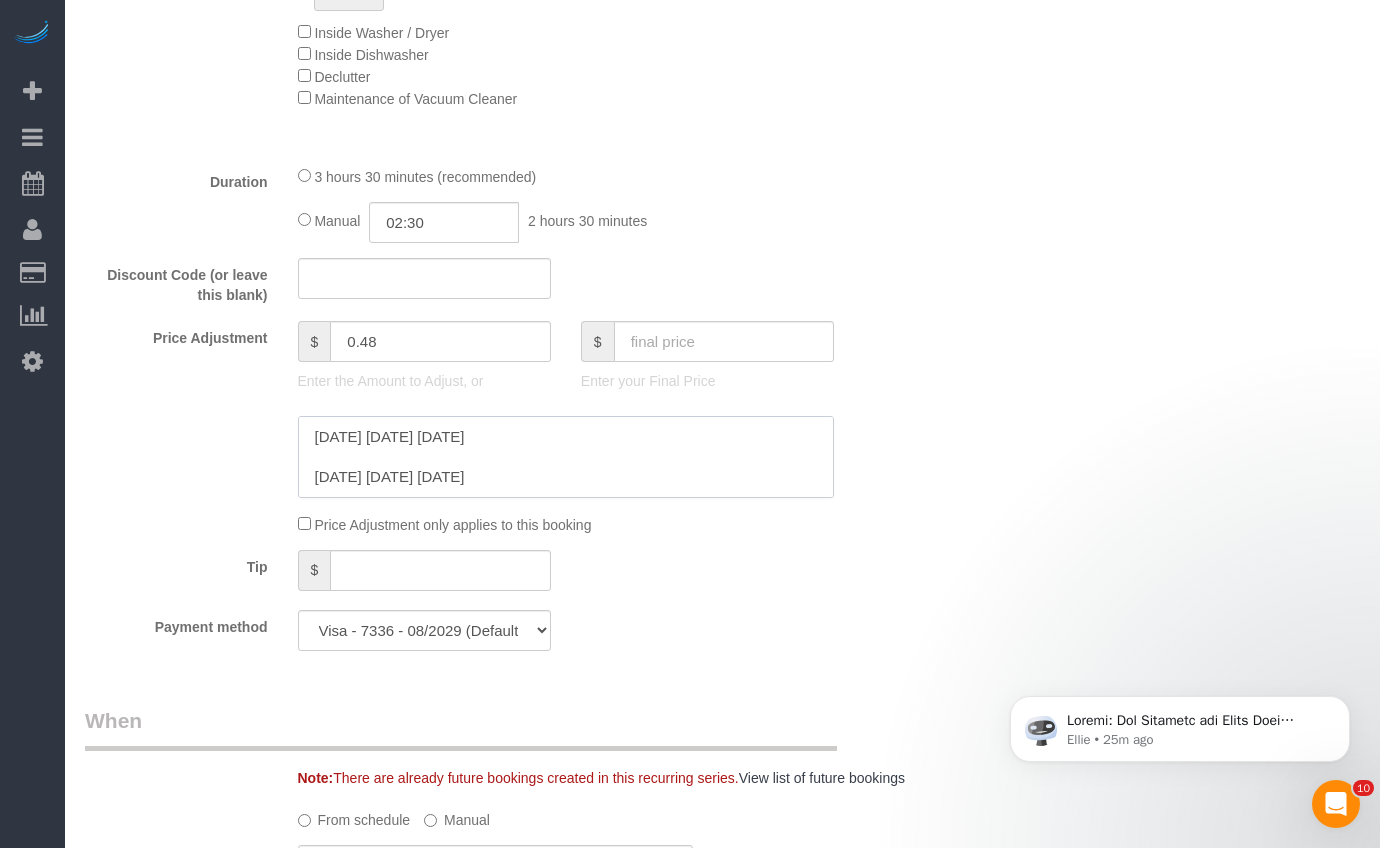 drag, startPoint x: 695, startPoint y: 453, endPoint x: 349, endPoint y: 478, distance: 346.902 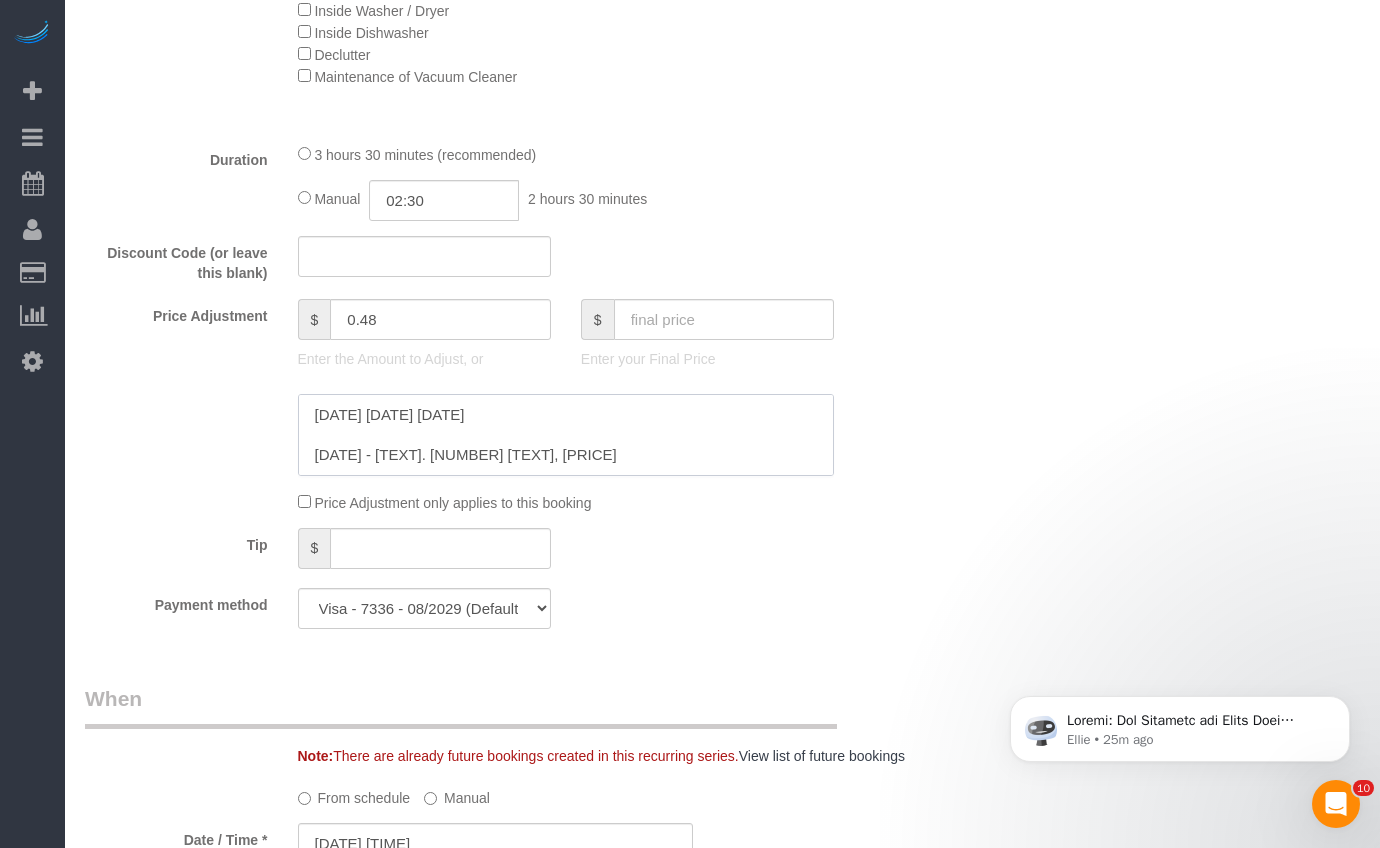 scroll, scrollTop: 1598, scrollLeft: 0, axis: vertical 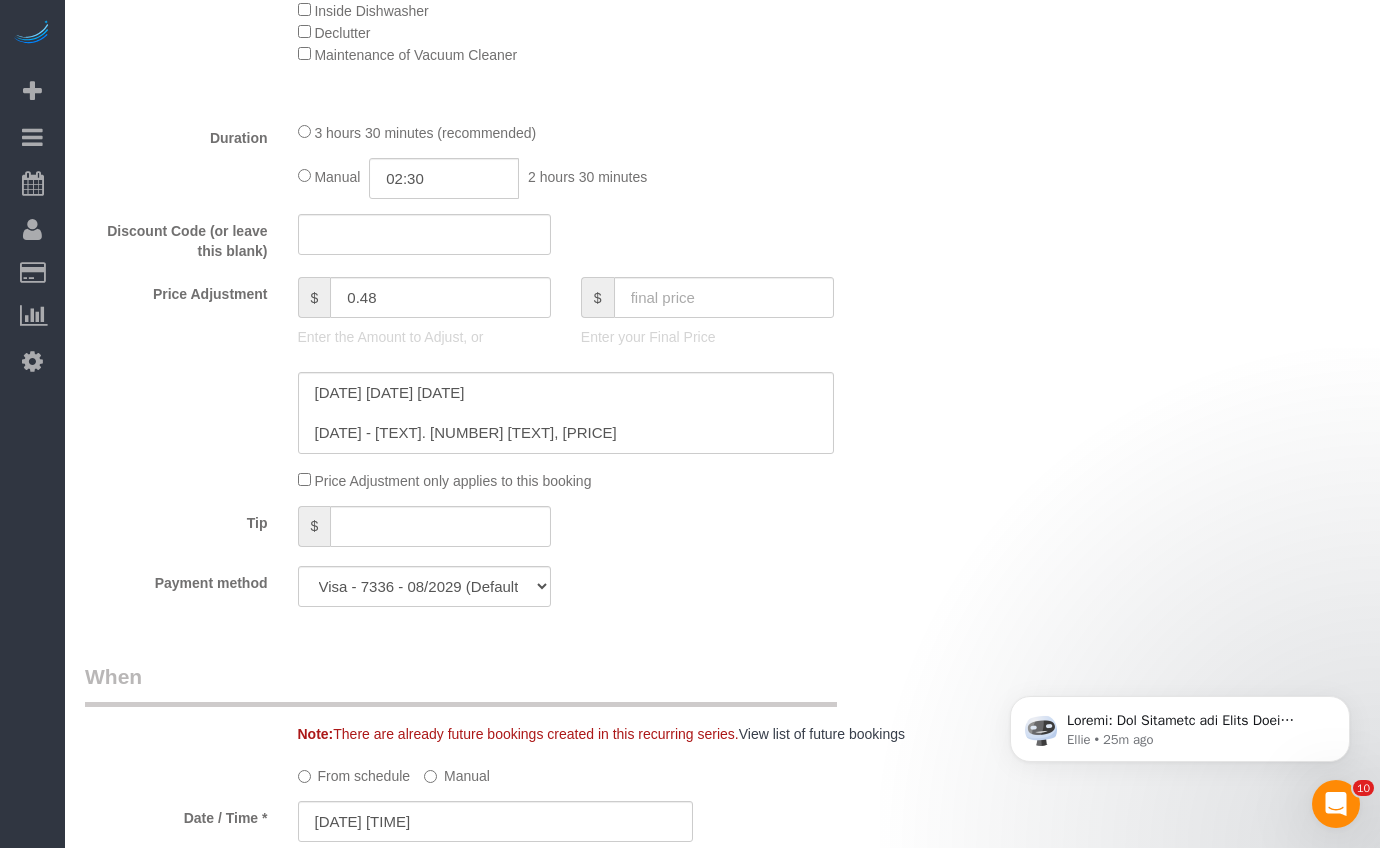 click on "Price Adjustment
$
0.48
Enter the Amount to Adjust, or
$
Enter your Final Price
Price Adjustment only applies to this booking" 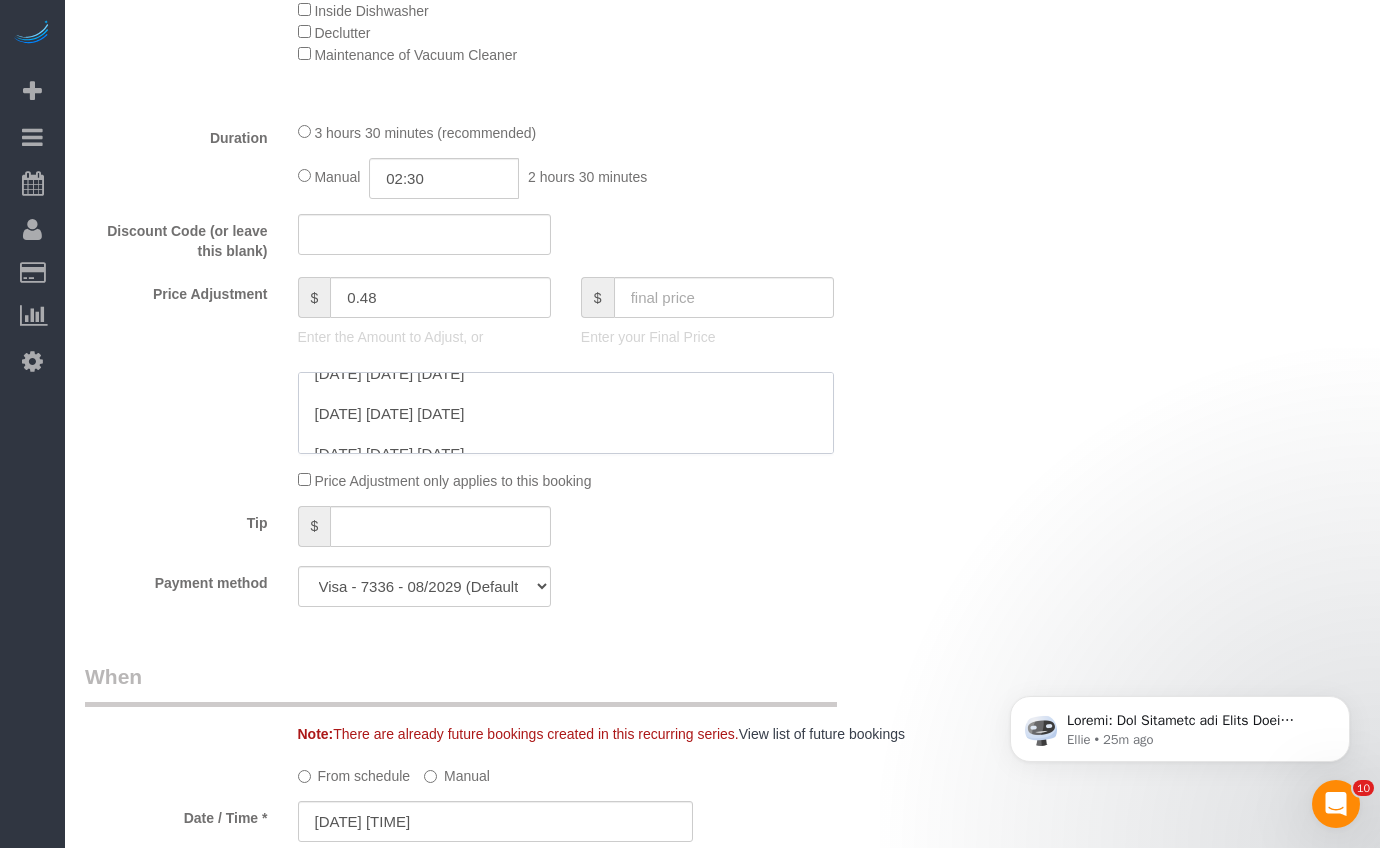 scroll, scrollTop: 0, scrollLeft: 0, axis: both 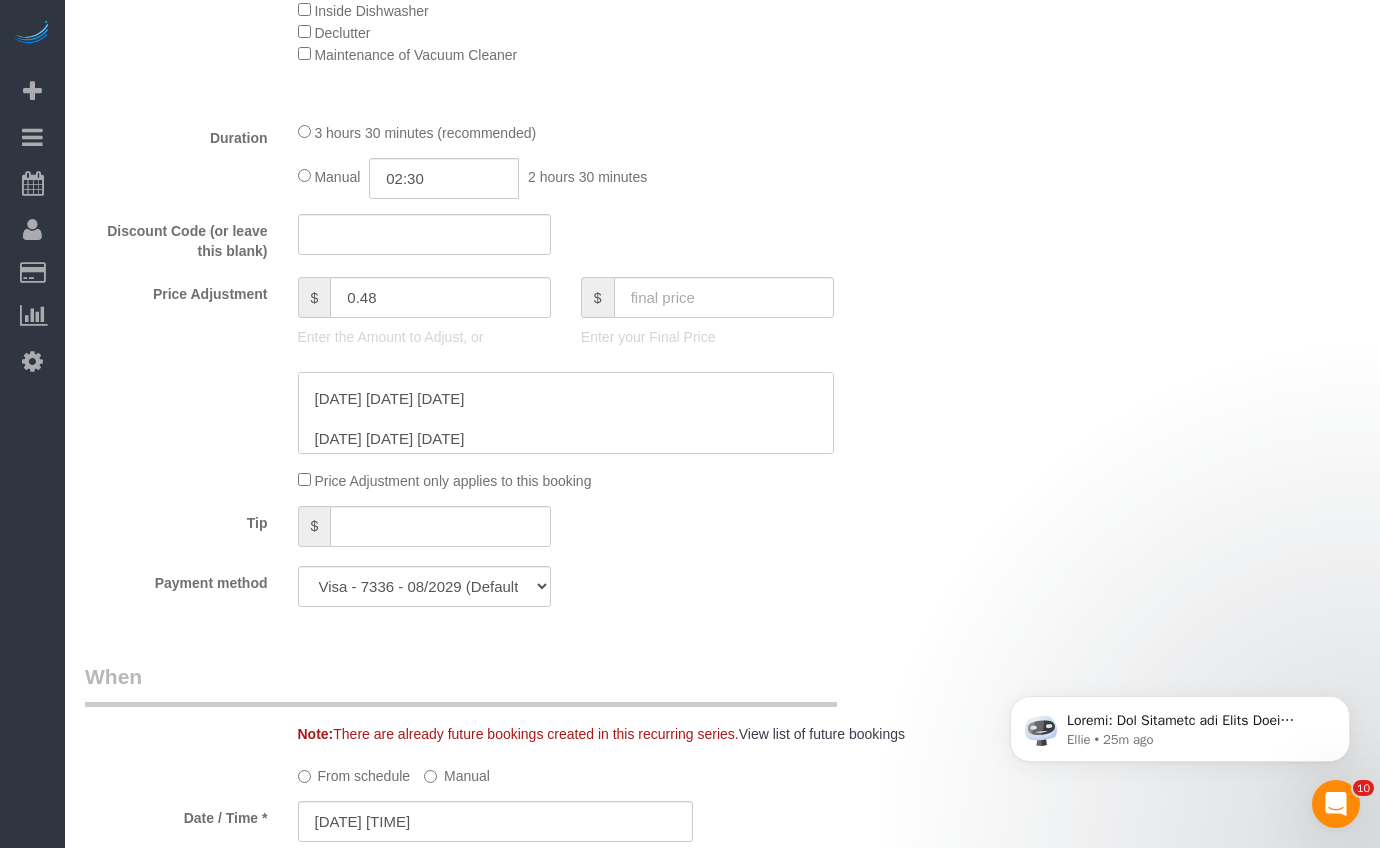 drag, startPoint x: 647, startPoint y: 396, endPoint x: 273, endPoint y: 440, distance: 376.57935 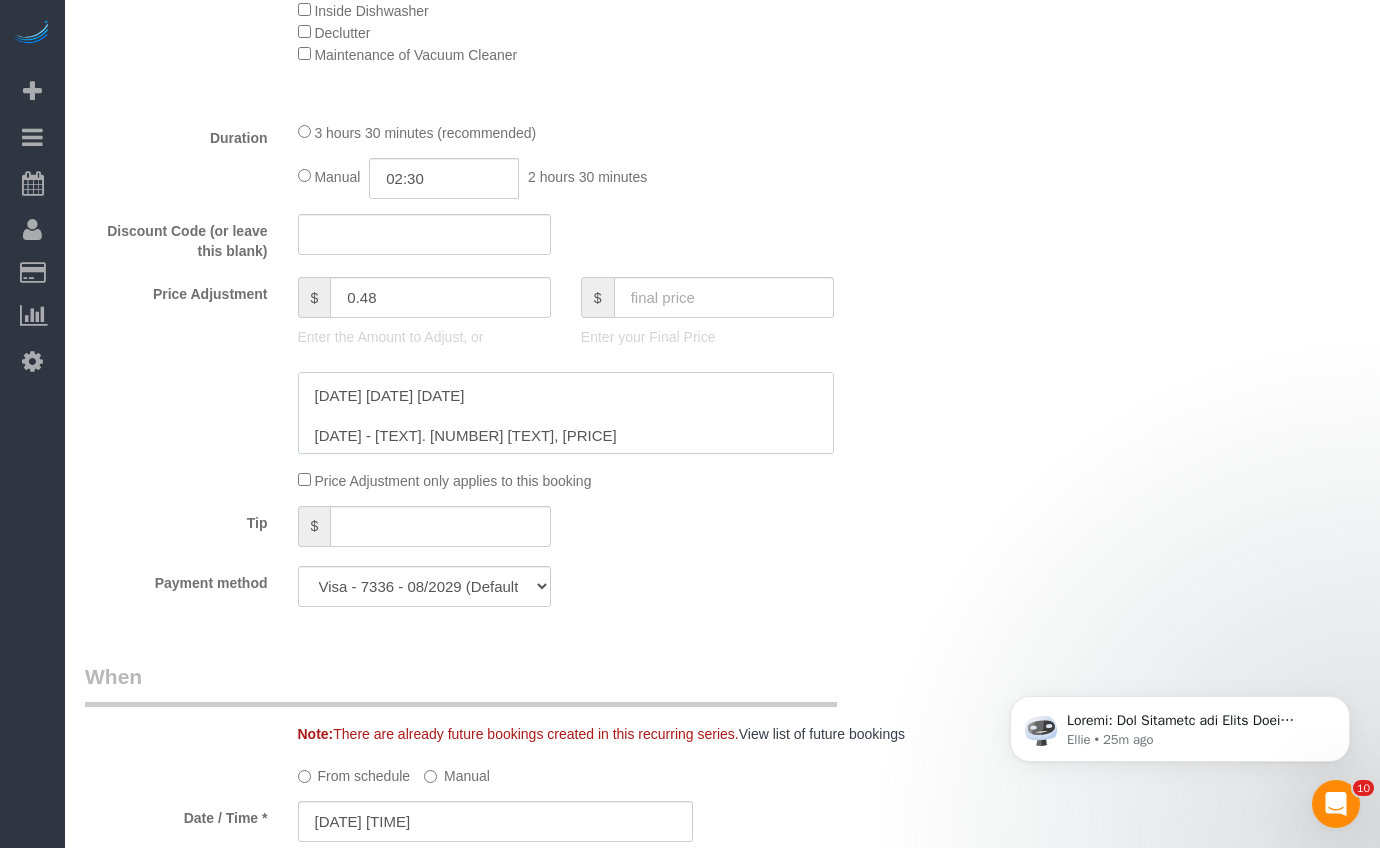 drag, startPoint x: 333, startPoint y: 398, endPoint x: 640, endPoint y: 411, distance: 307.27512 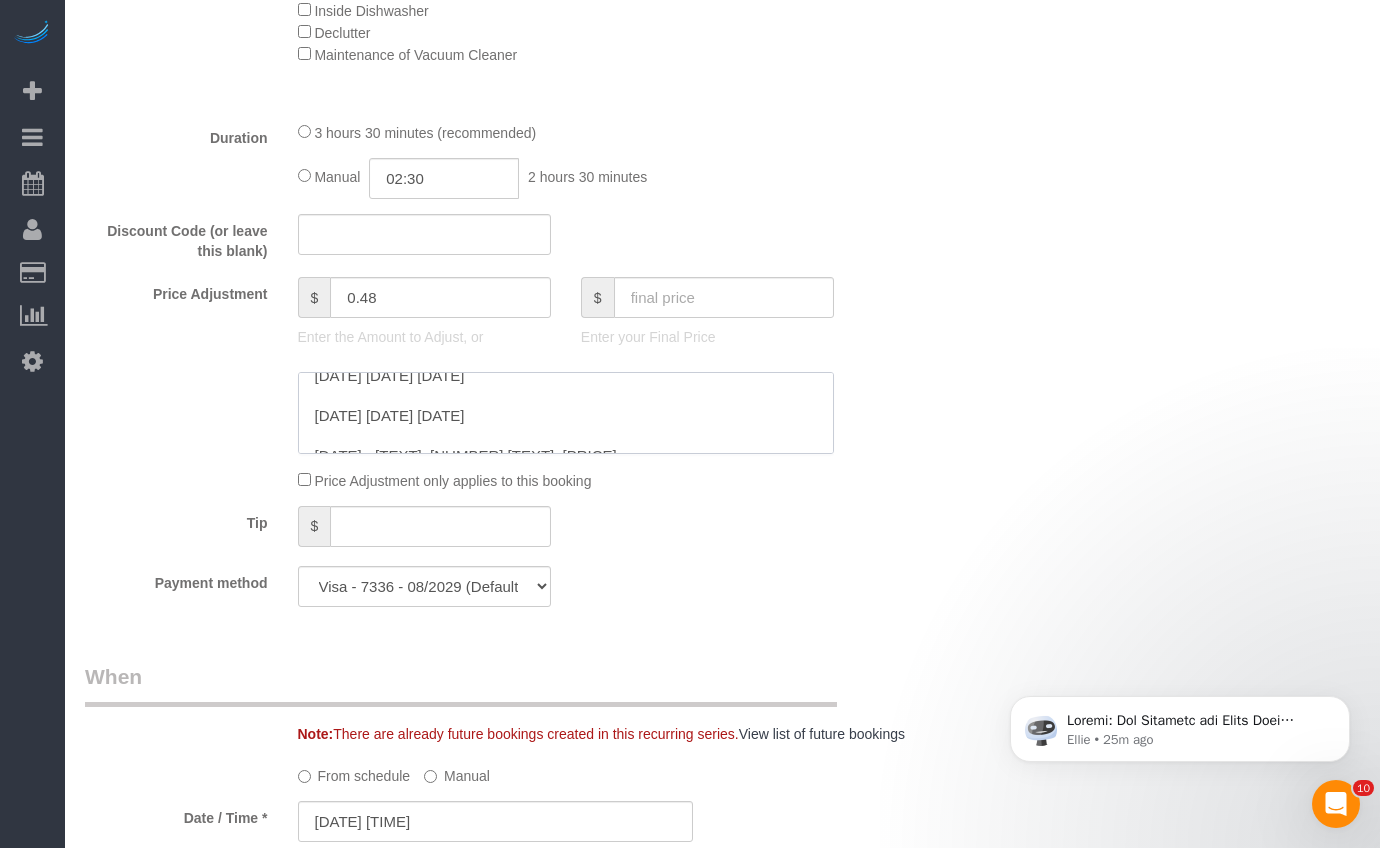scroll, scrollTop: 0, scrollLeft: 0, axis: both 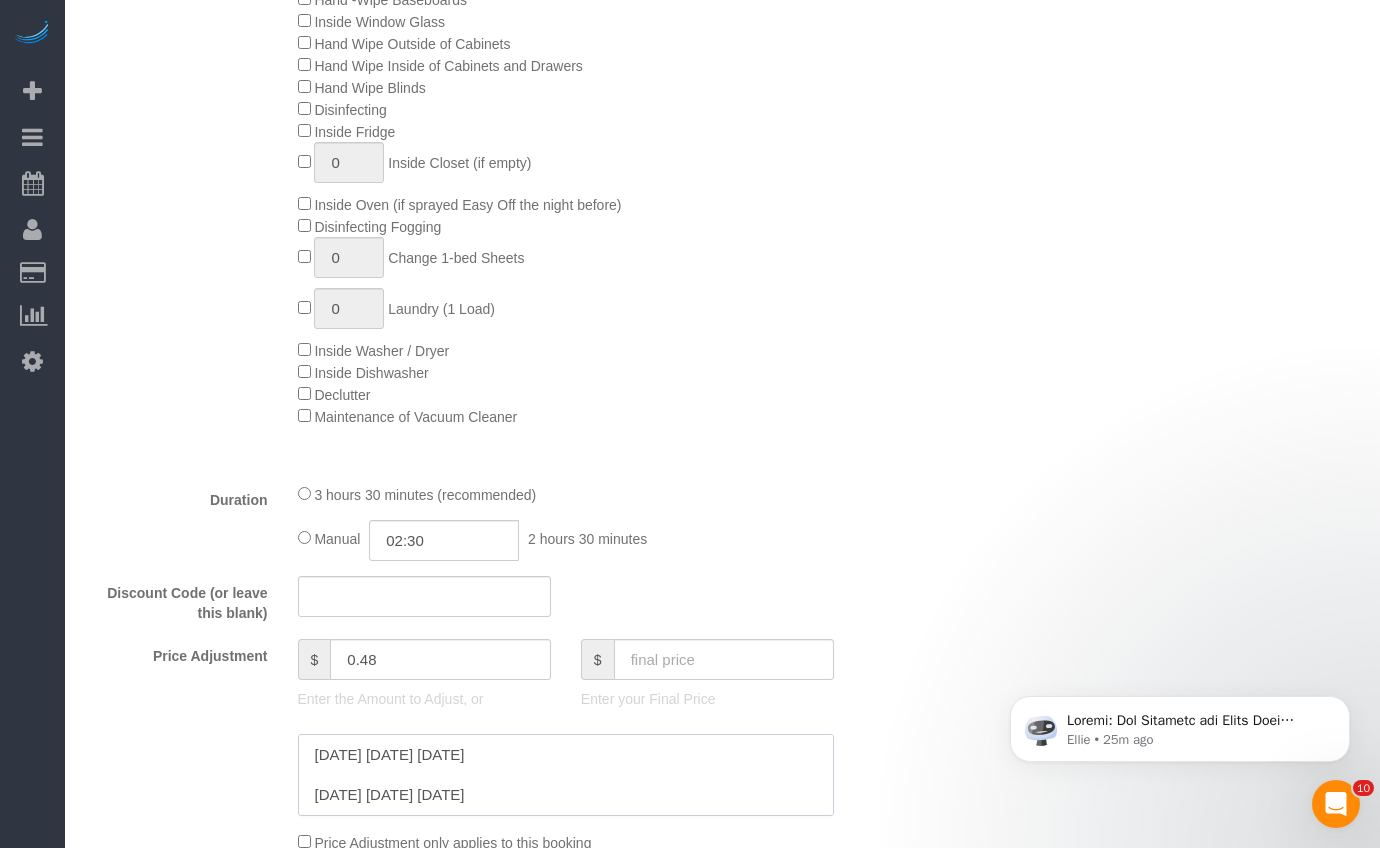 click 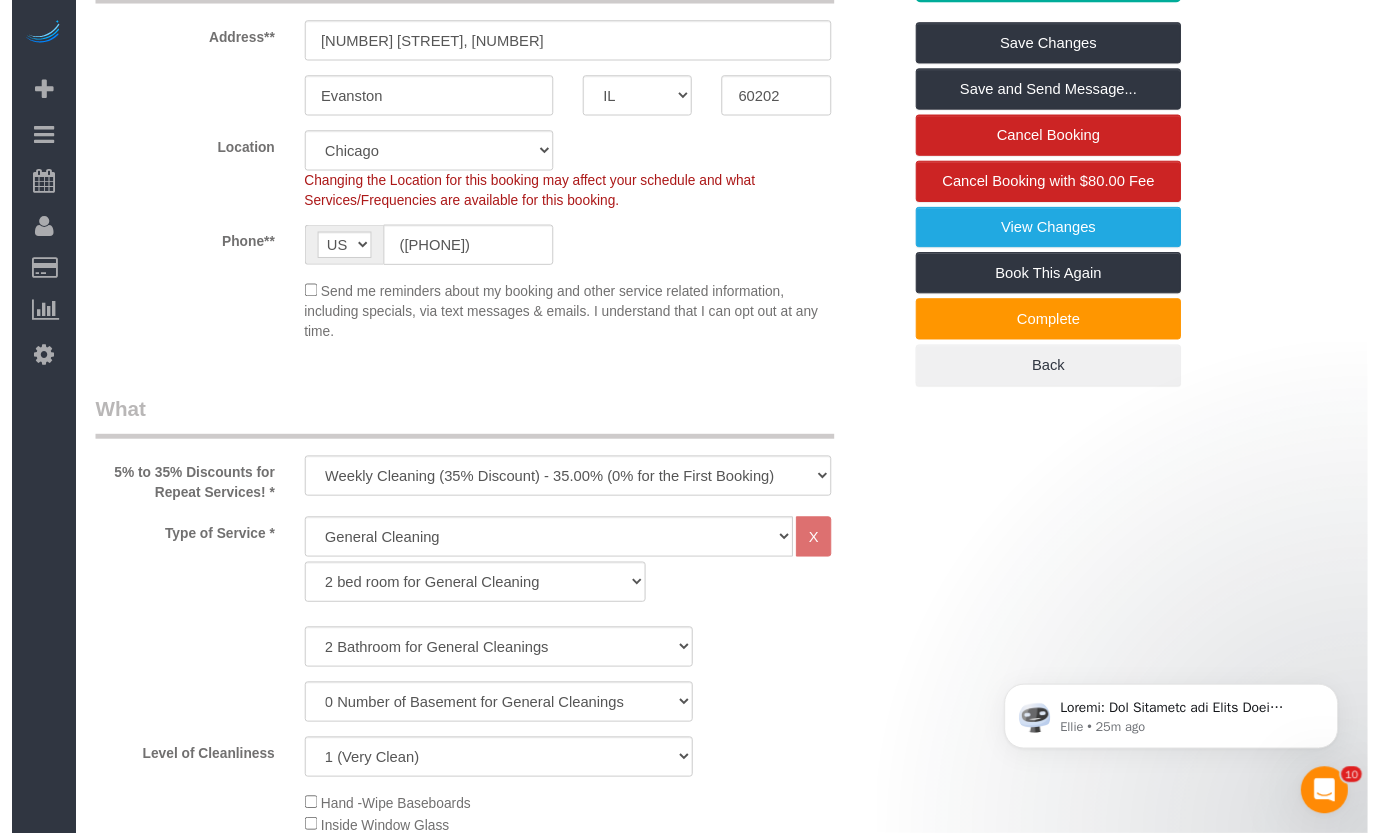 scroll, scrollTop: 0, scrollLeft: 0, axis: both 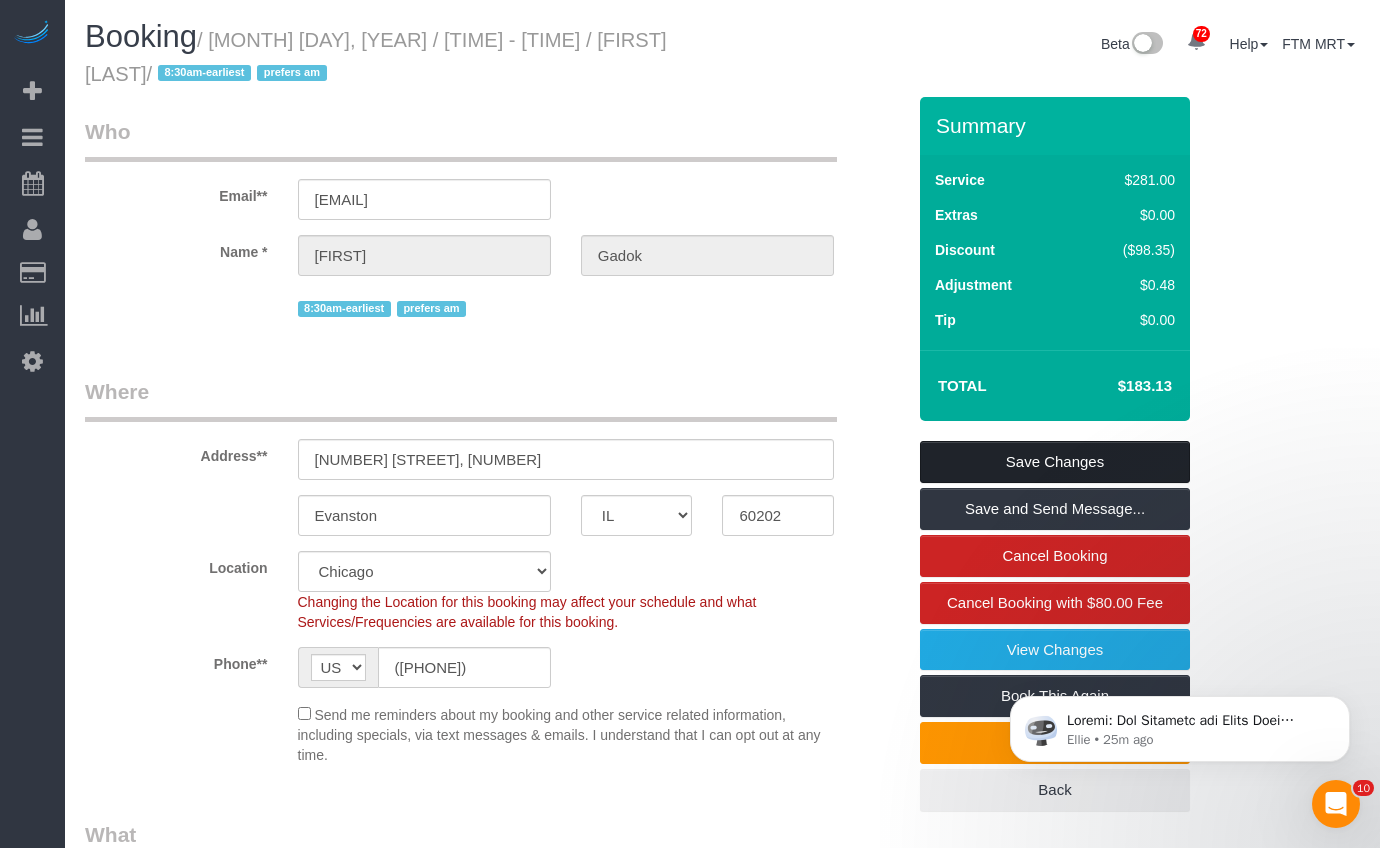 type on "7/18/2025 Parking Charge added: $9.38 = $183.13
6/27/25 Parking Charge added: $9.38 = $183.13
6/13/25 Parking Charge added: $9.38 = $183.13
5/28/2025 - Upgraded to WE. 2.5 hrs, $173.75" 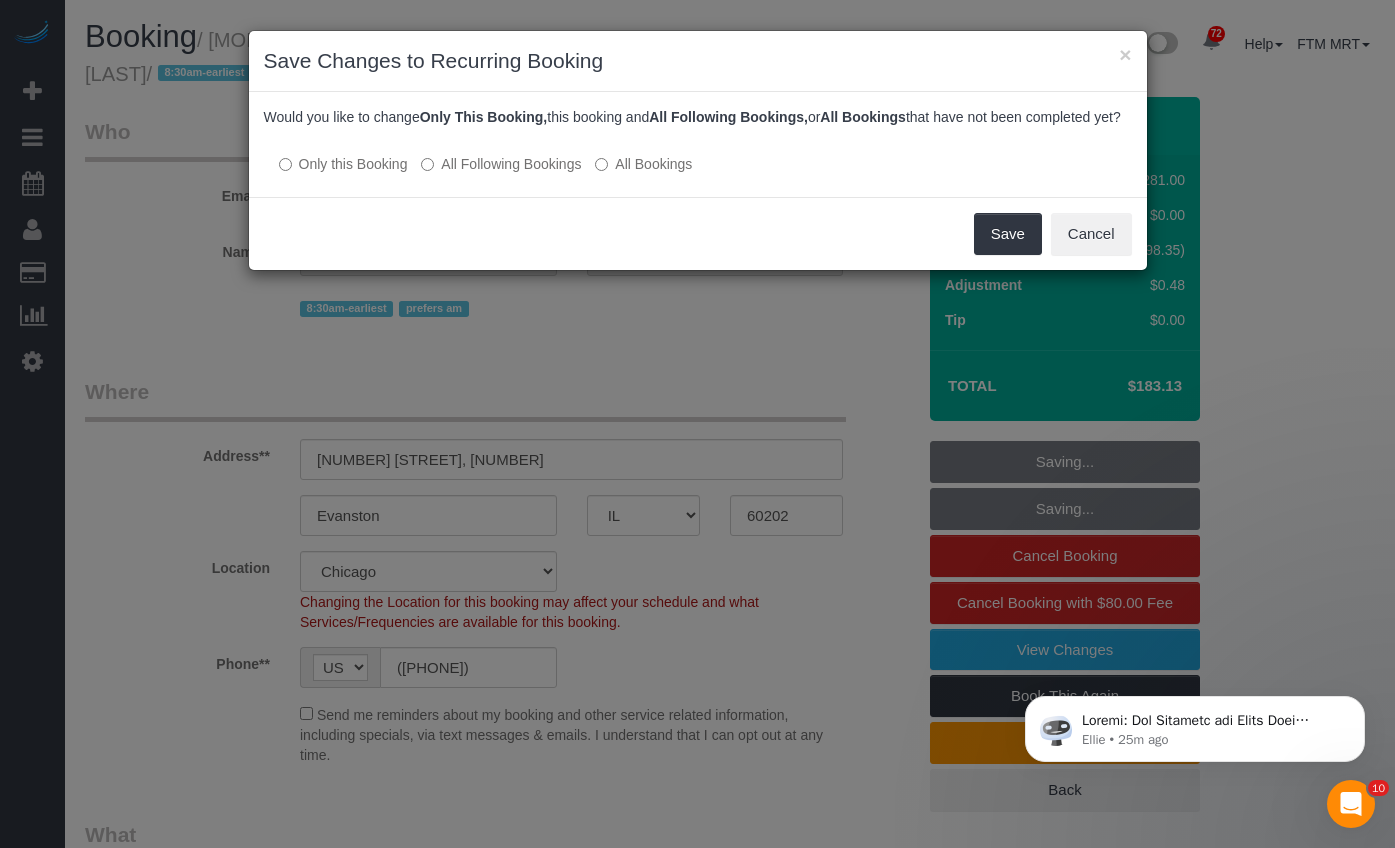 click on "All Following Bookings" at bounding box center [501, 164] 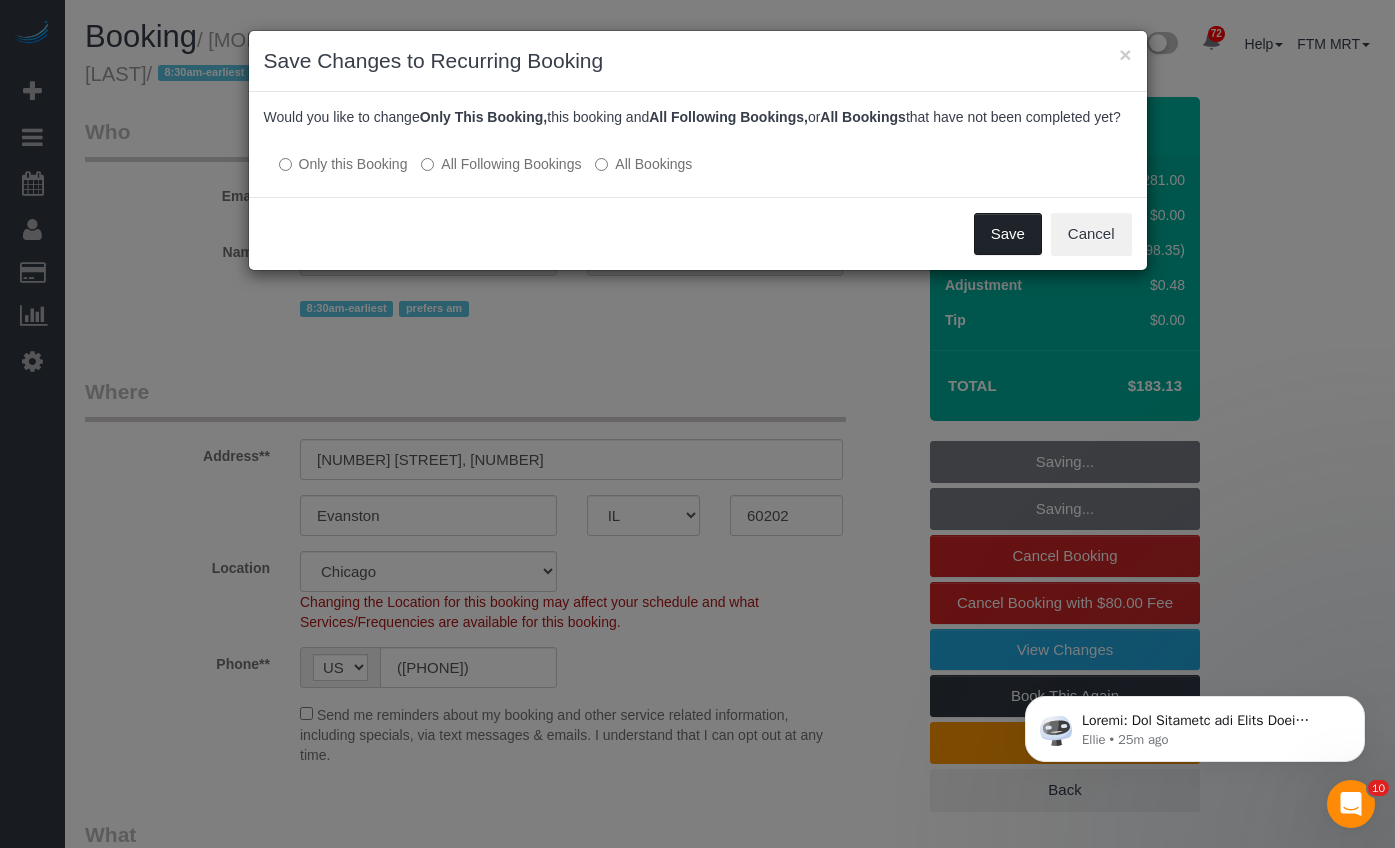 click on "Save" at bounding box center [1008, 234] 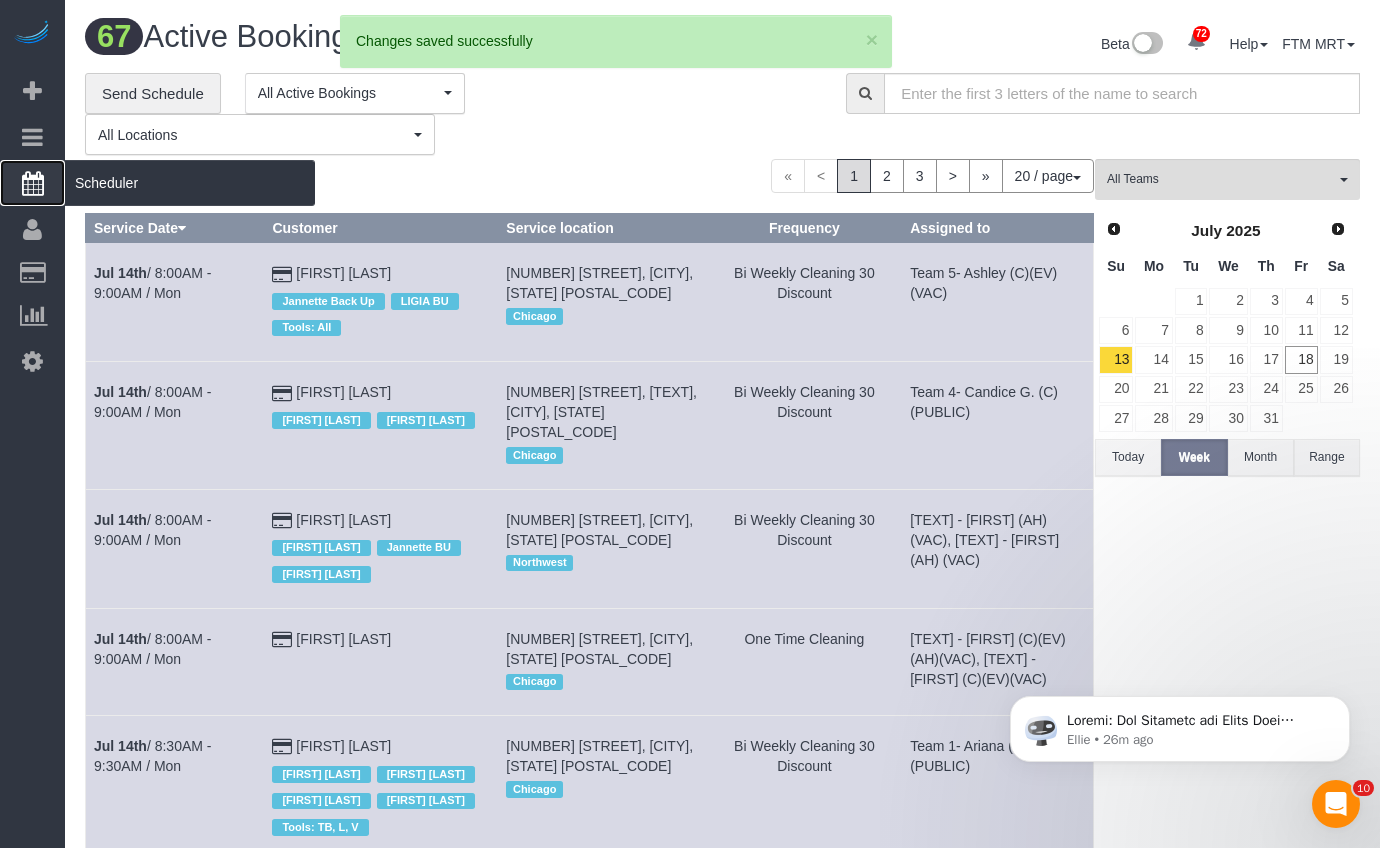 click on "Scheduler" at bounding box center [190, 183] 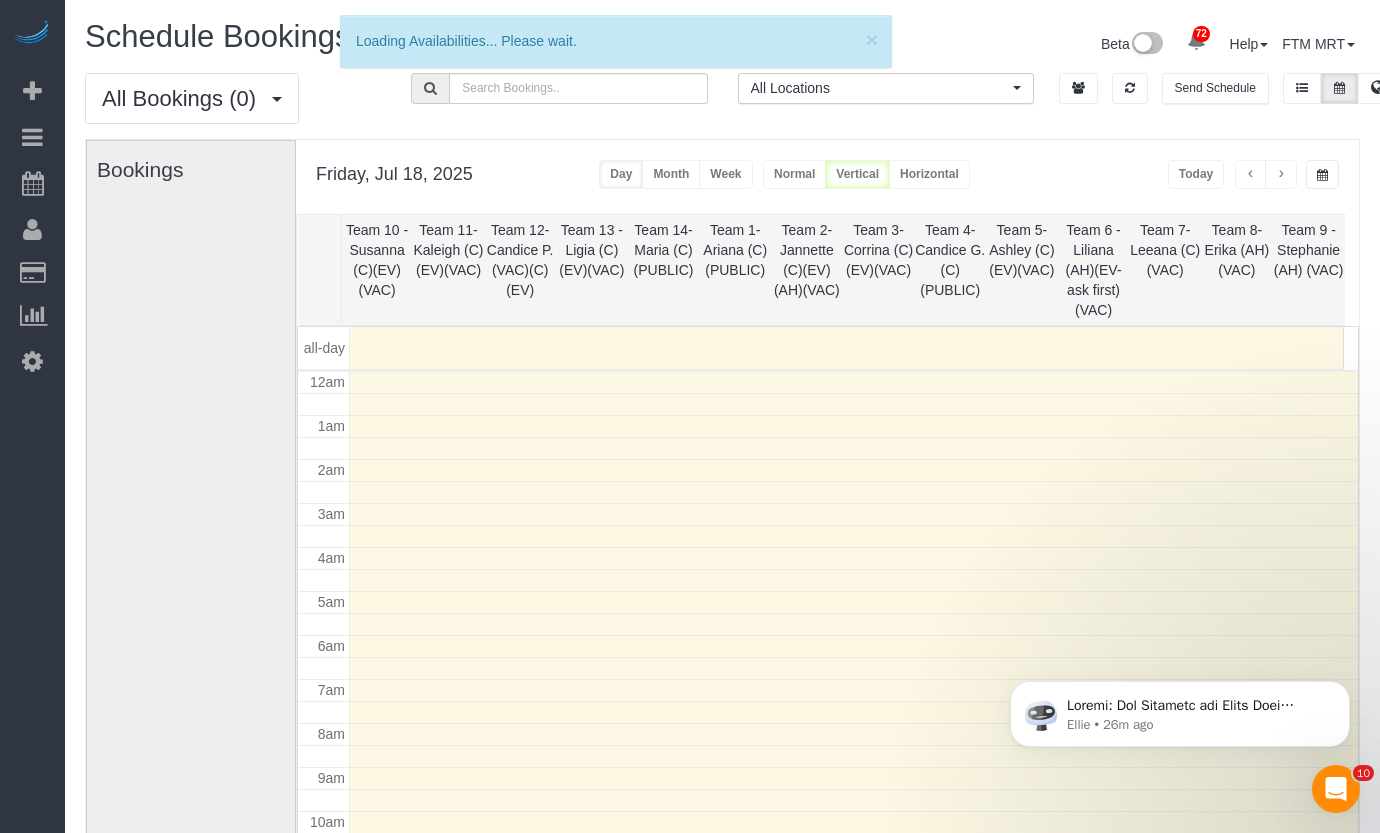 scroll, scrollTop: 265, scrollLeft: 0, axis: vertical 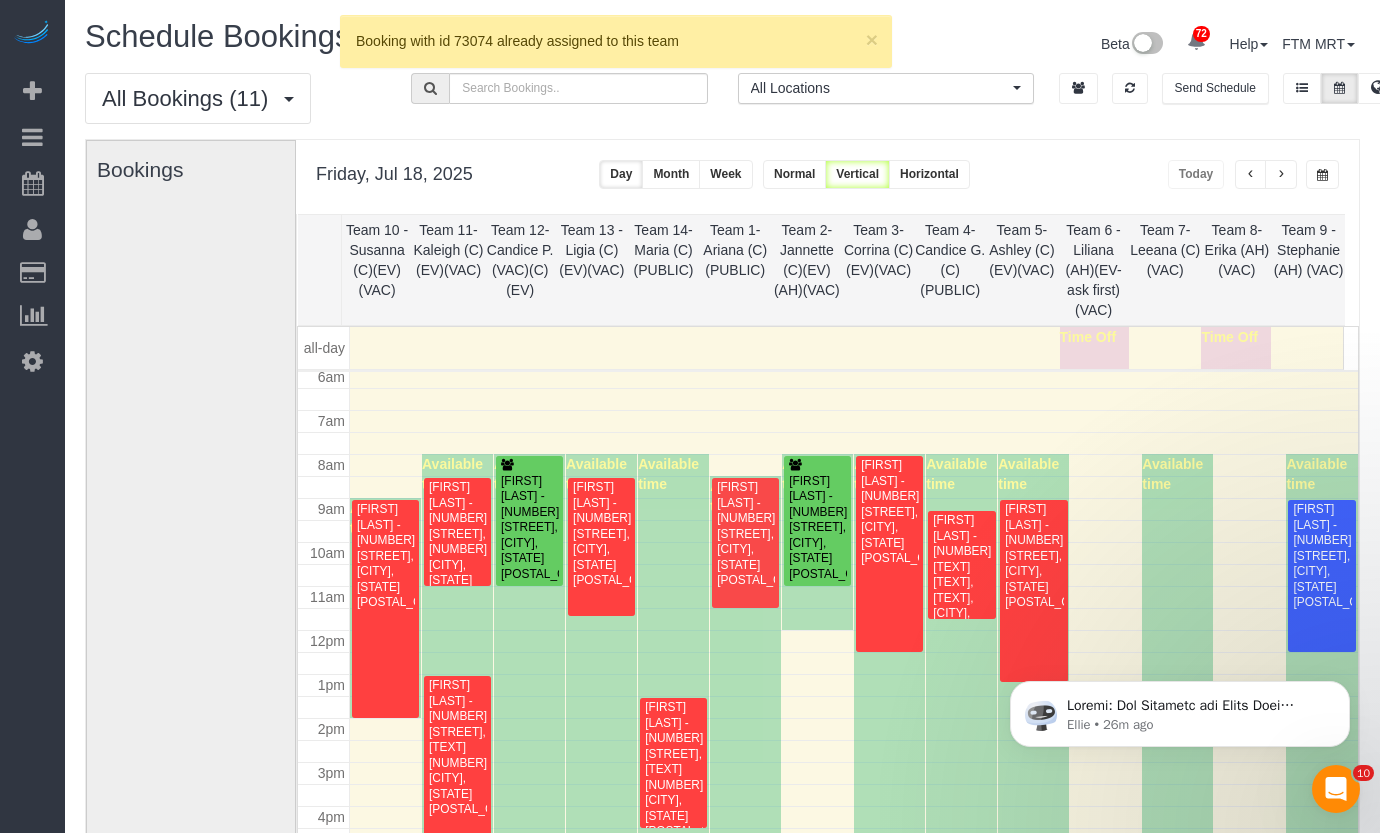 click on "[FIRST] [LAST] - [NUMBER] [STREET], Apt [NUMBER], [CITY], [STATE] [POSTAL_CODE]" at bounding box center [457, 747] 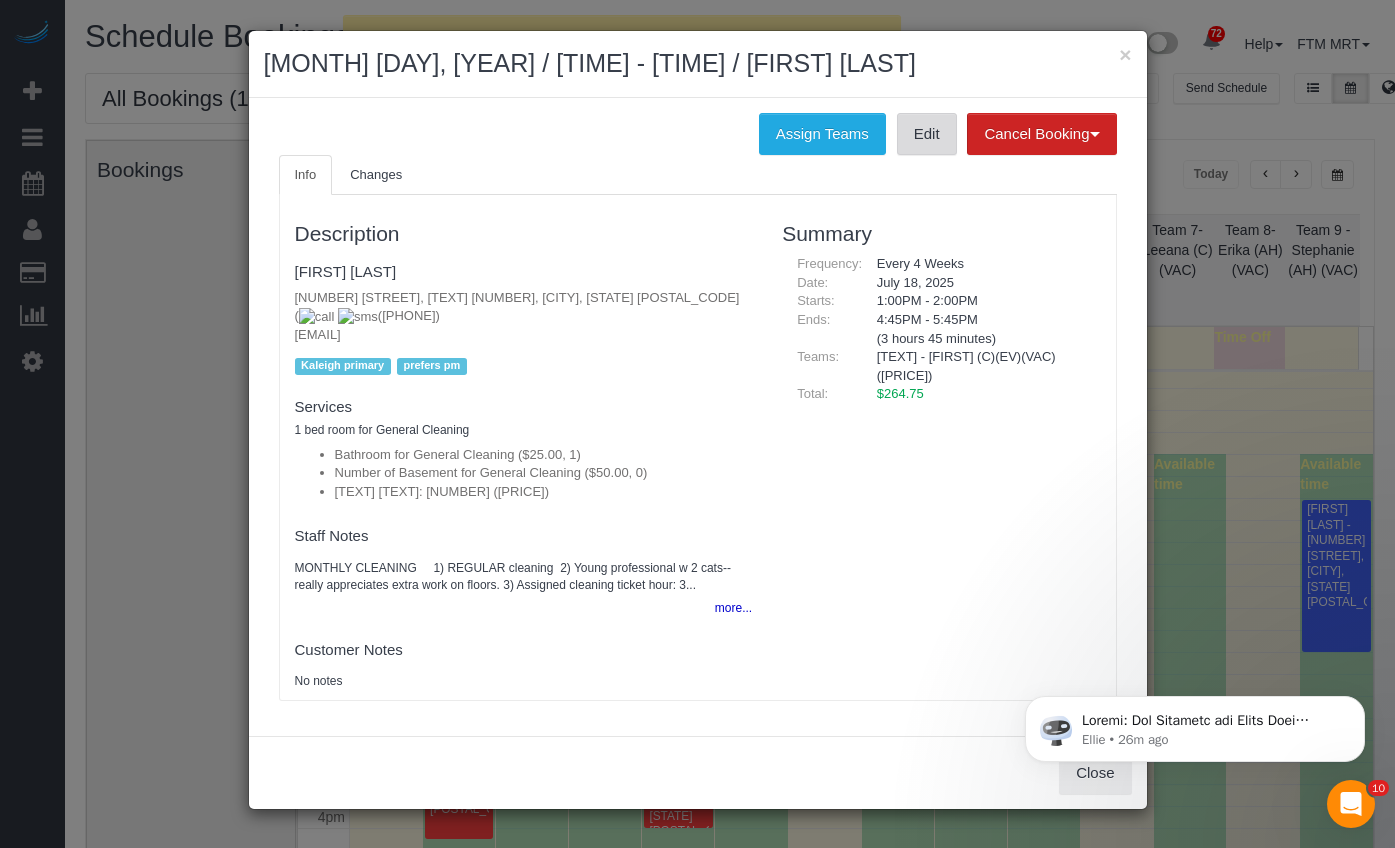 click on "Edit" at bounding box center (927, 134) 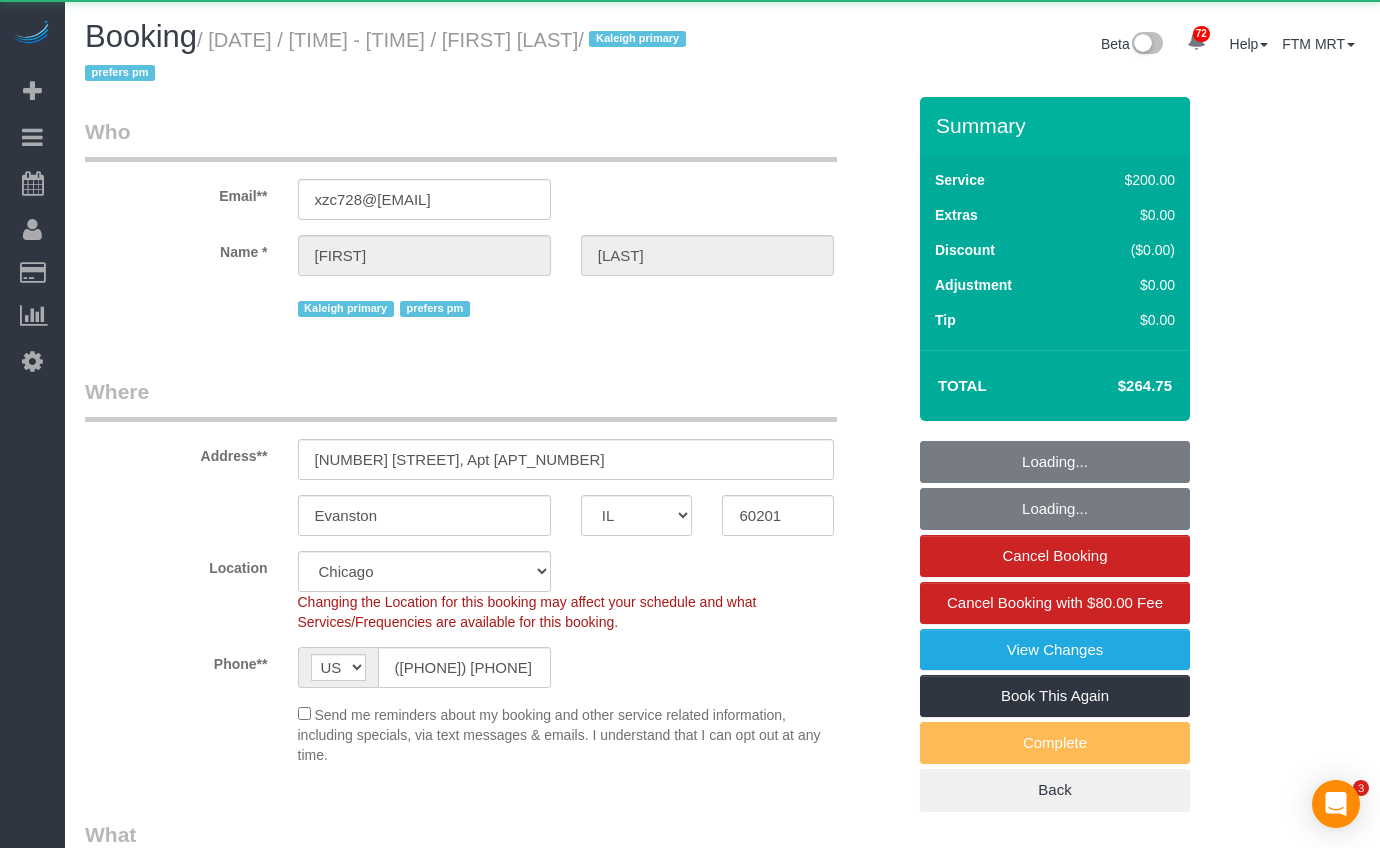 select on "IL" 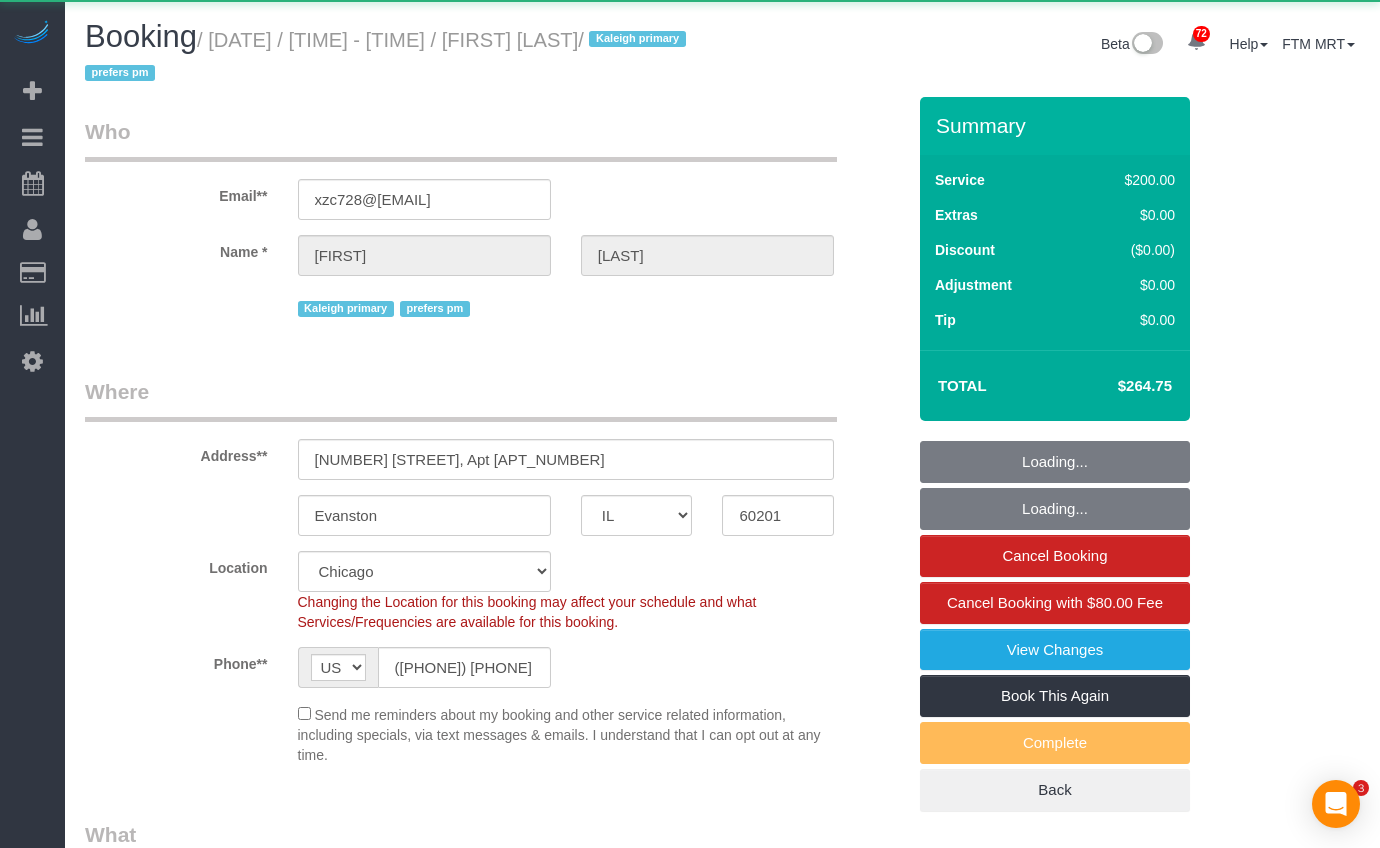 scroll, scrollTop: 0, scrollLeft: 0, axis: both 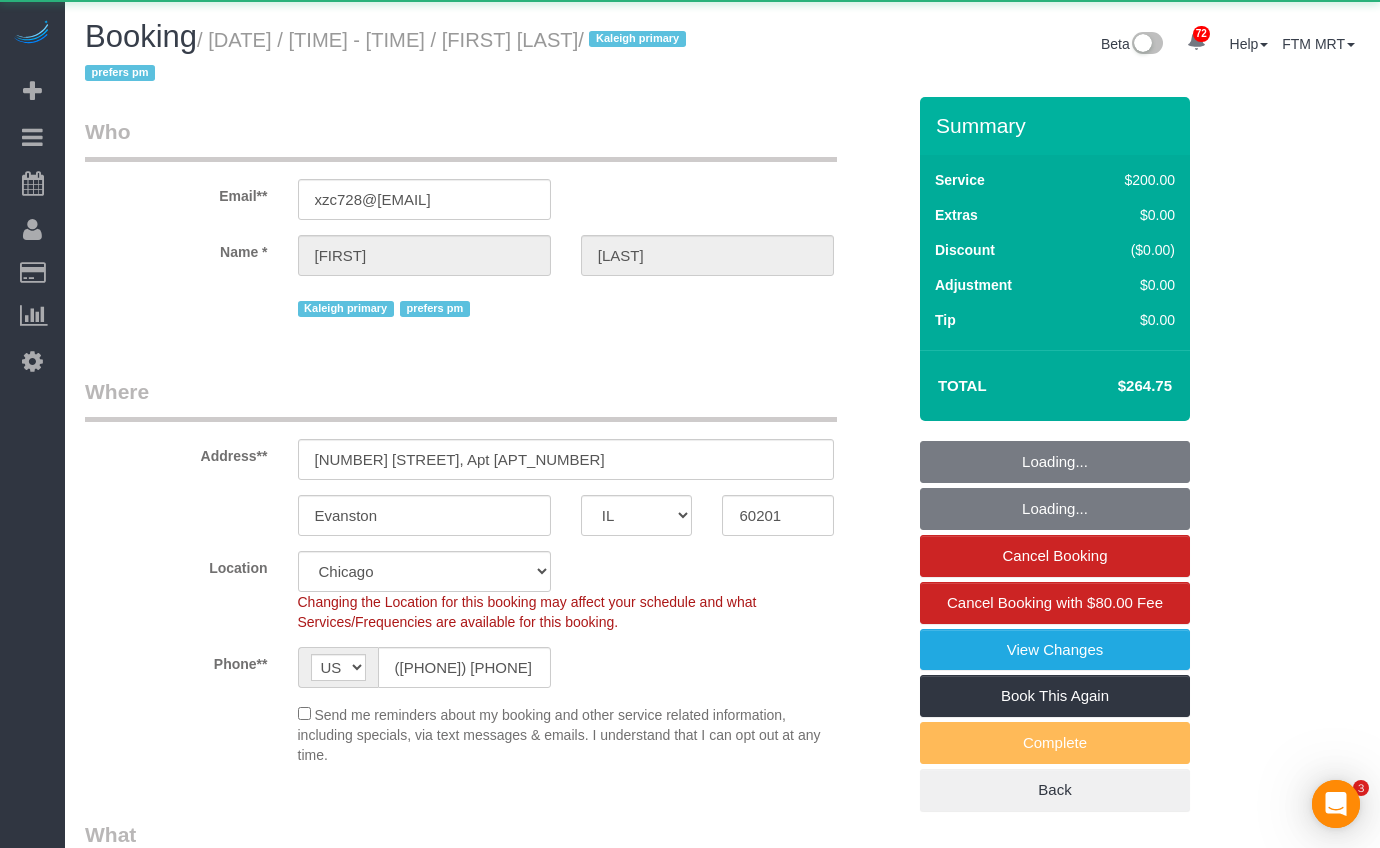 select on "6" 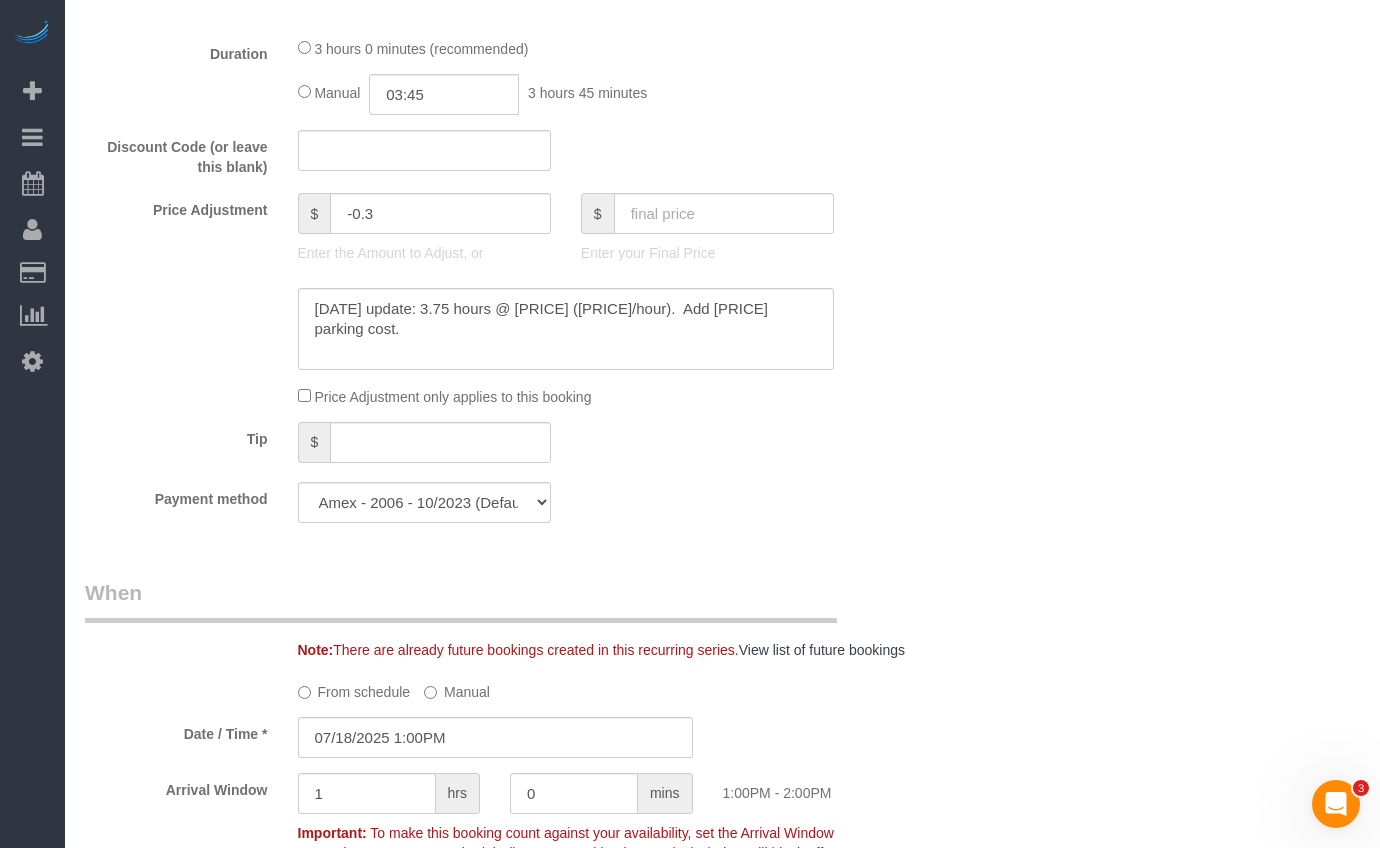 scroll, scrollTop: 1788, scrollLeft: 0, axis: vertical 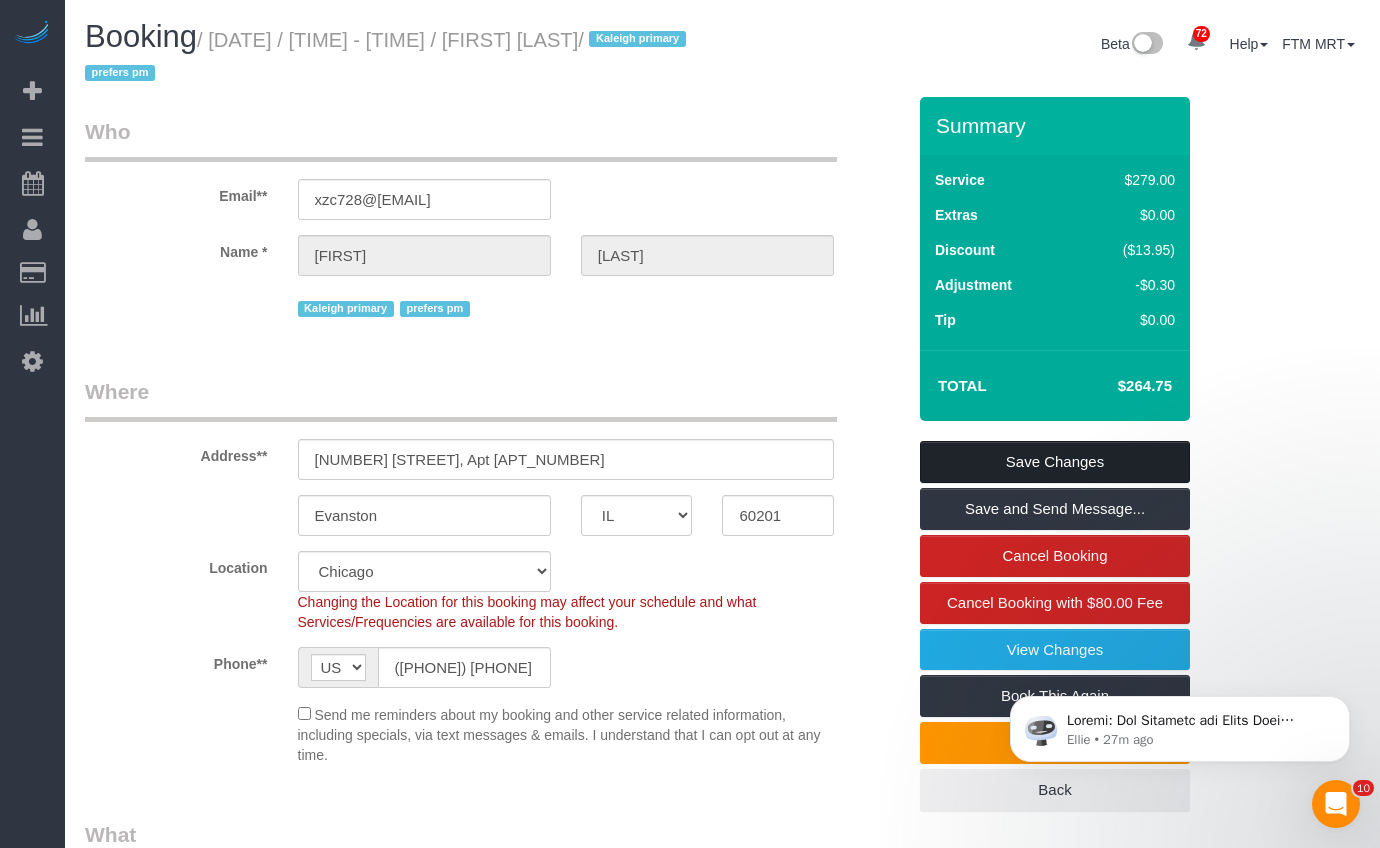 click on "Save Changes" at bounding box center (1055, 462) 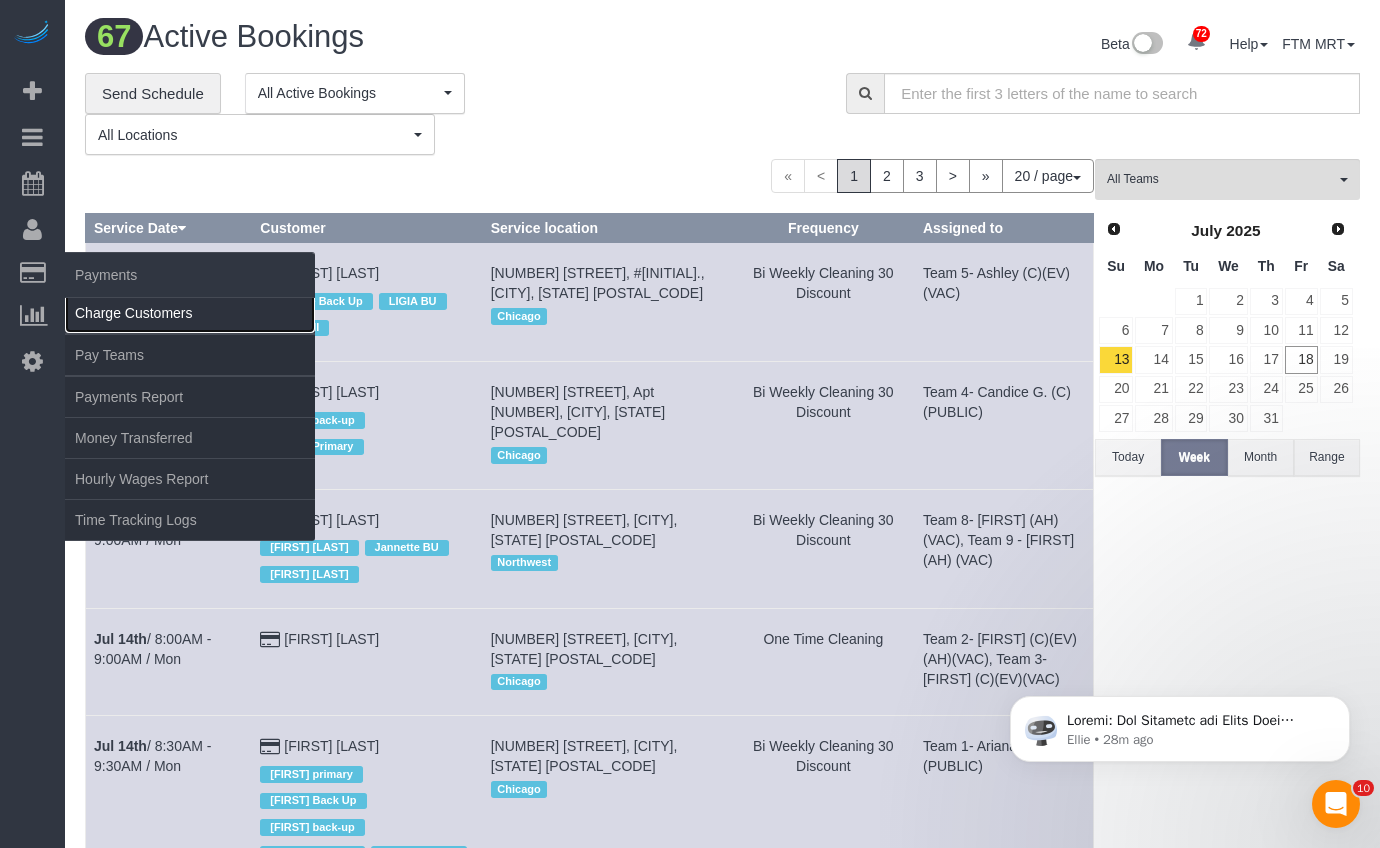 click on "Charge Customers" at bounding box center [190, 313] 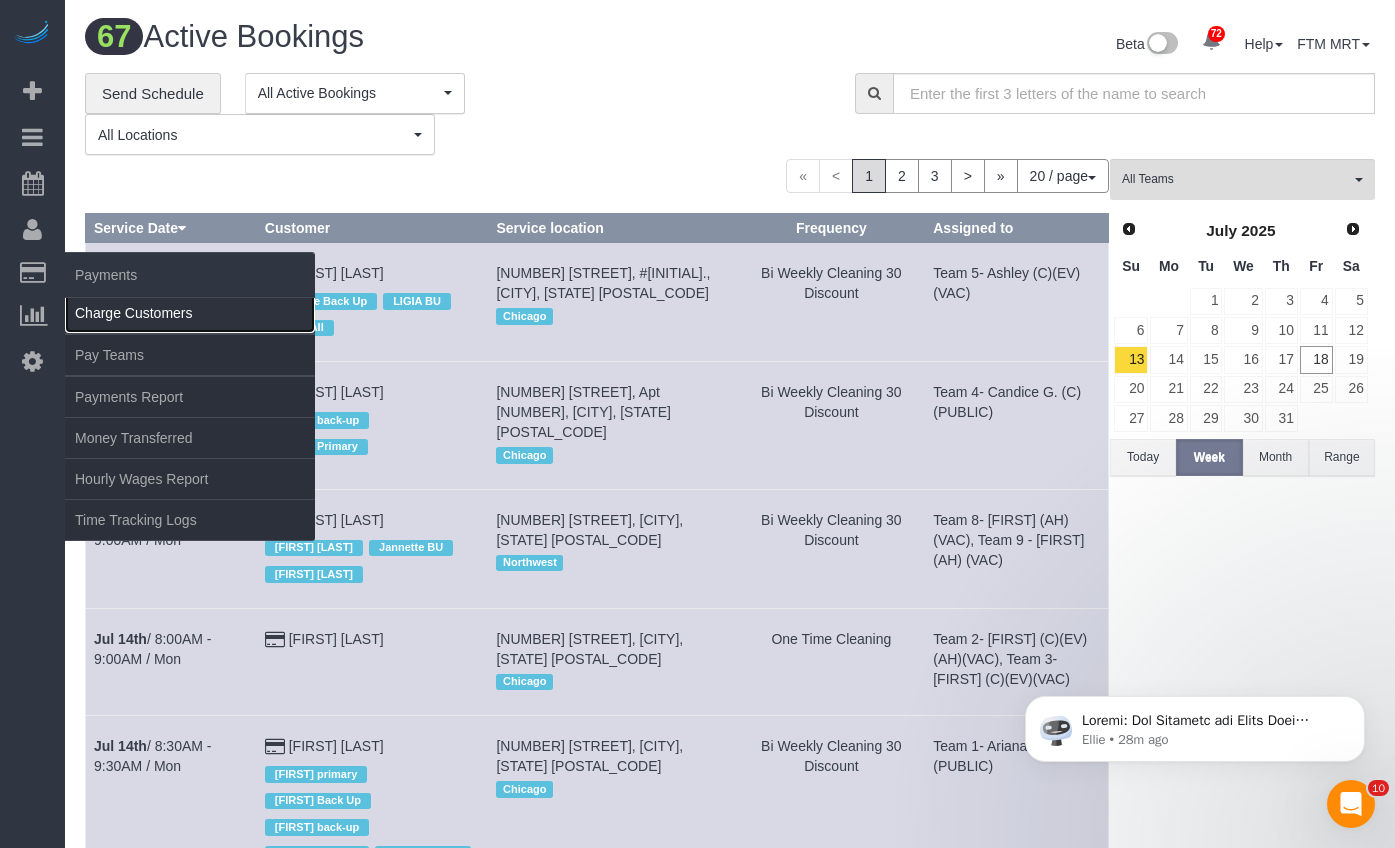 select 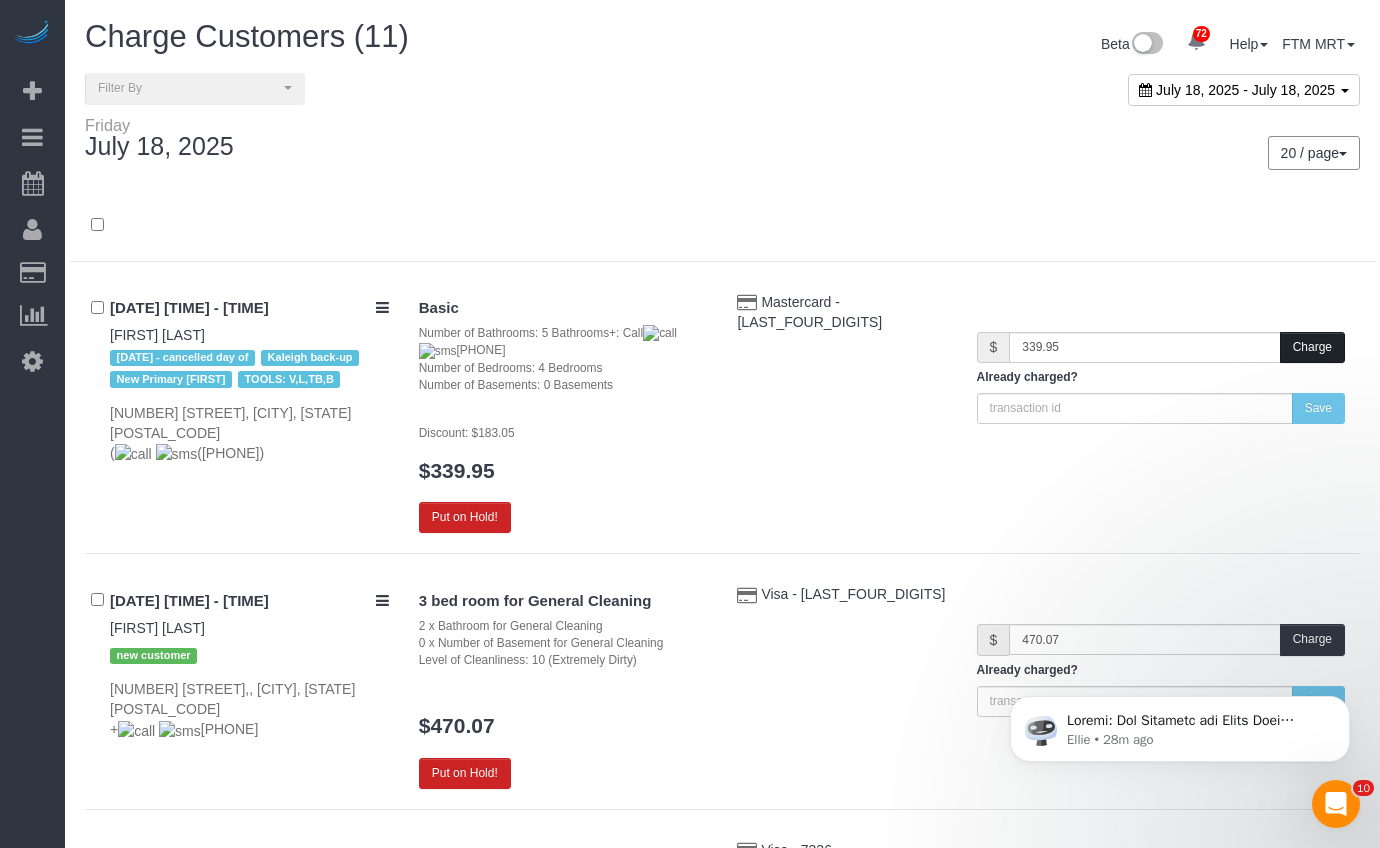 click on "Charge" at bounding box center [1312, 347] 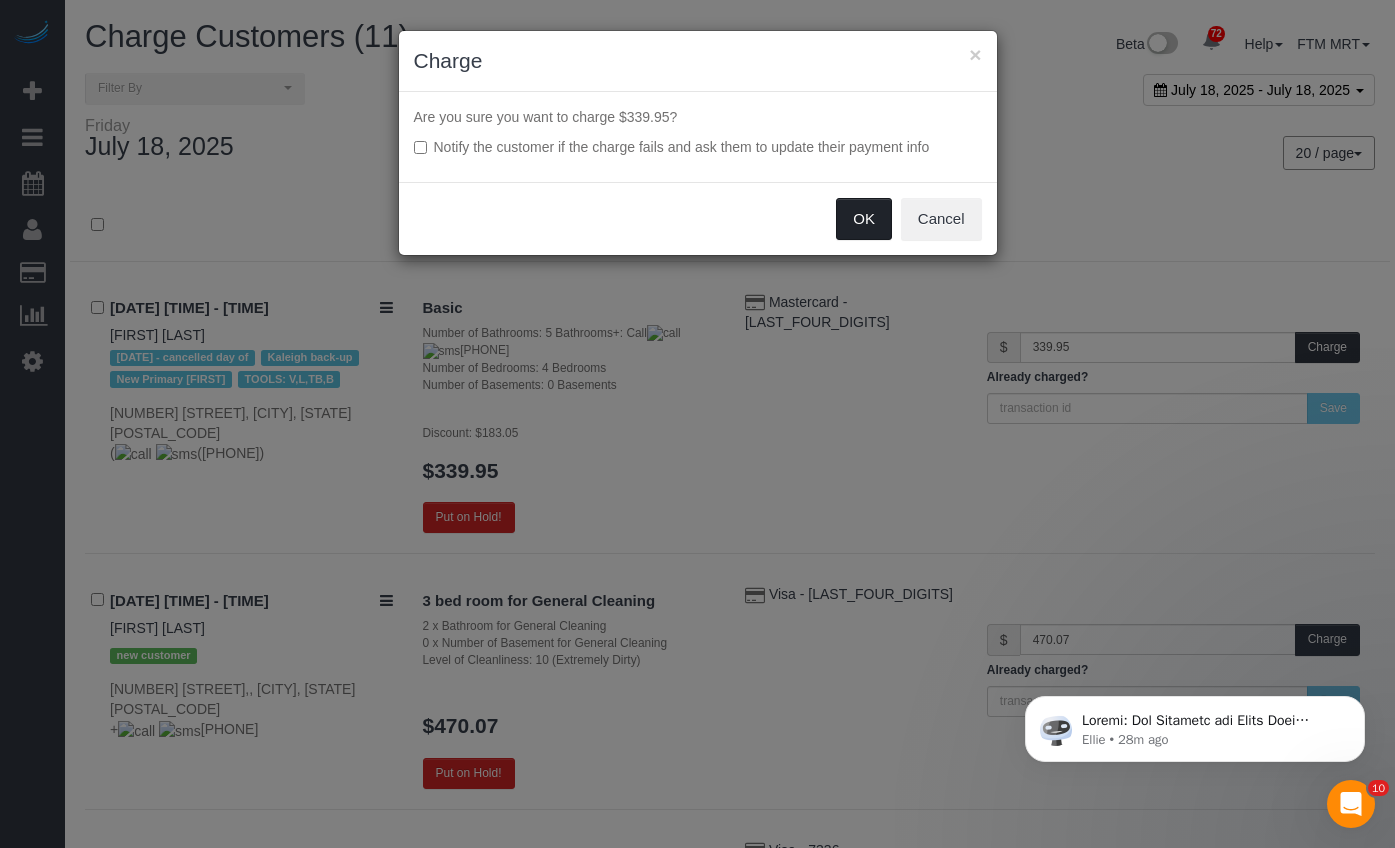 click on "OK" at bounding box center [864, 219] 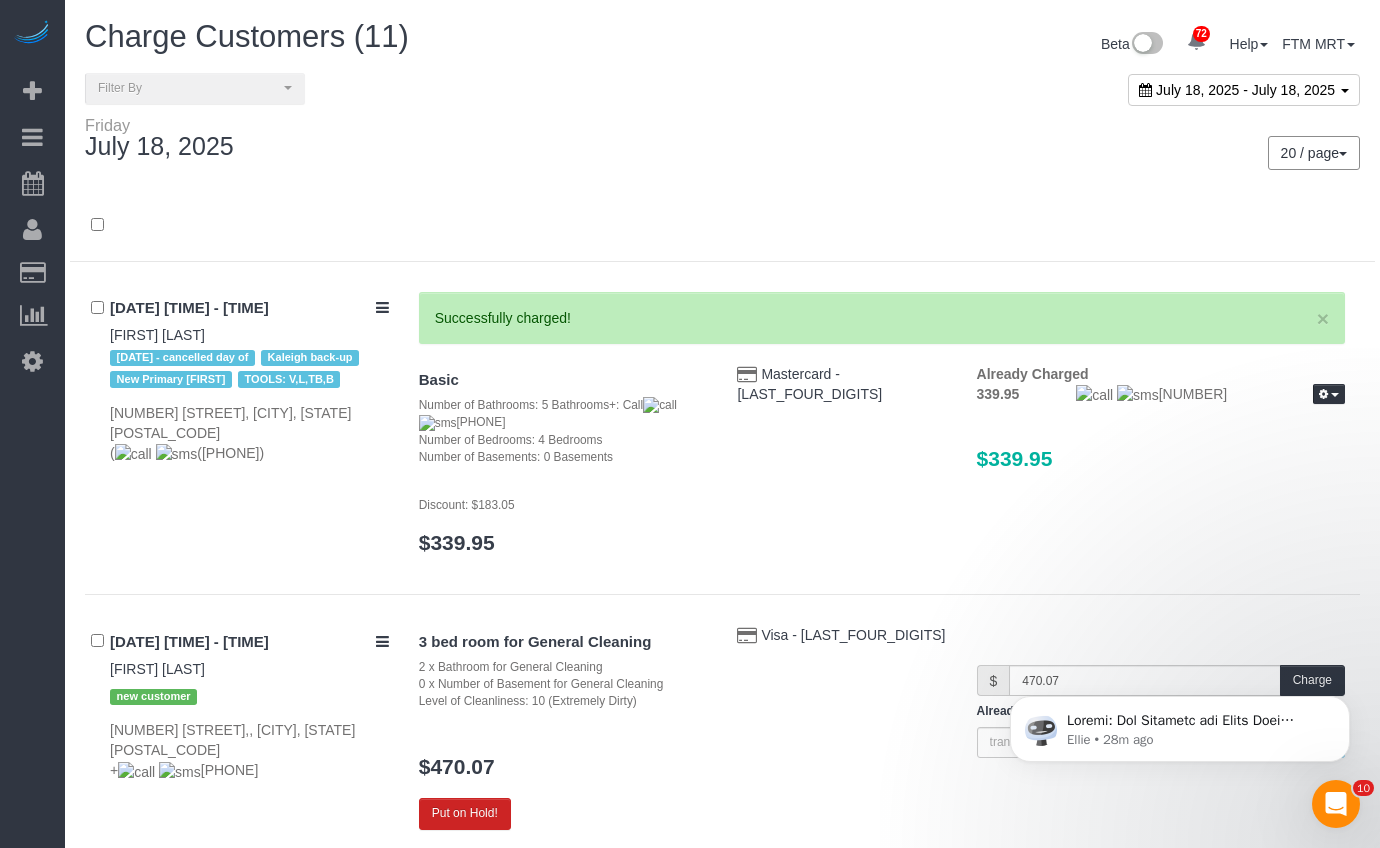 click on "Ellie • 28m ago" at bounding box center (1180, 637) 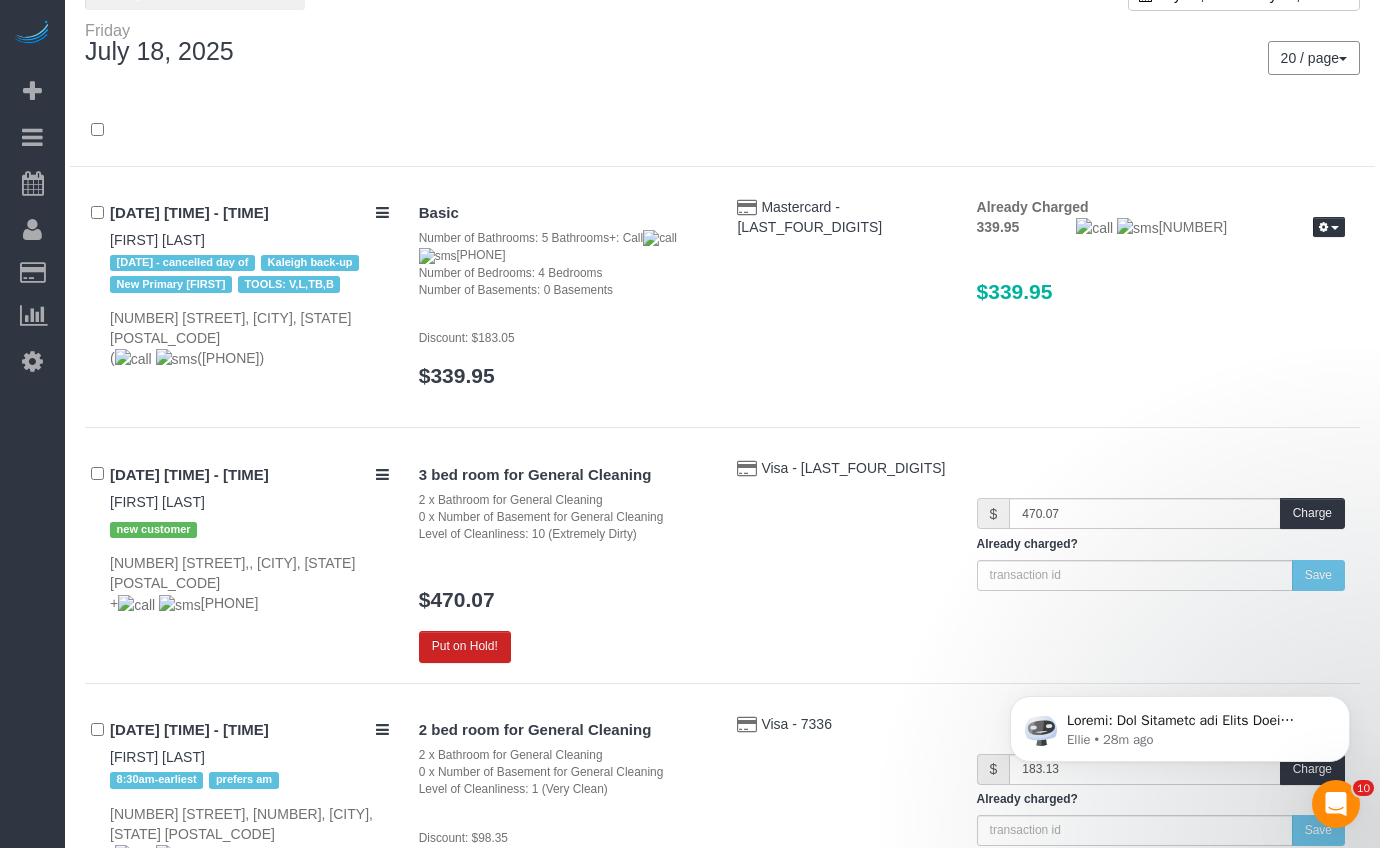 scroll, scrollTop: 204, scrollLeft: 0, axis: vertical 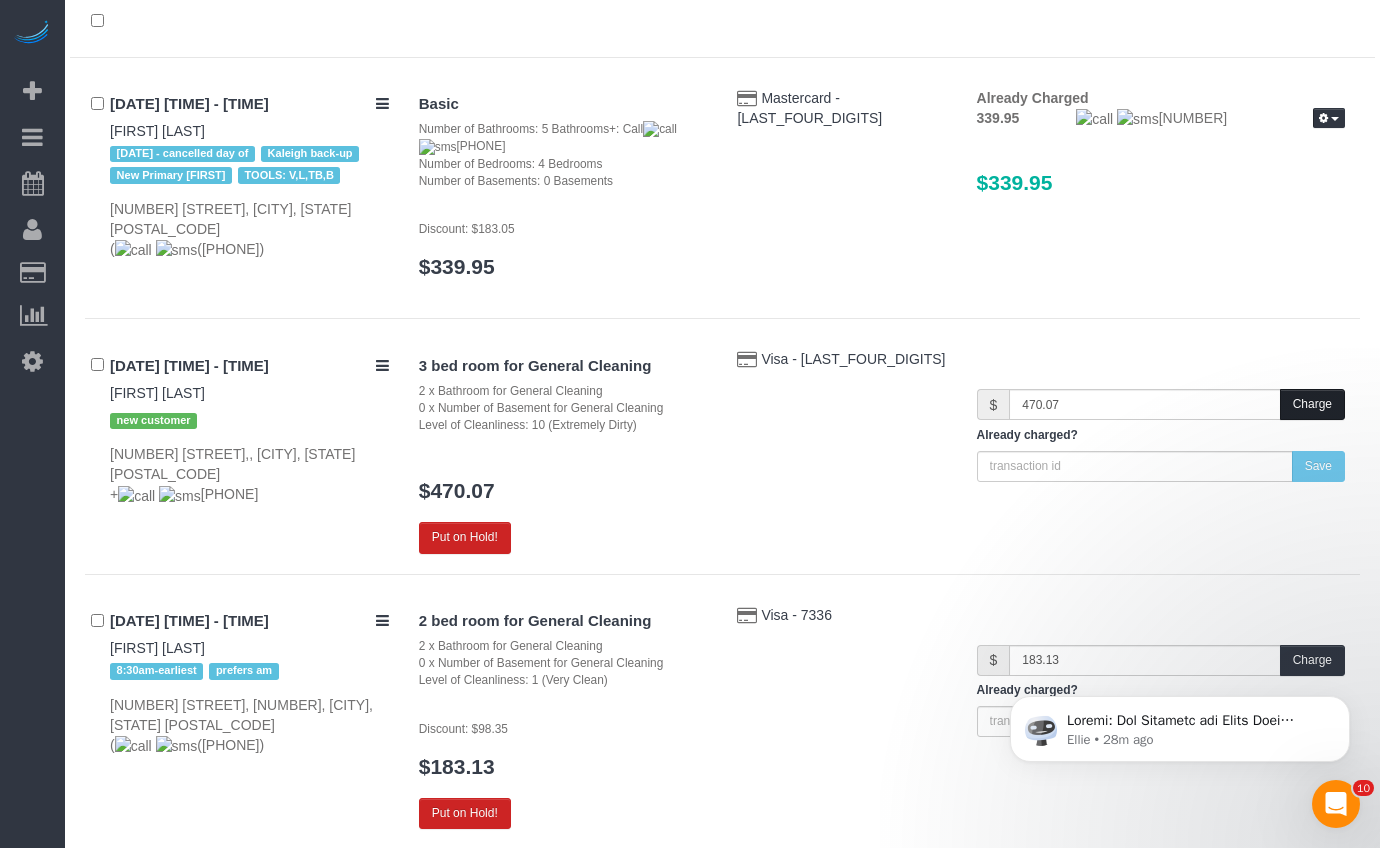 click on "Charge" at bounding box center (1312, 404) 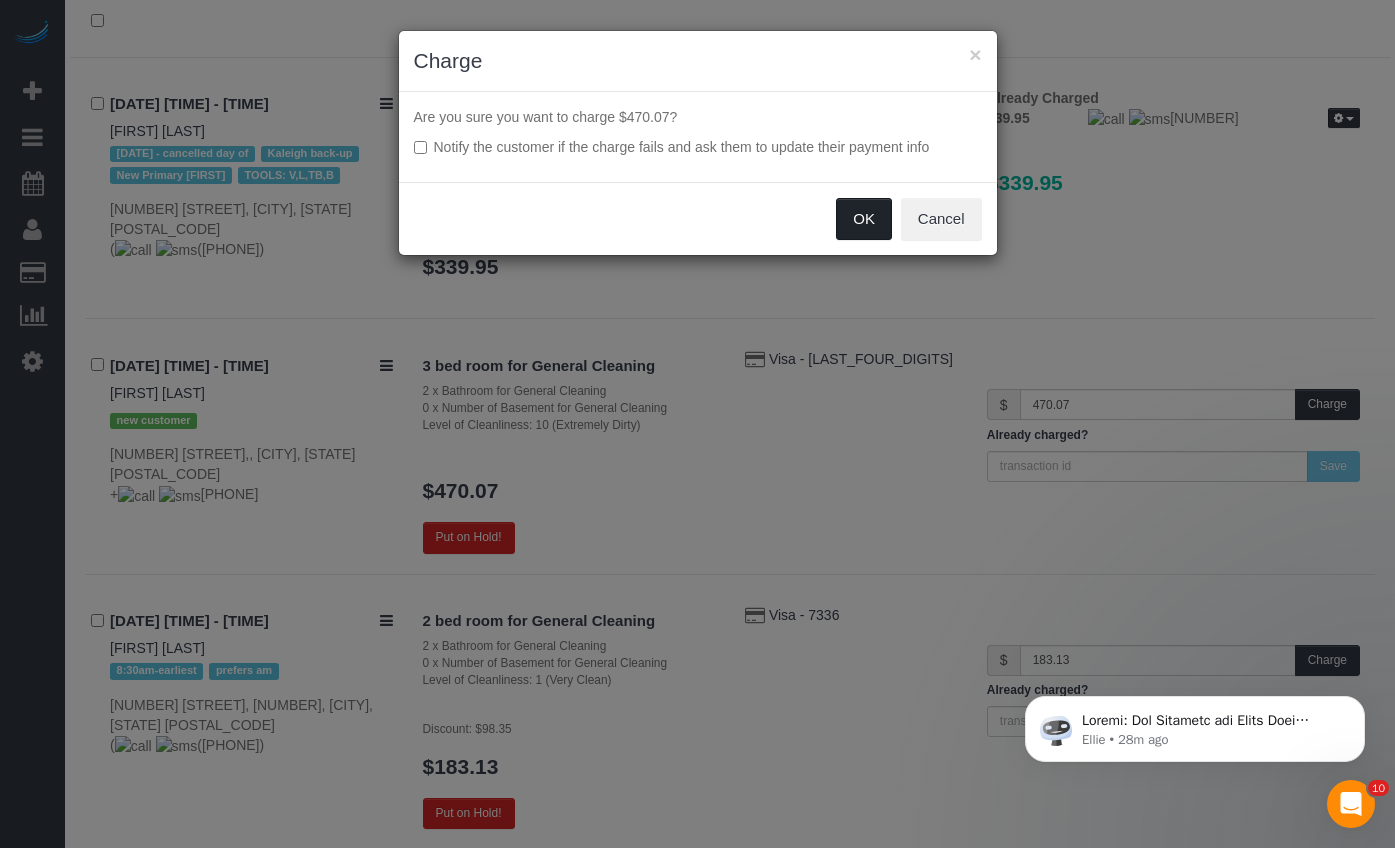 click on "OK" at bounding box center (864, 219) 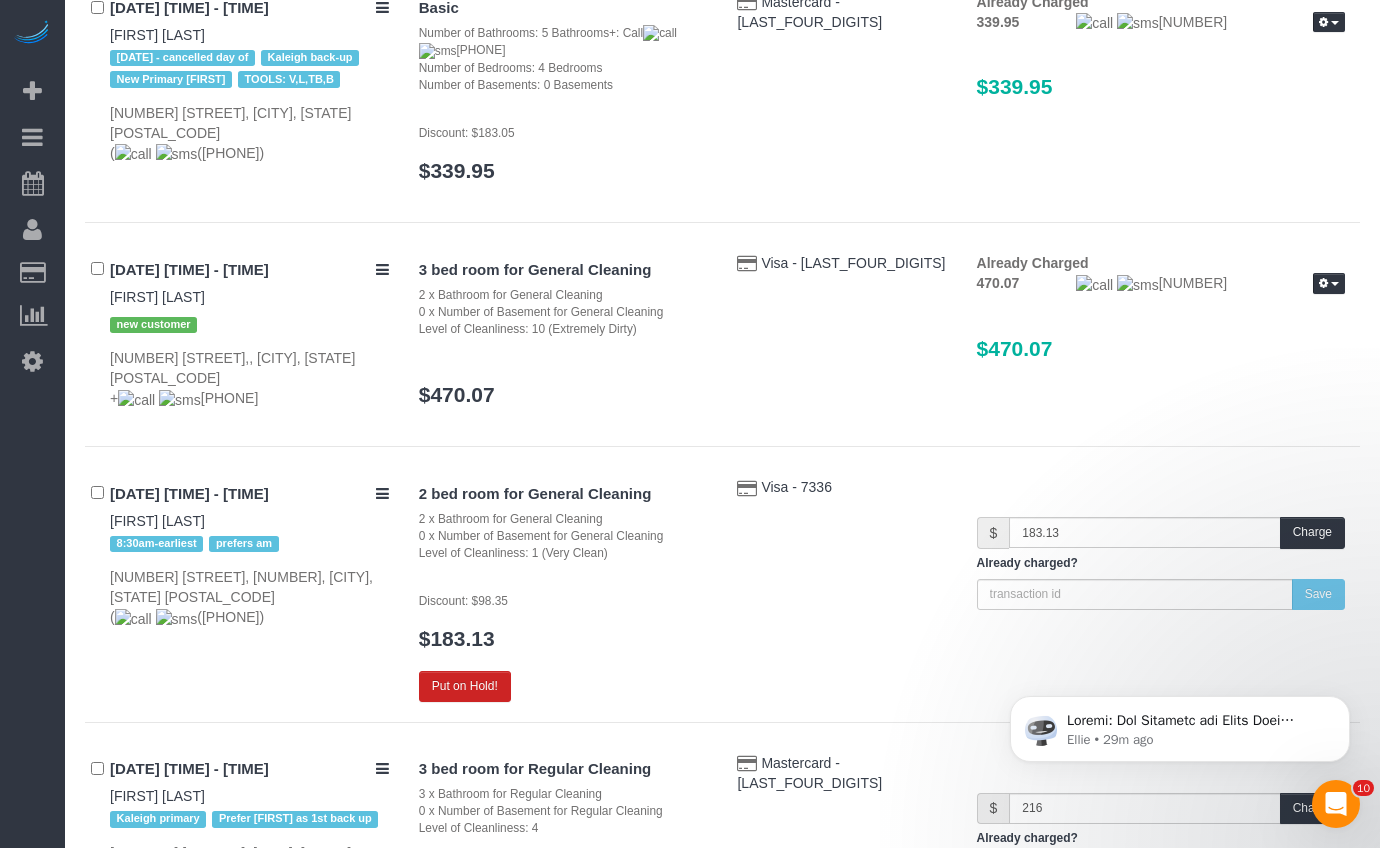 scroll, scrollTop: 369, scrollLeft: 0, axis: vertical 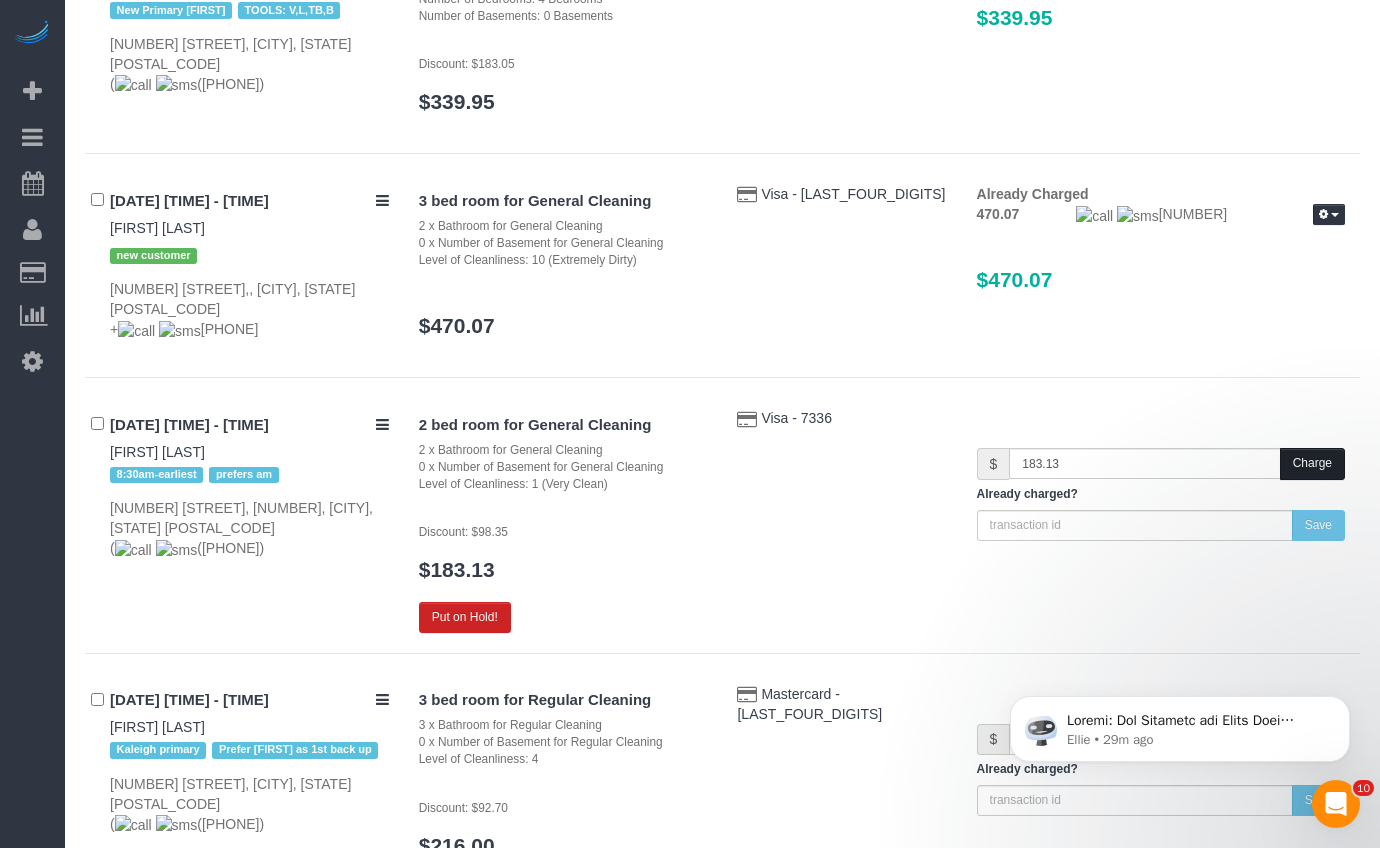 click on "Charge" at bounding box center (1312, 463) 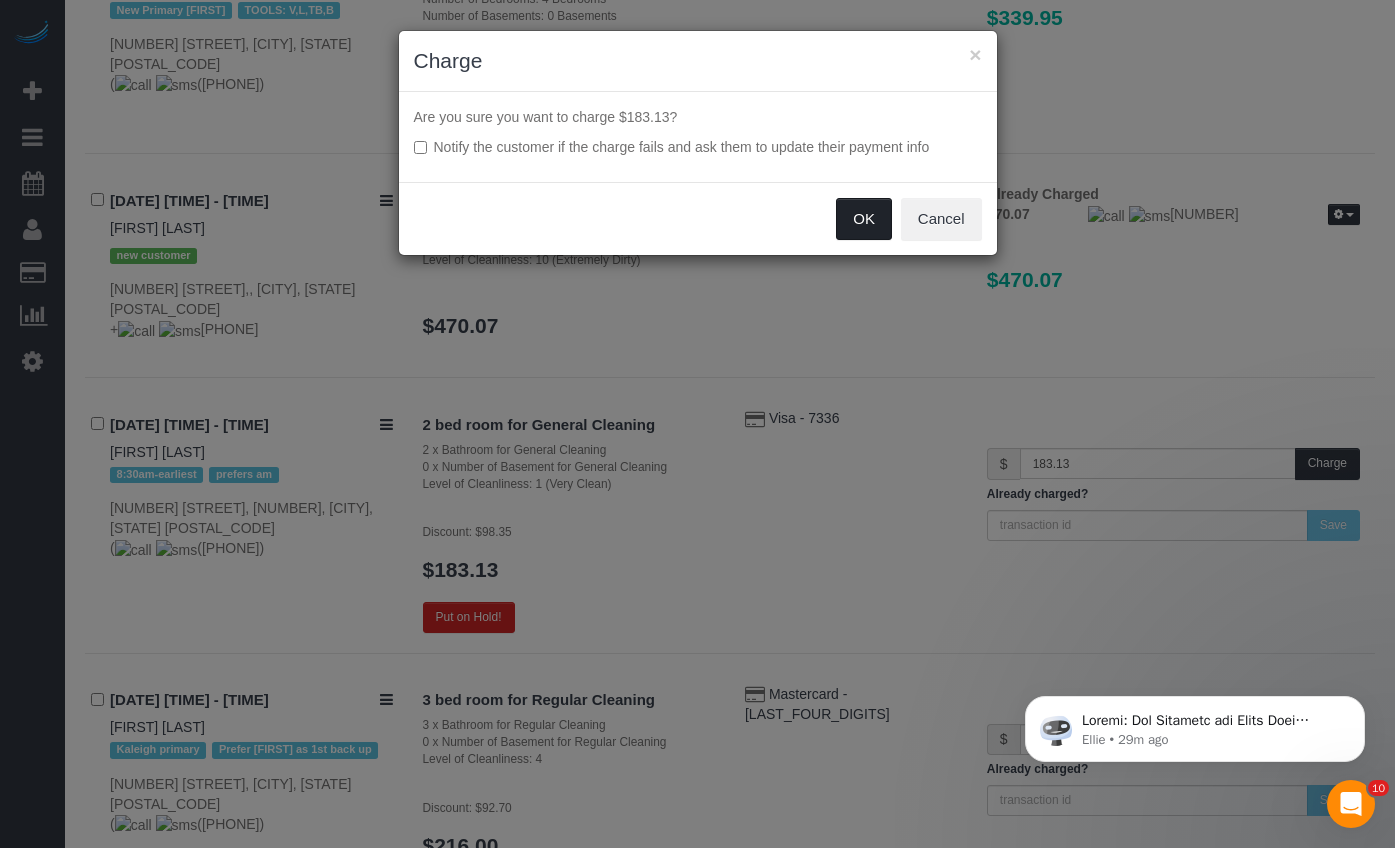 click on "OK" at bounding box center (864, 219) 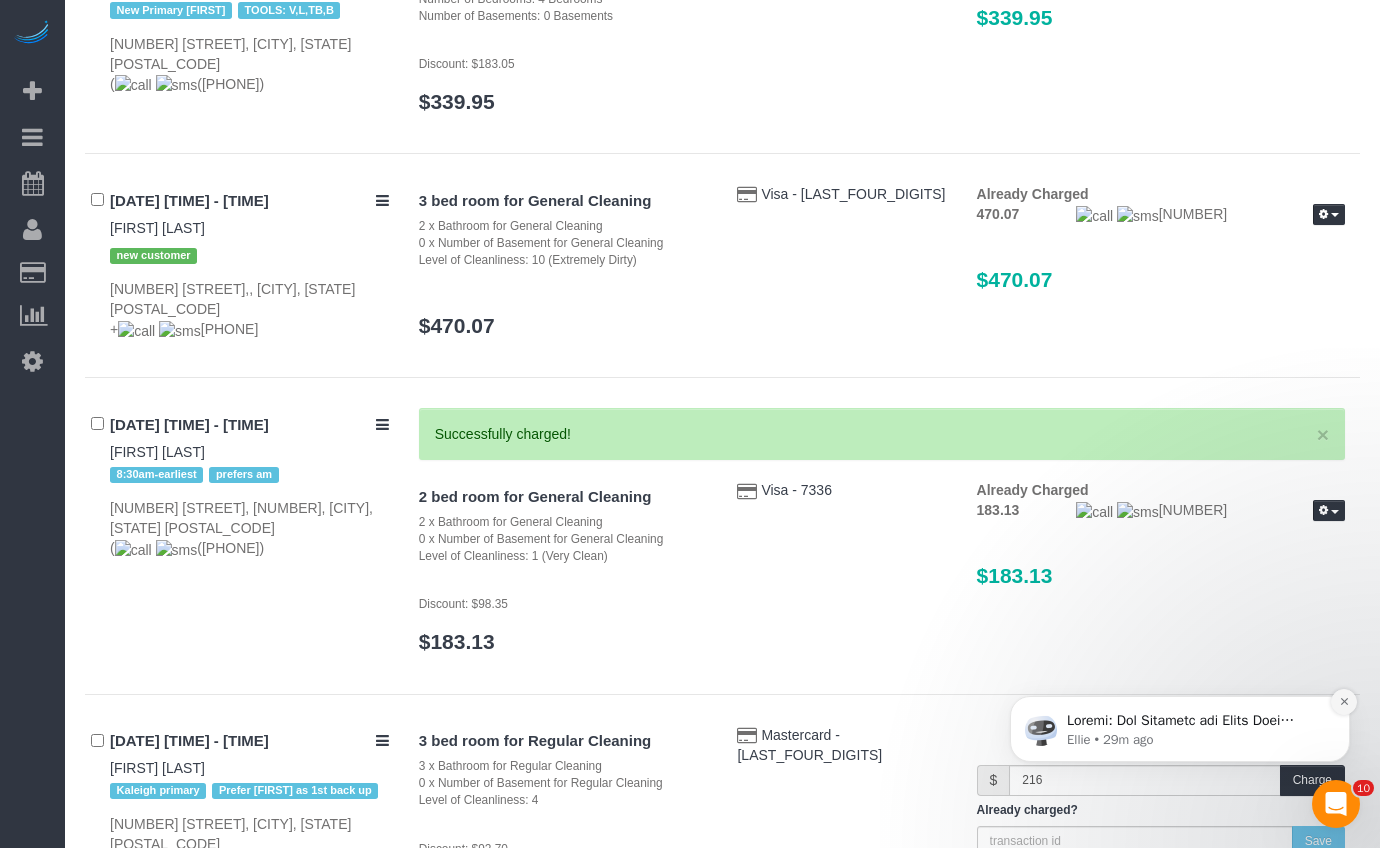 click on "Ellie • 29m ago" at bounding box center [1180, 637] 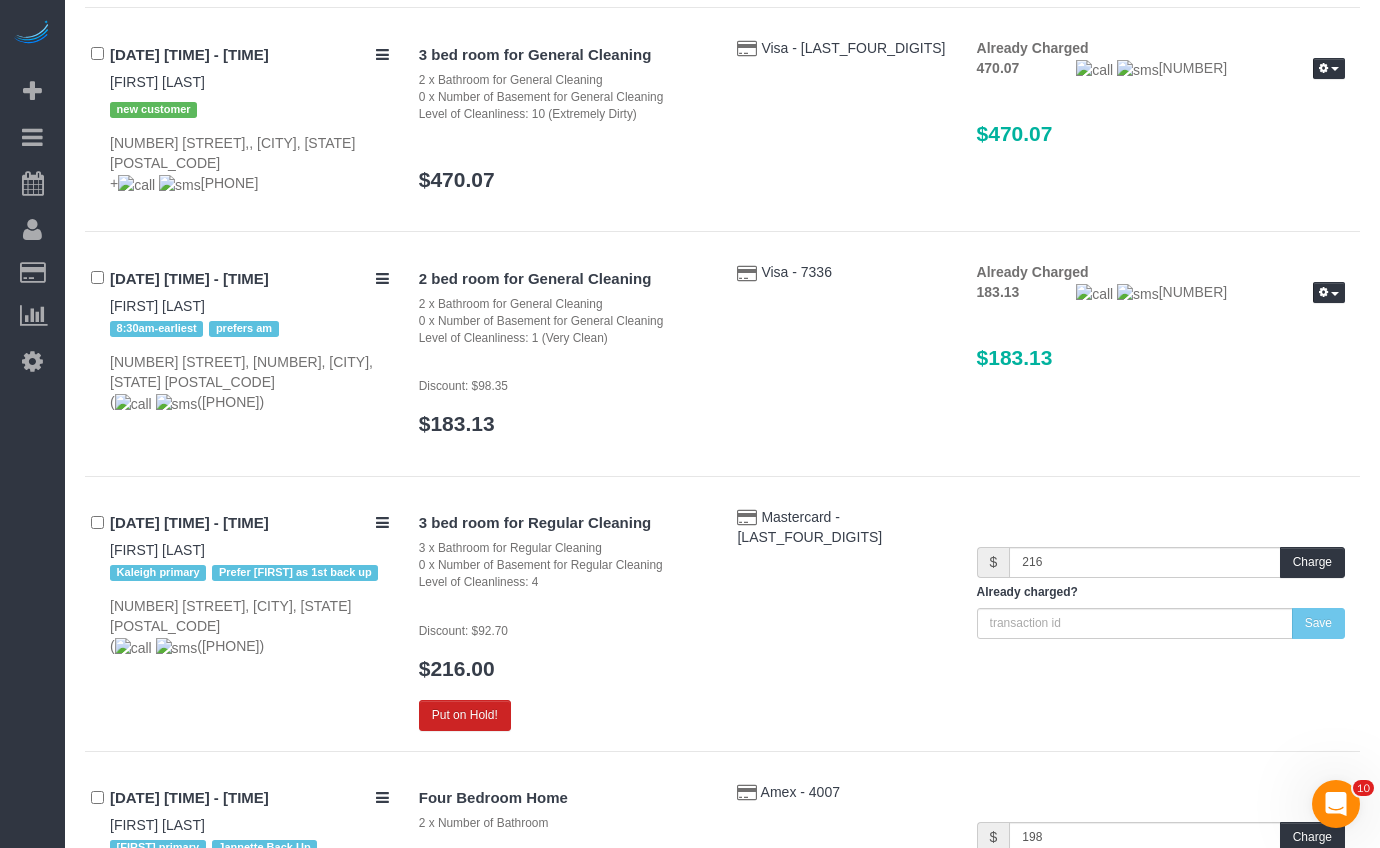 scroll, scrollTop: 617, scrollLeft: 0, axis: vertical 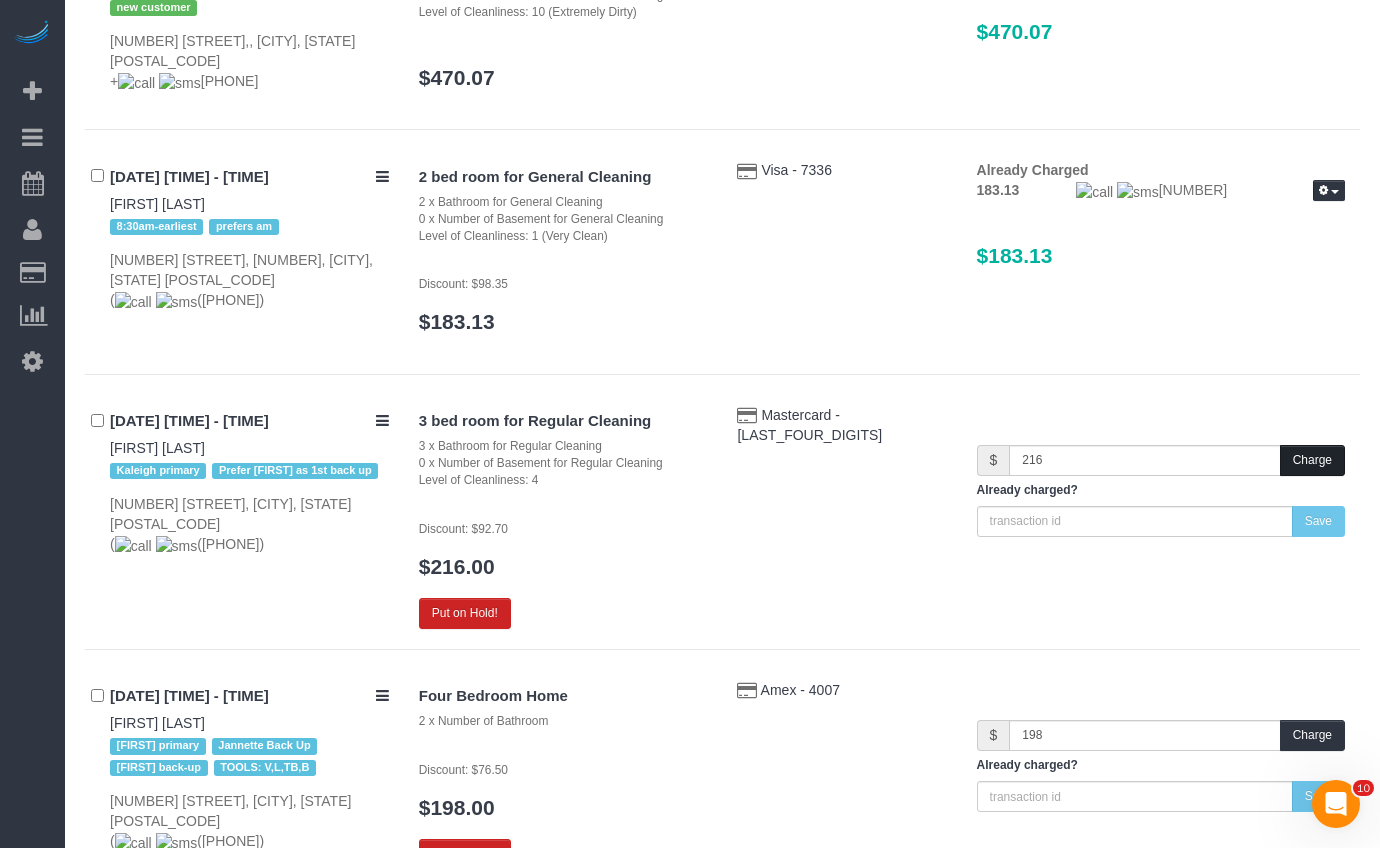 click on "Charge" at bounding box center [1312, 460] 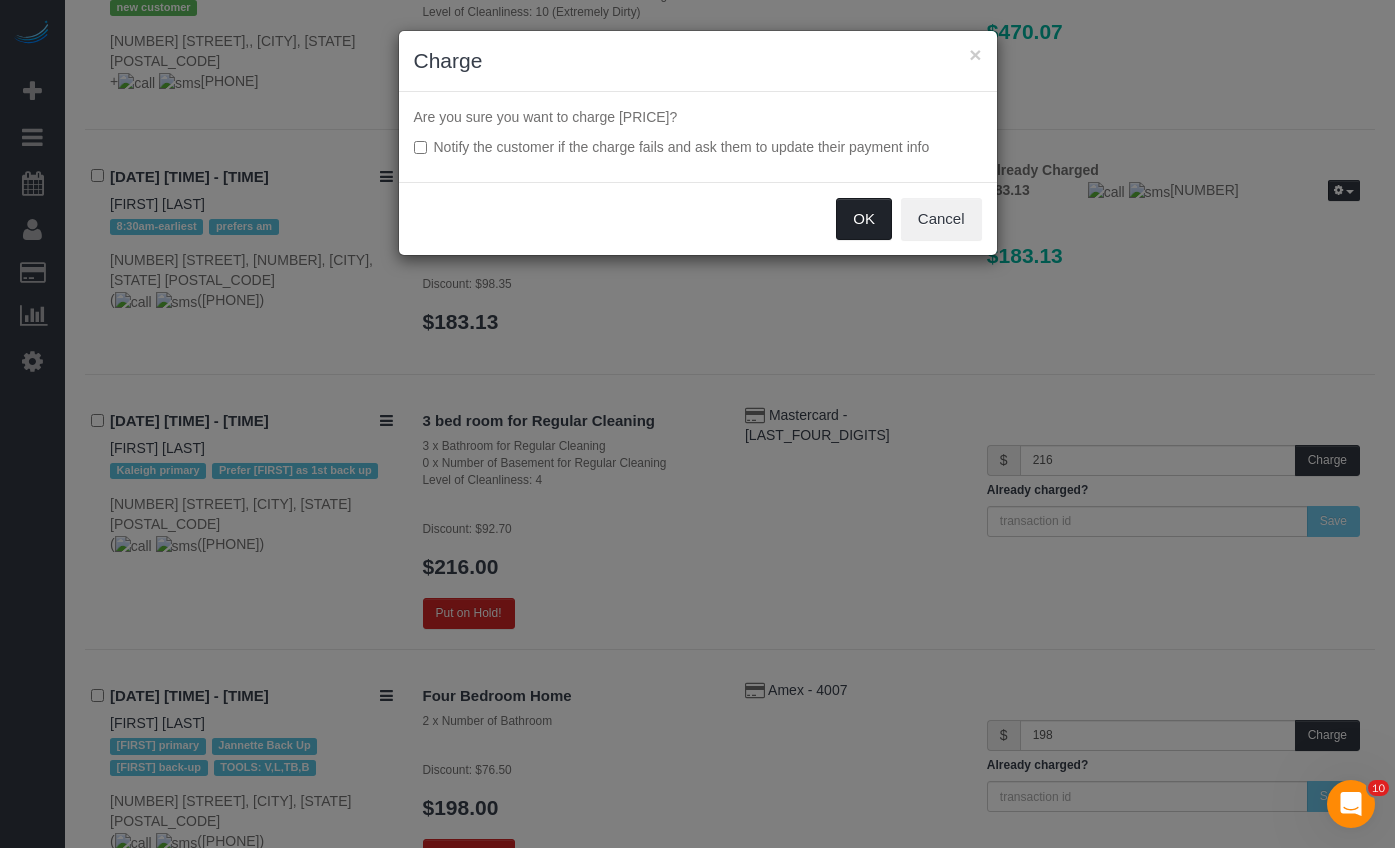 click on "OK" at bounding box center [864, 219] 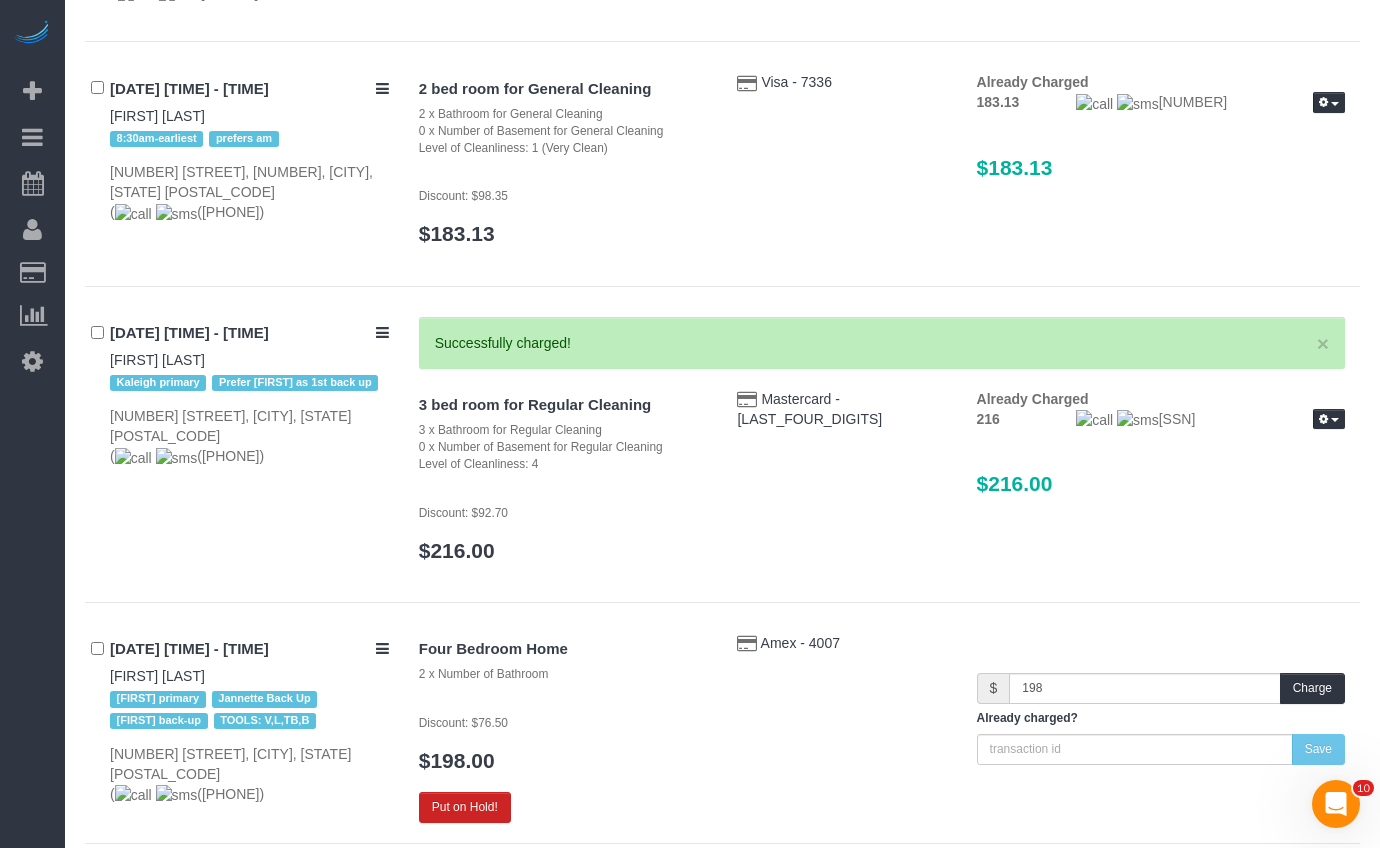 scroll, scrollTop: 804, scrollLeft: 0, axis: vertical 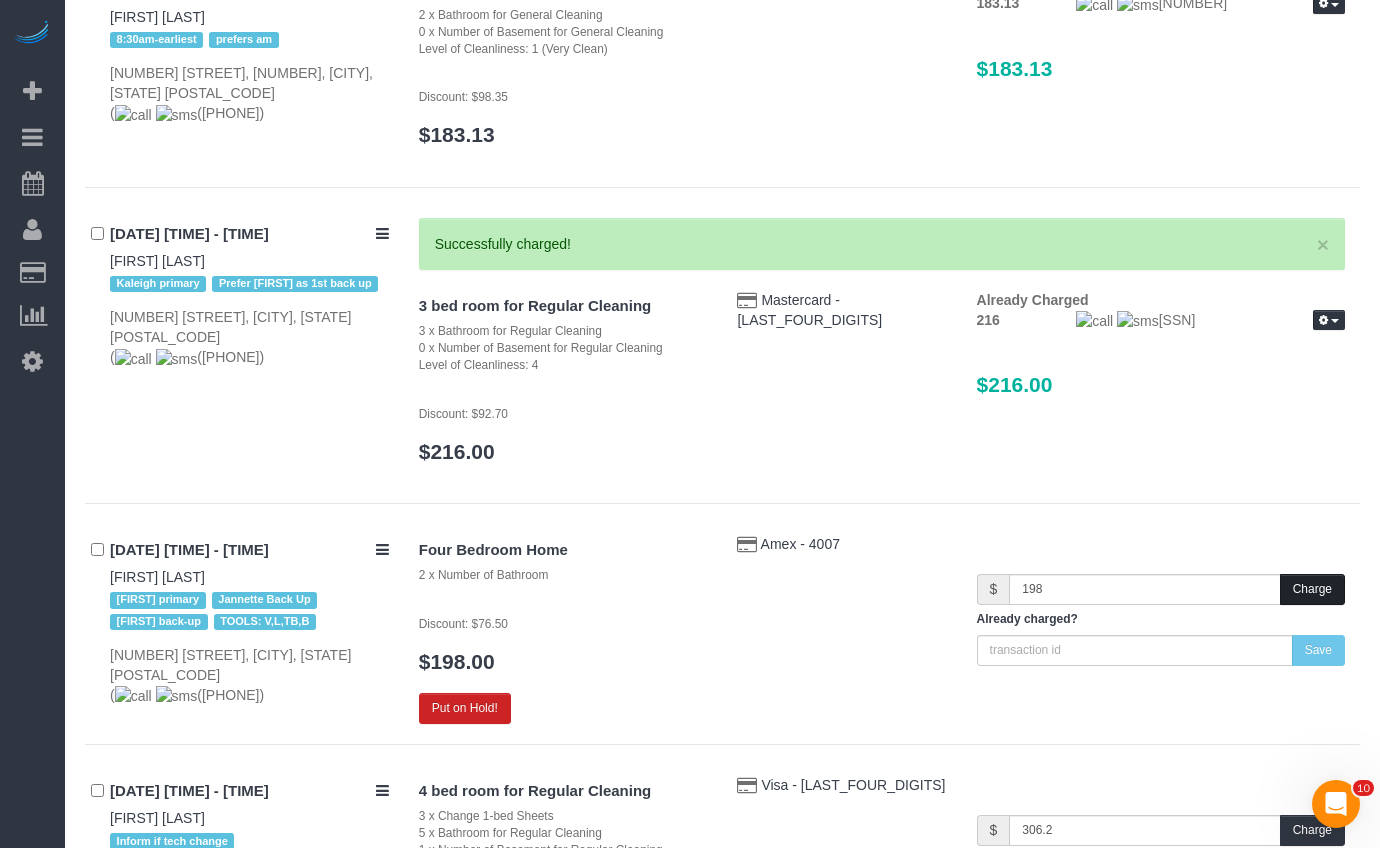 click on "Charge" at bounding box center [1312, 589] 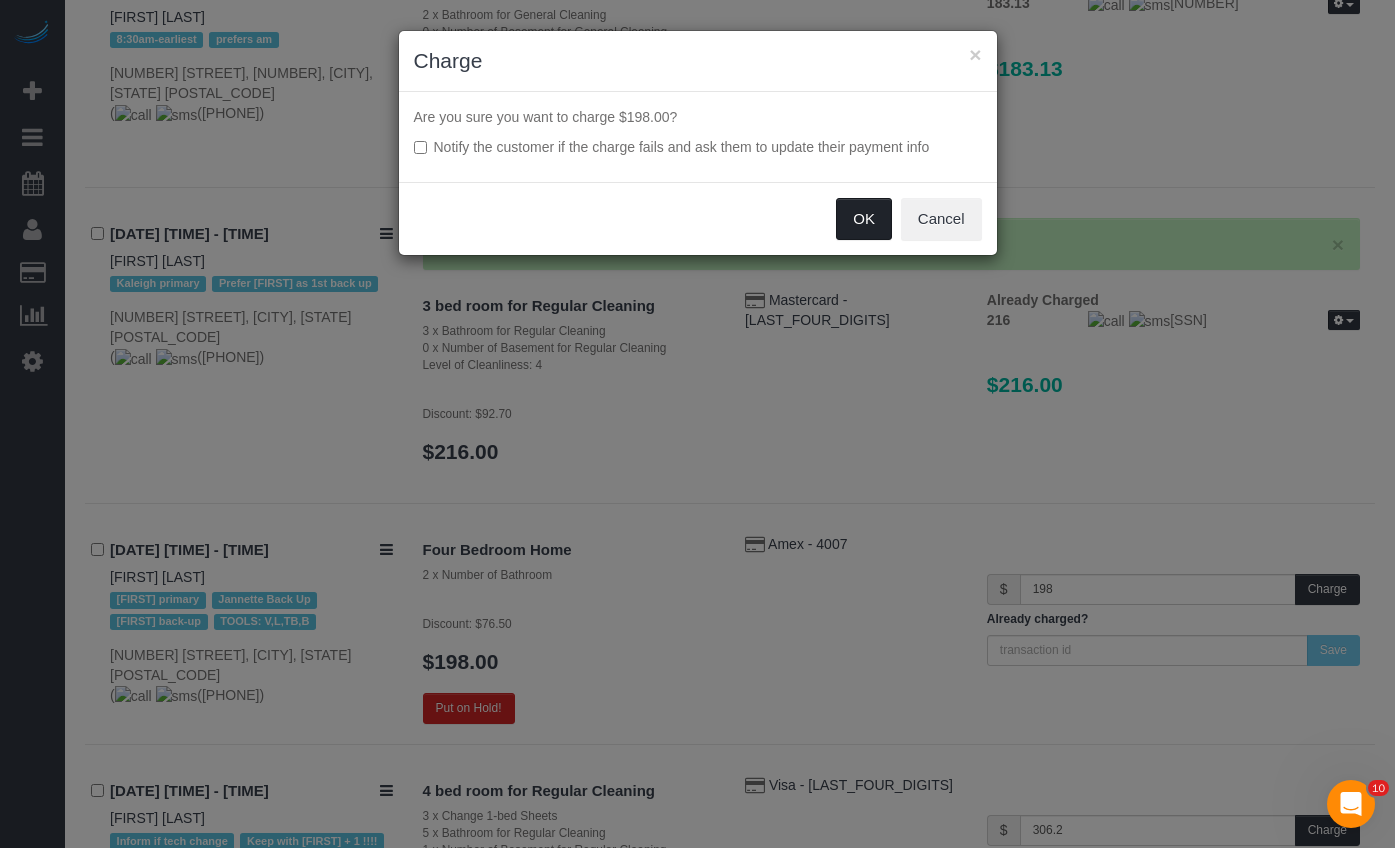 click on "OK" at bounding box center [864, 219] 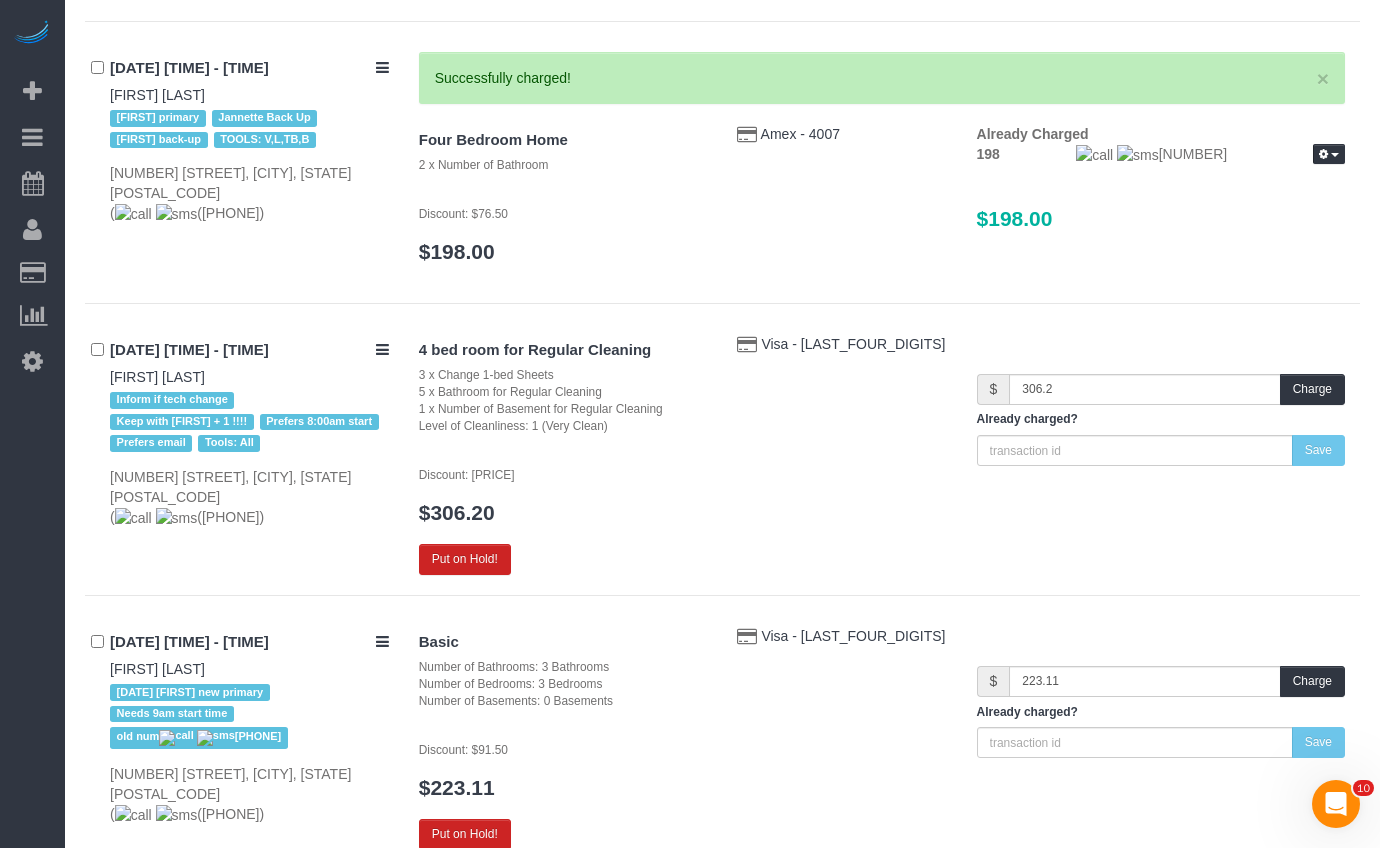 scroll, scrollTop: 1249, scrollLeft: 0, axis: vertical 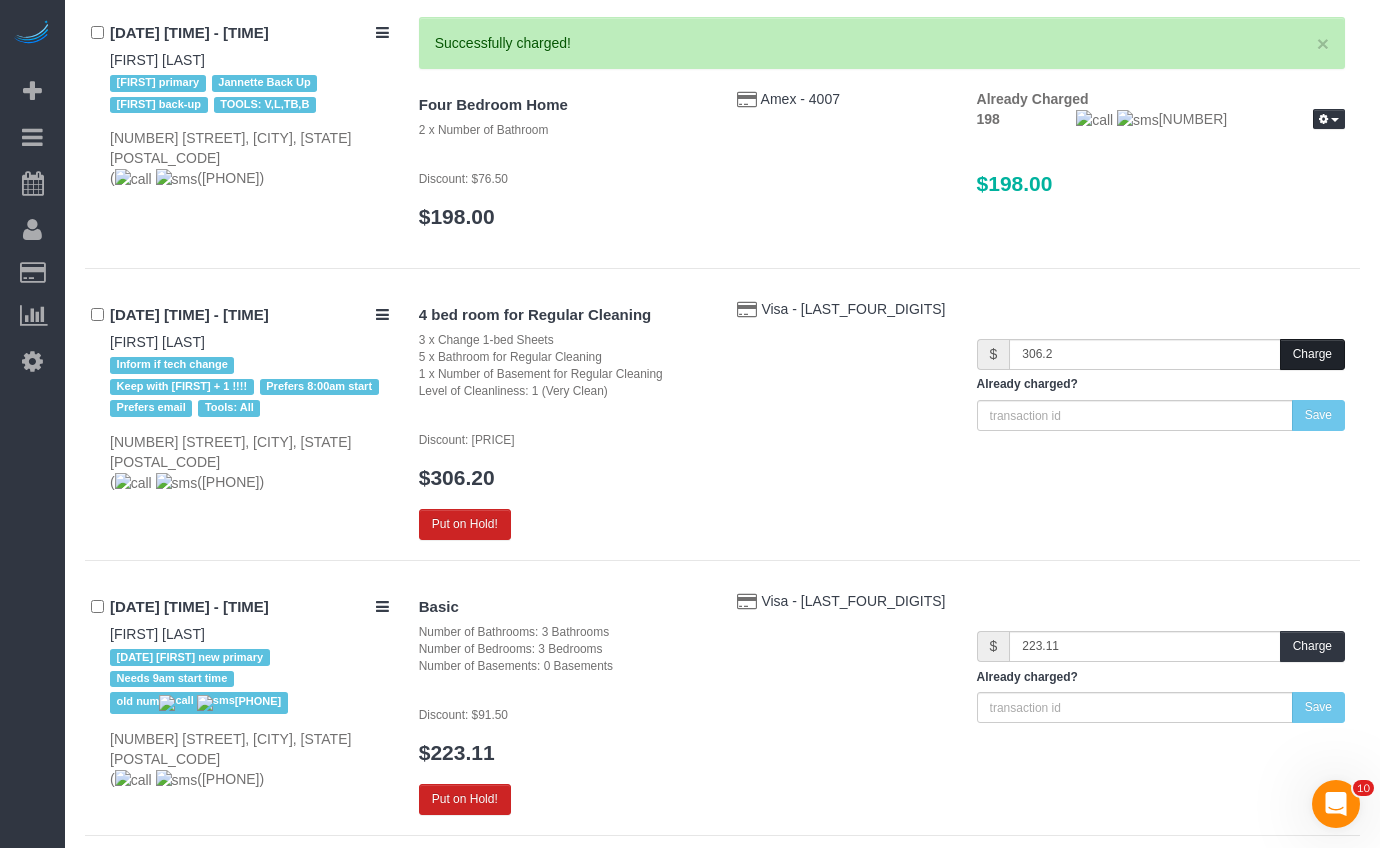 click on "Charge" at bounding box center [1312, 354] 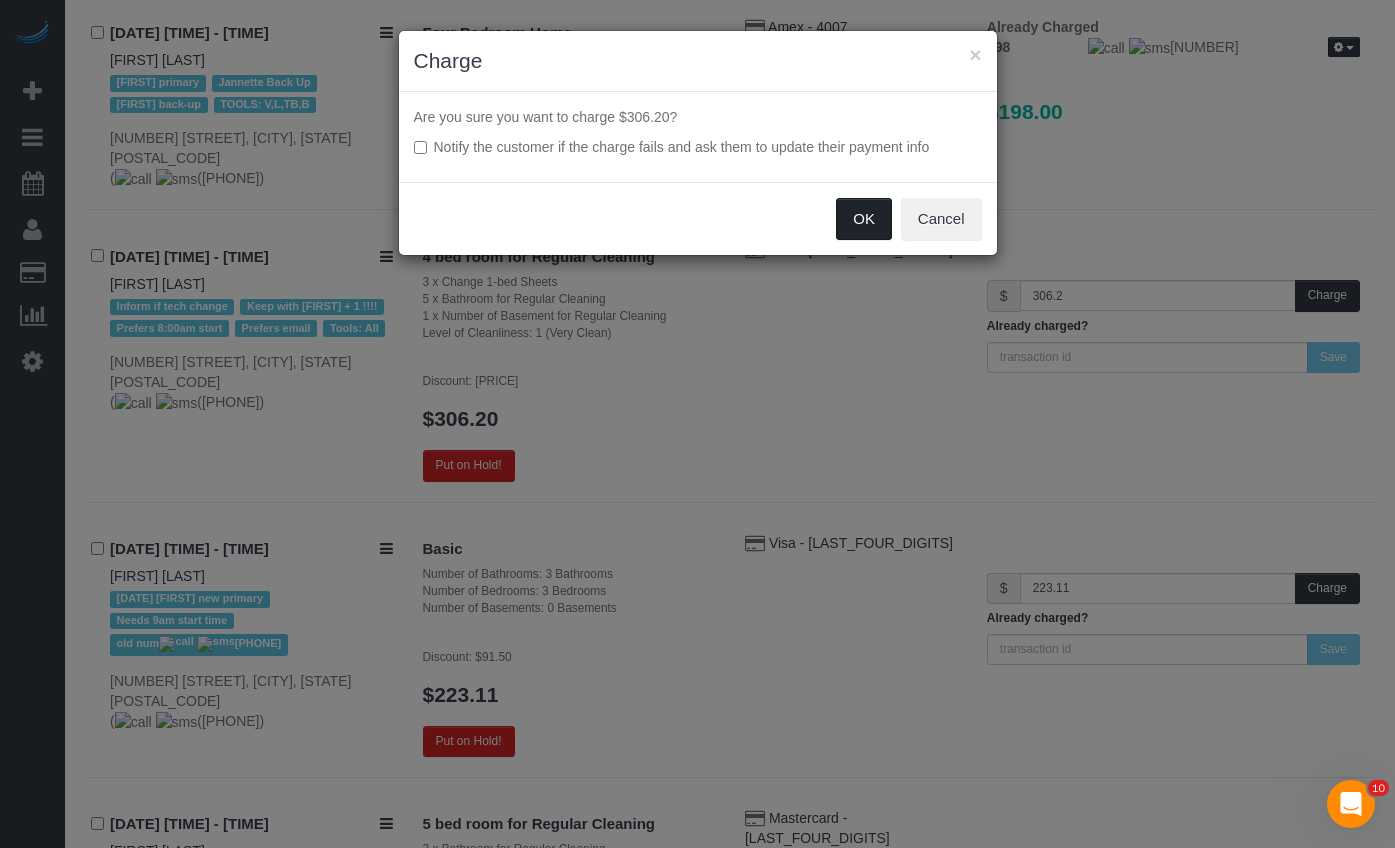 click on "OK" at bounding box center [864, 219] 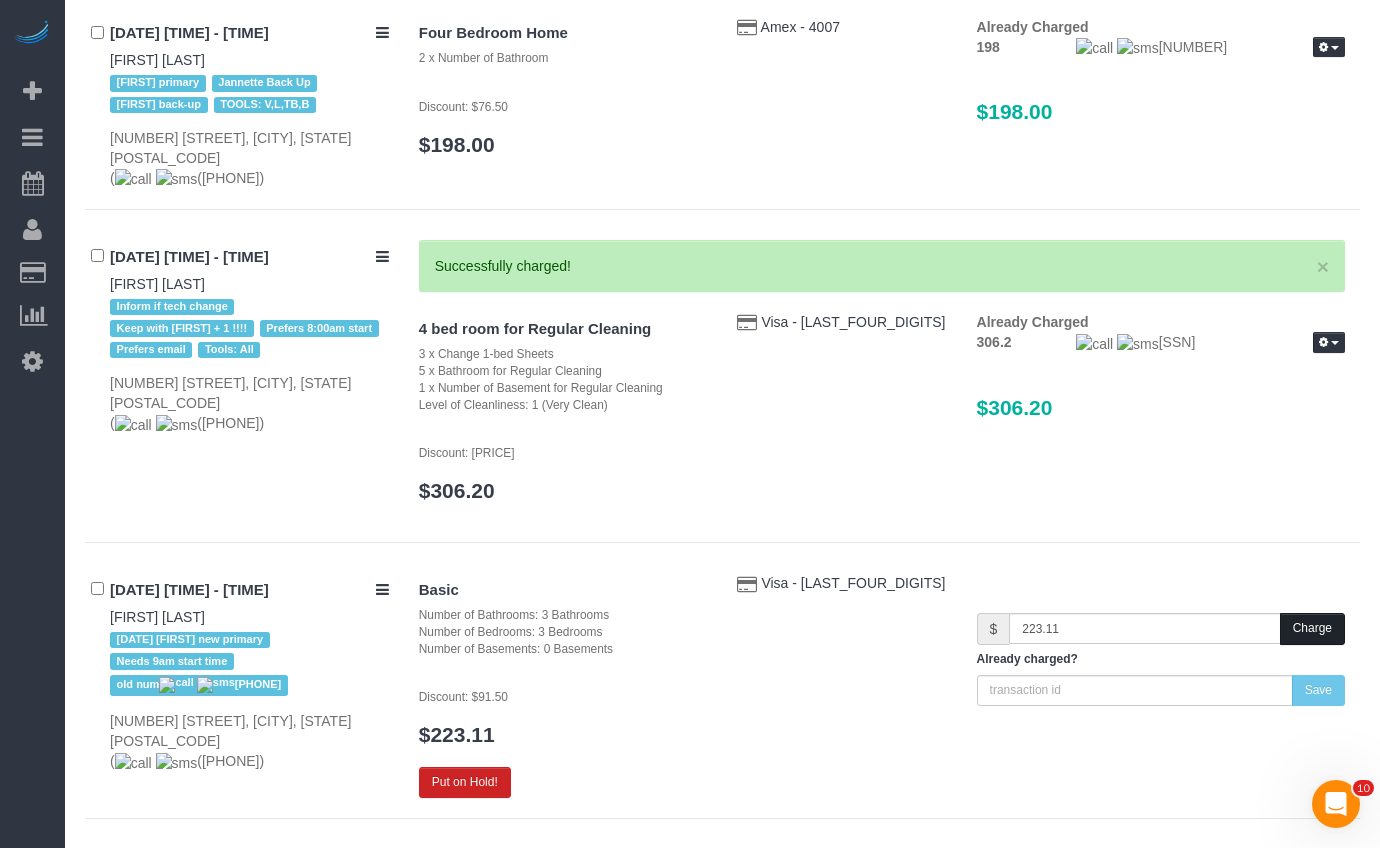 click on "Charge" at bounding box center [1312, 628] 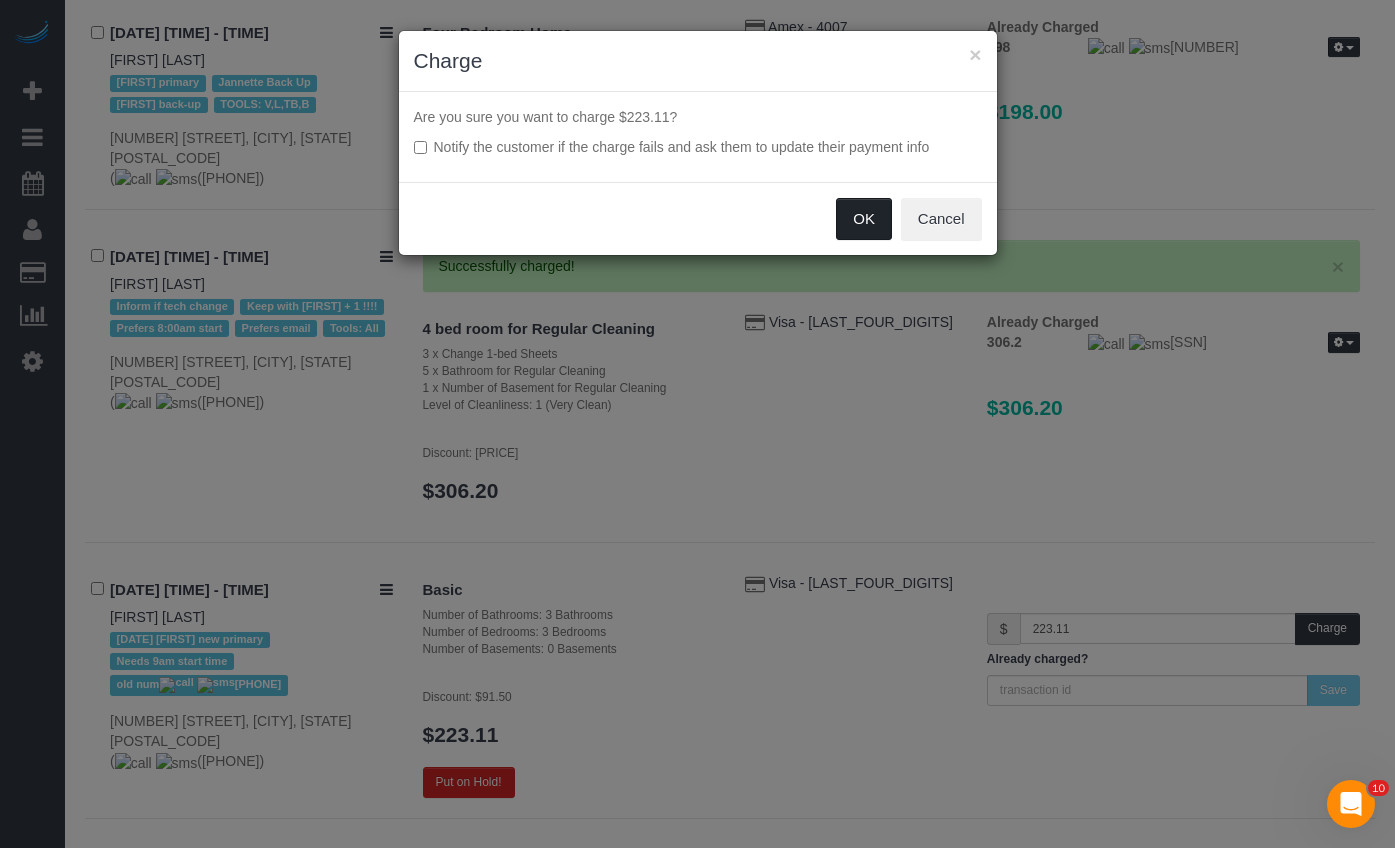 click on "OK" at bounding box center [864, 219] 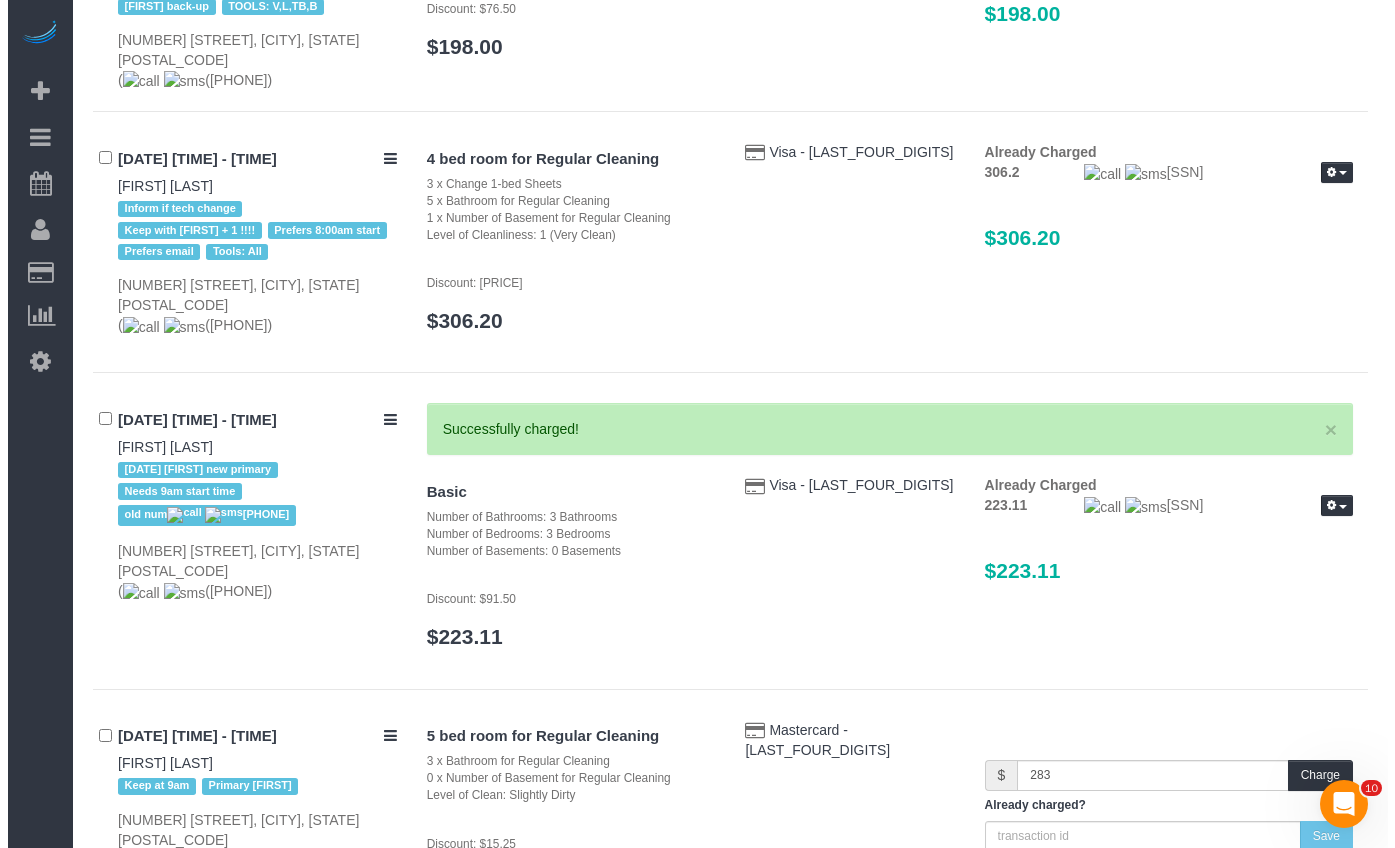 scroll, scrollTop: 1708, scrollLeft: 0, axis: vertical 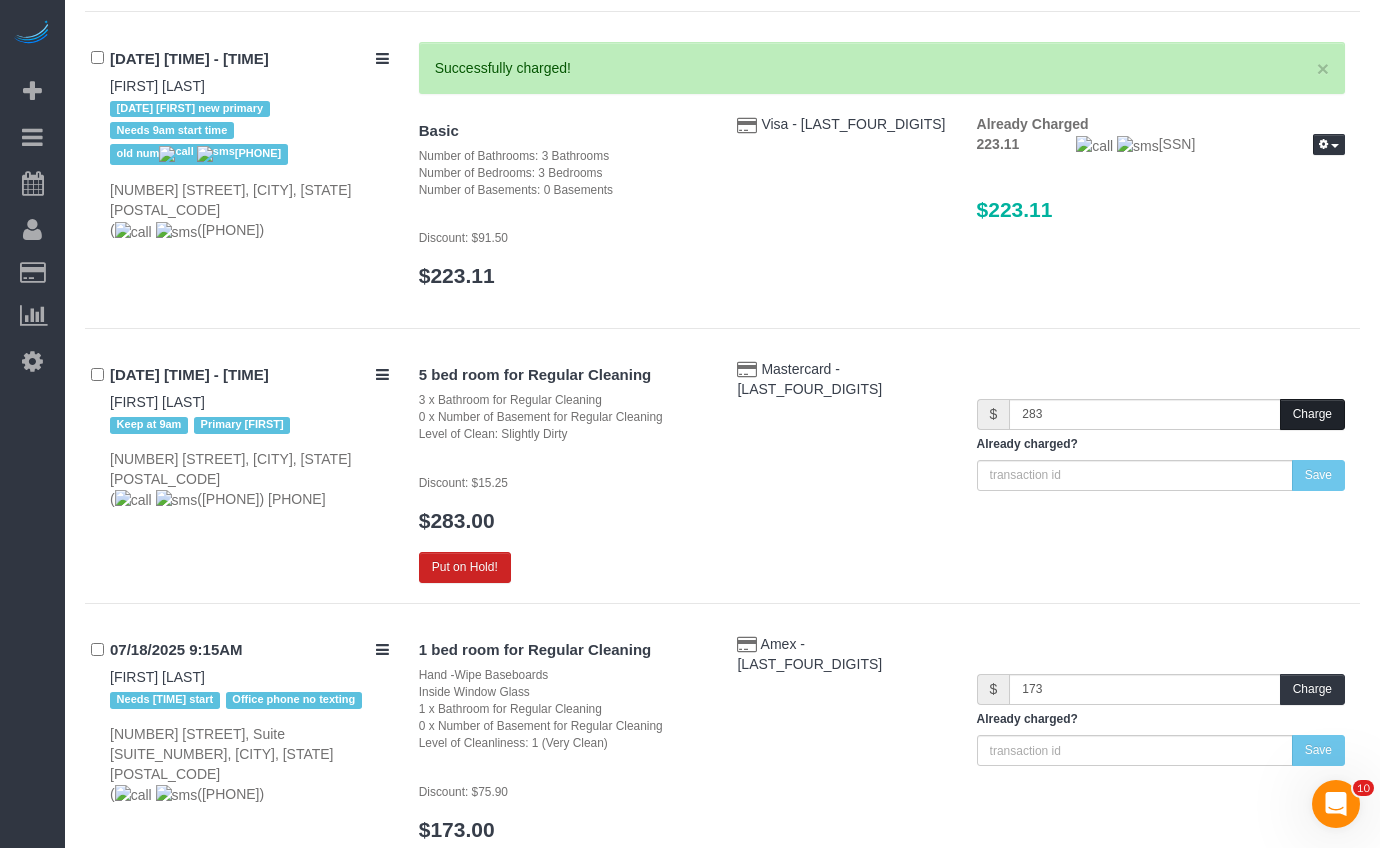 click on "Charge" at bounding box center (1312, 414) 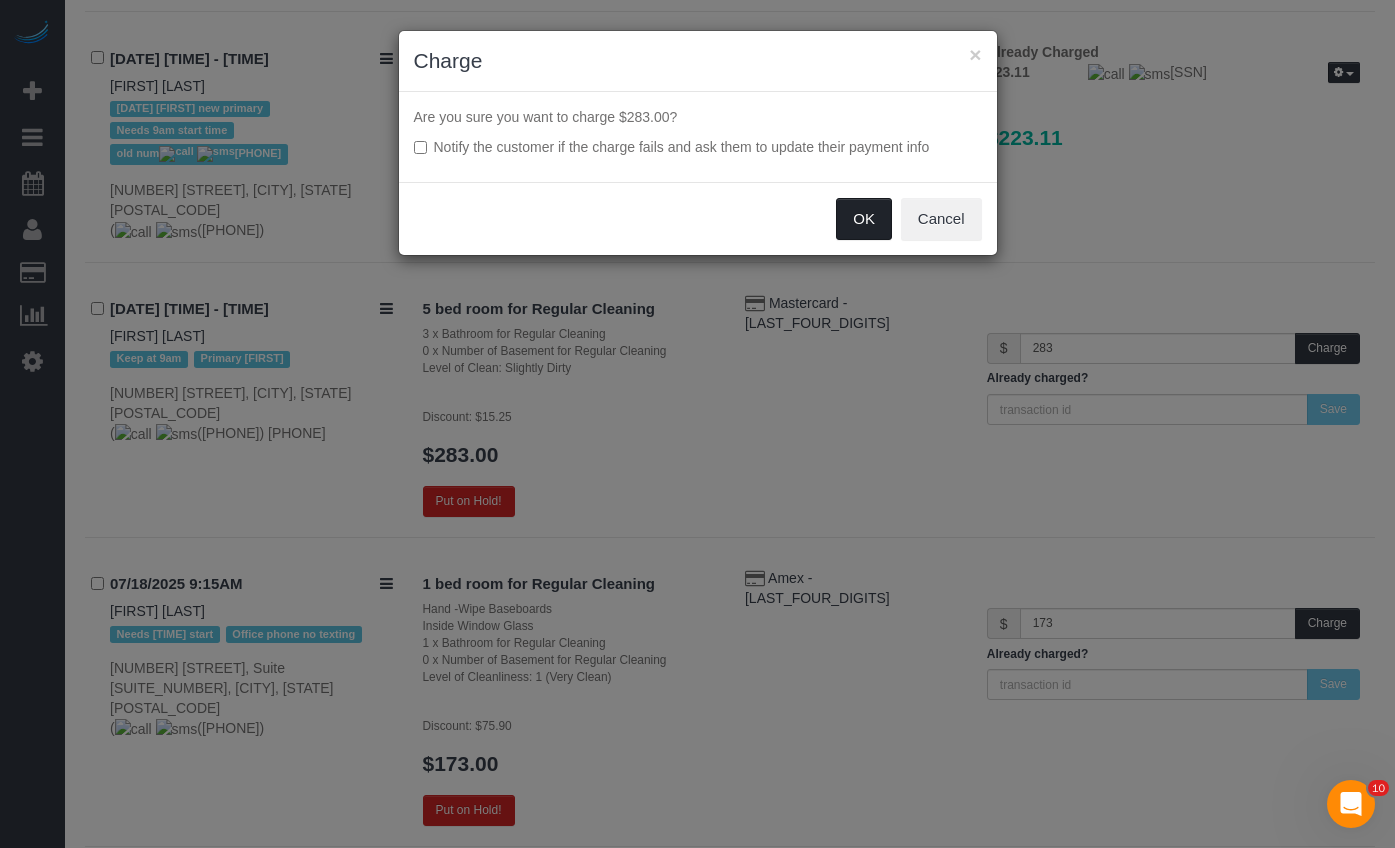 click on "OK" at bounding box center (864, 219) 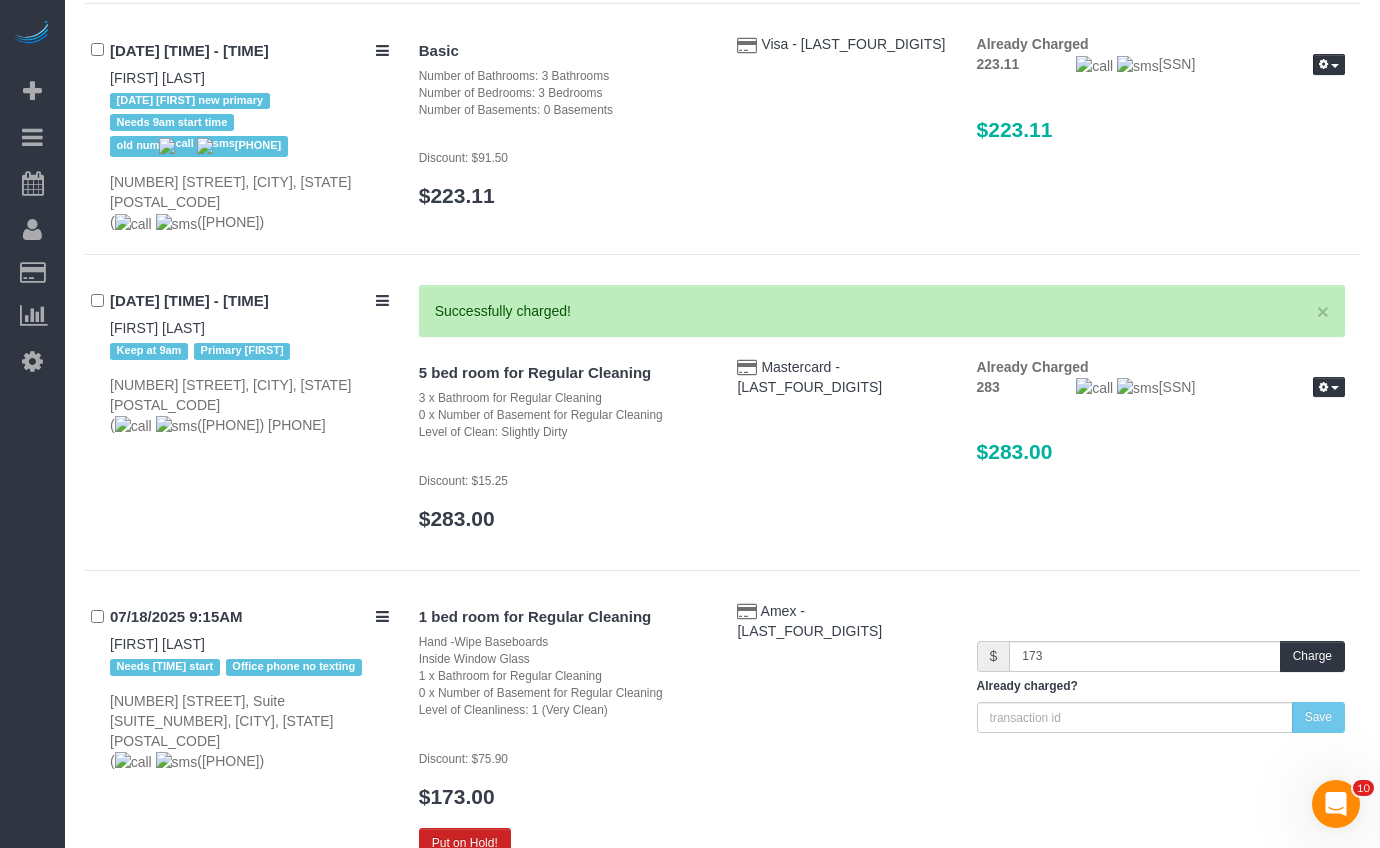 scroll, scrollTop: 1919, scrollLeft: 0, axis: vertical 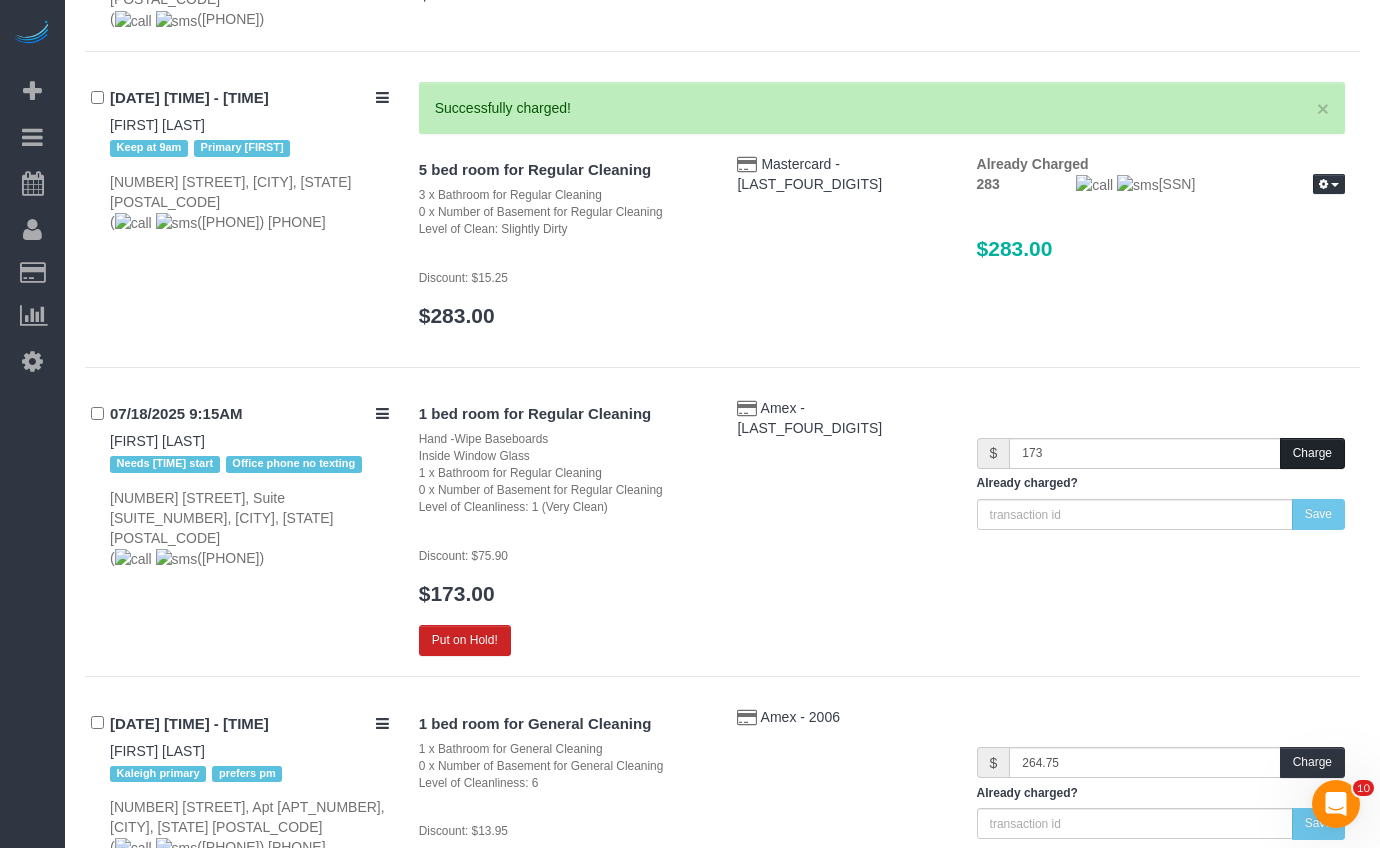 click on "$
173
Charge
Already charged?
Save" at bounding box center (1161, 484) 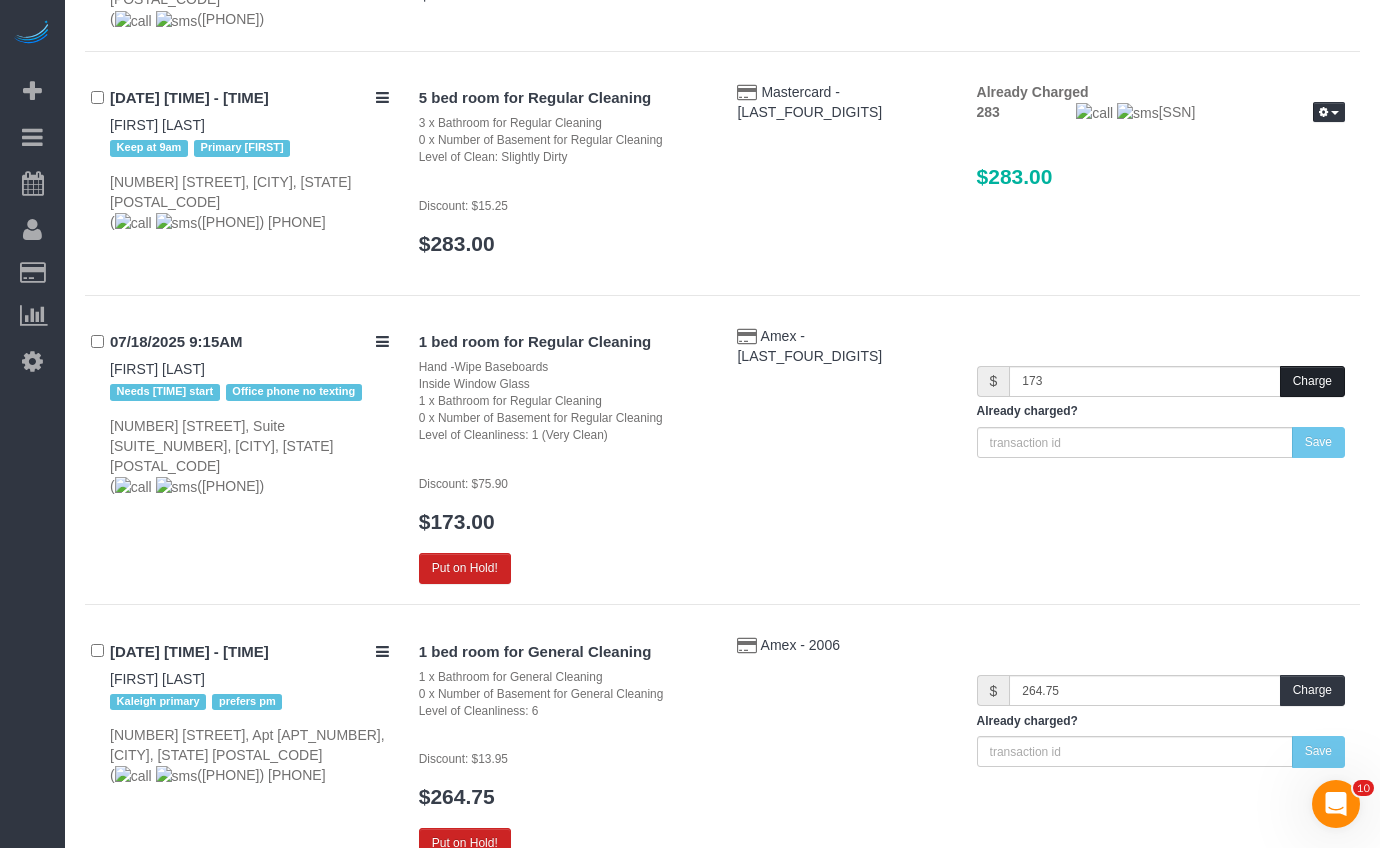 click on "Charge" at bounding box center [1312, 381] 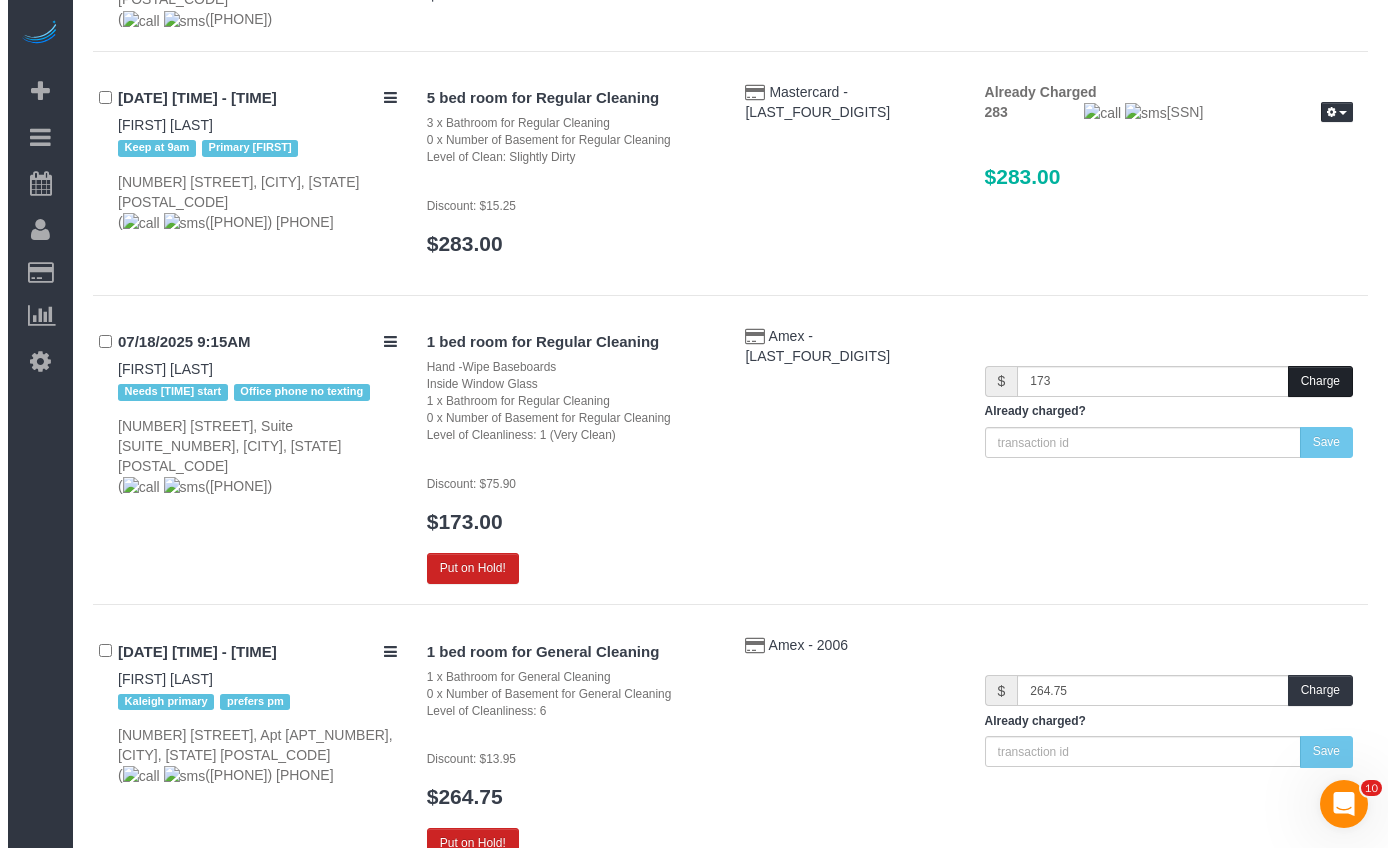 scroll, scrollTop: 1915, scrollLeft: 0, axis: vertical 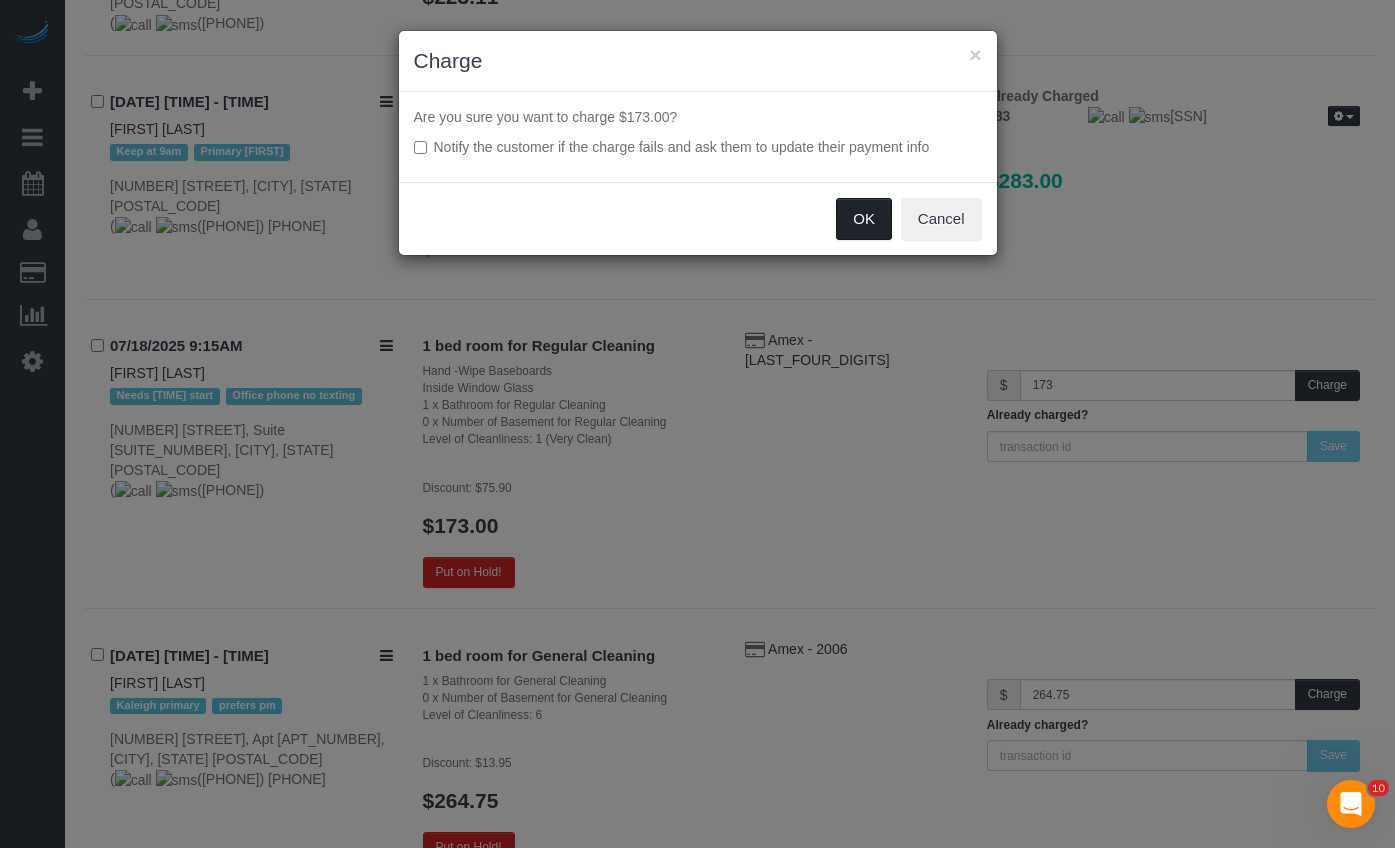 click on "OK" at bounding box center [864, 219] 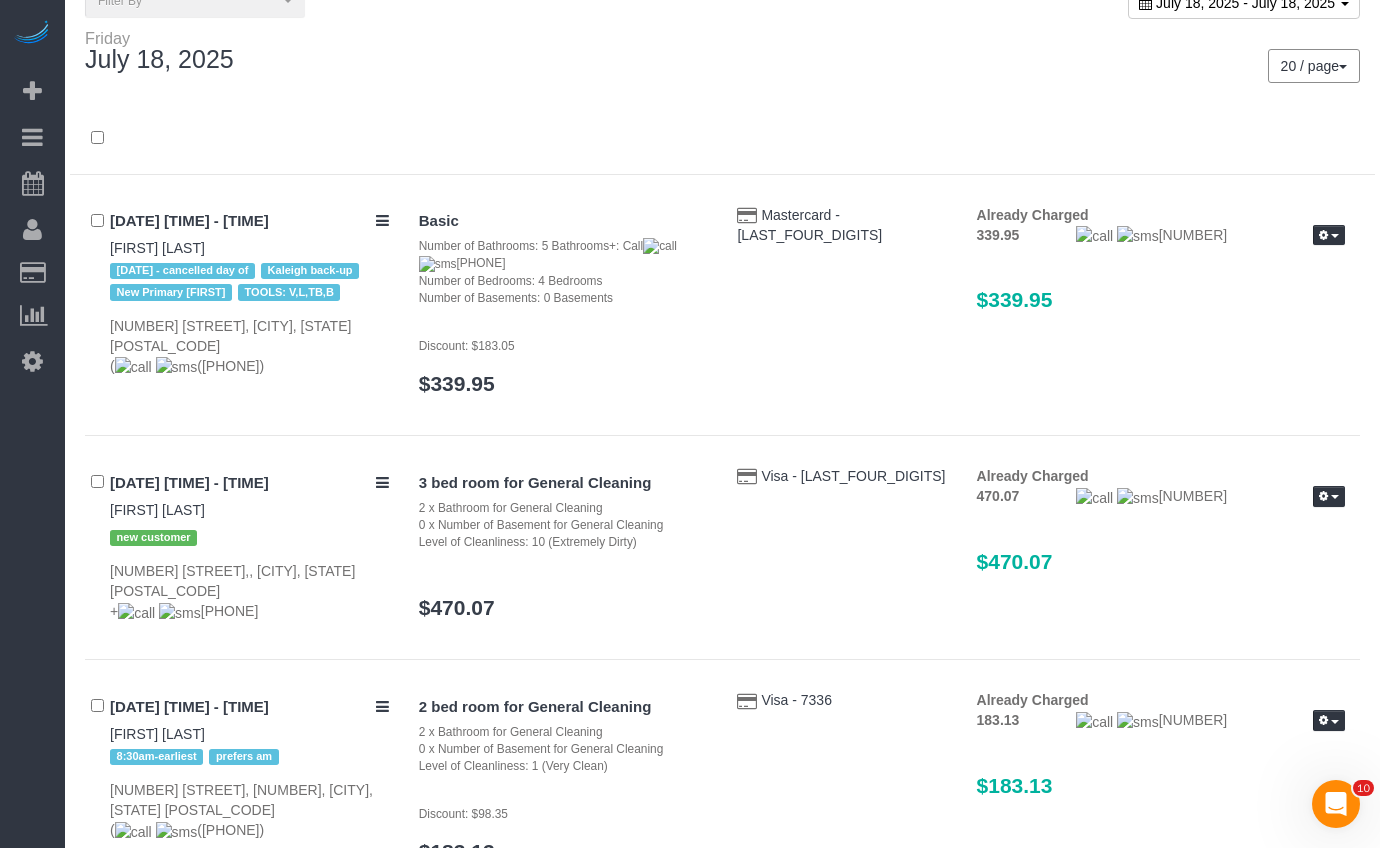 scroll, scrollTop: 0, scrollLeft: 0, axis: both 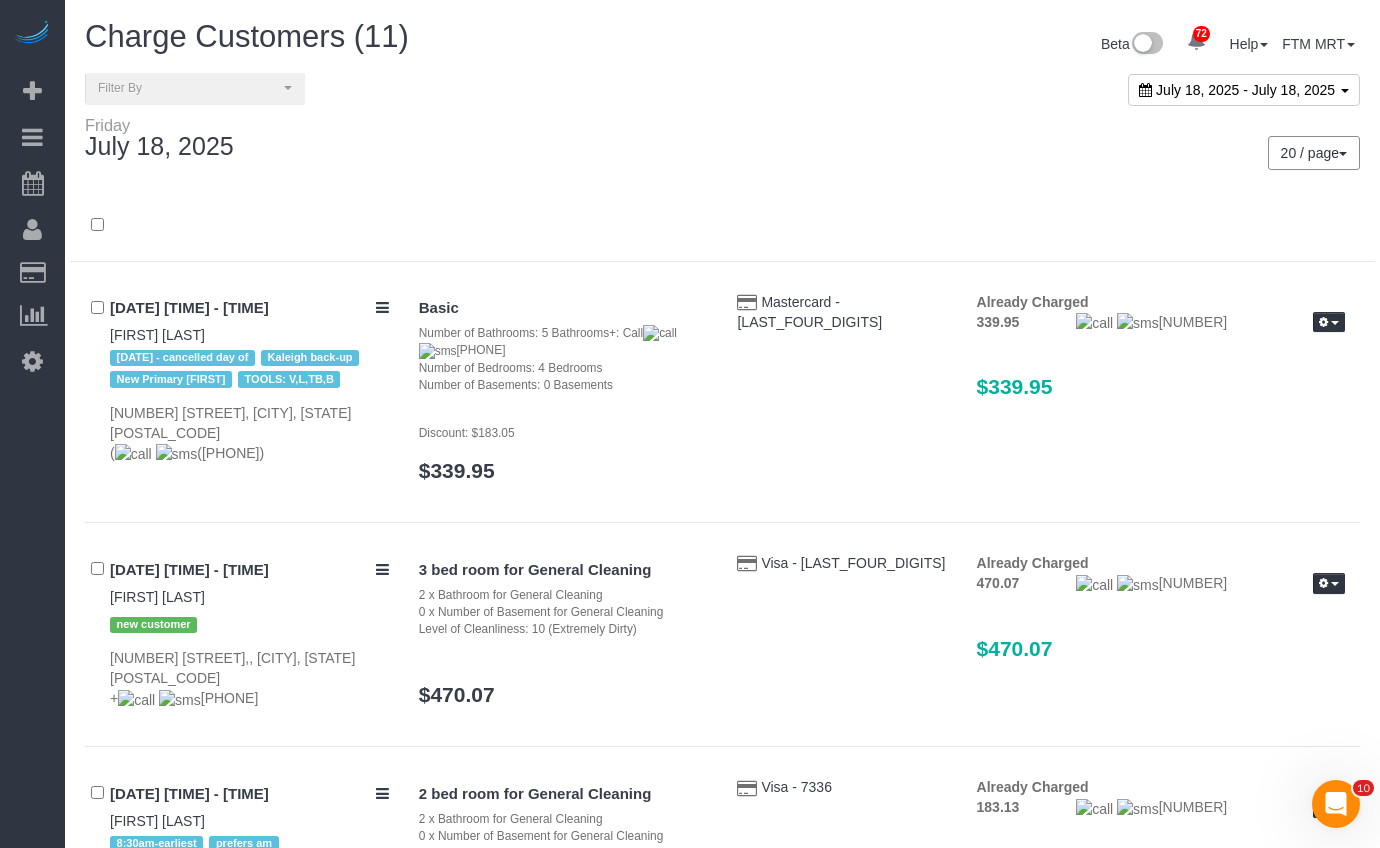 click on "July 18, 2025 - July 18, 2025" at bounding box center (1245, 90) 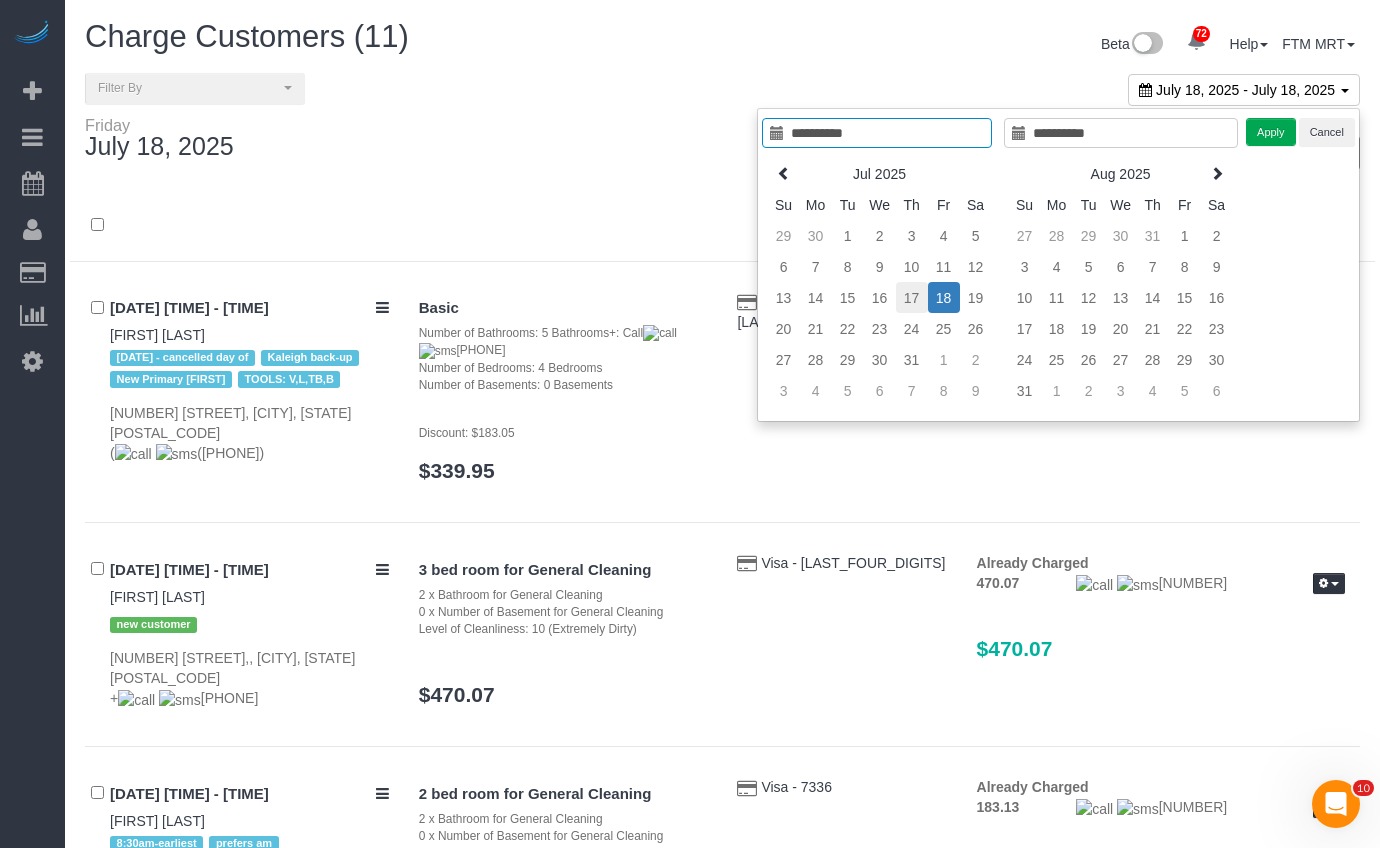 type on "**********" 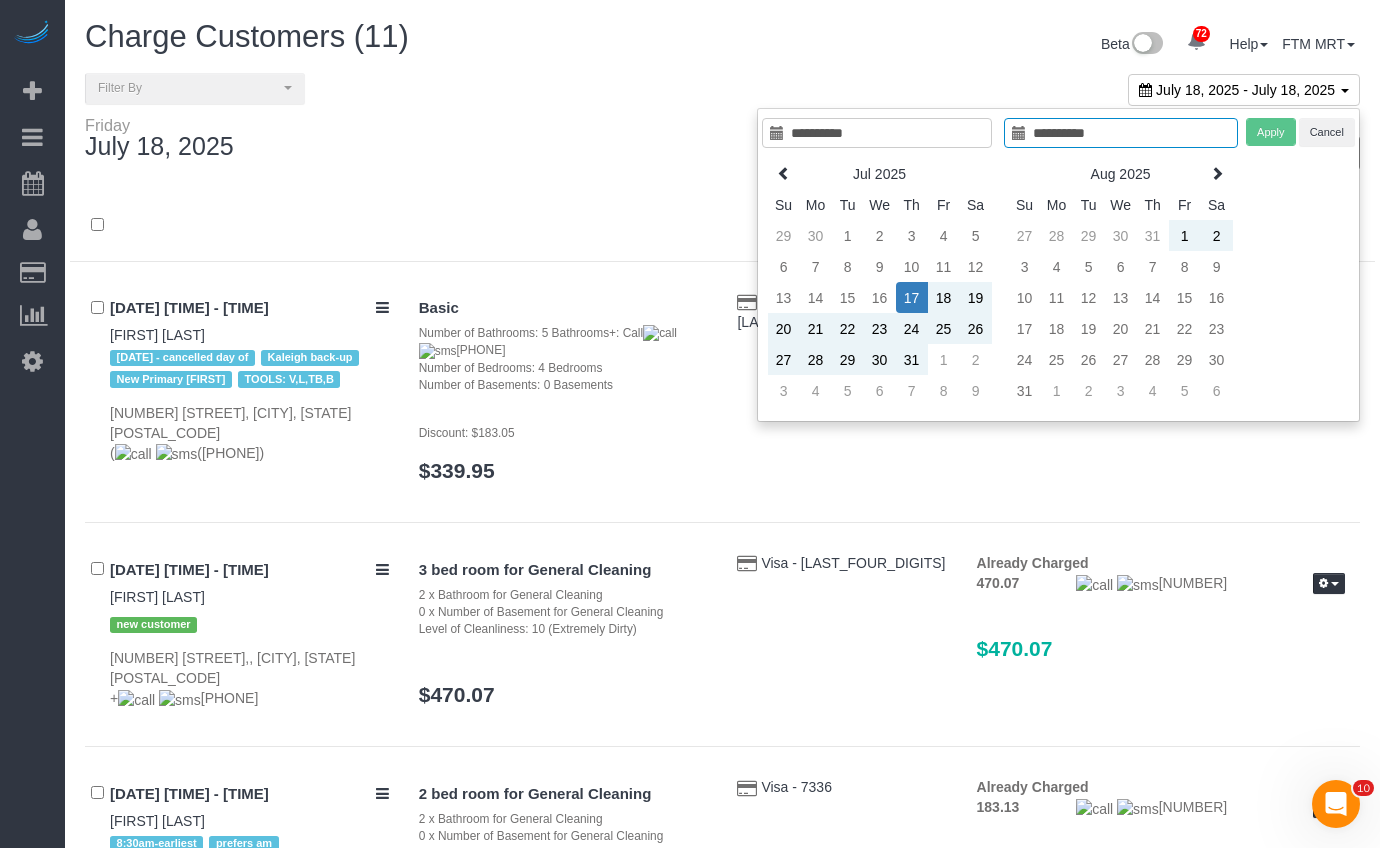 type on "**********" 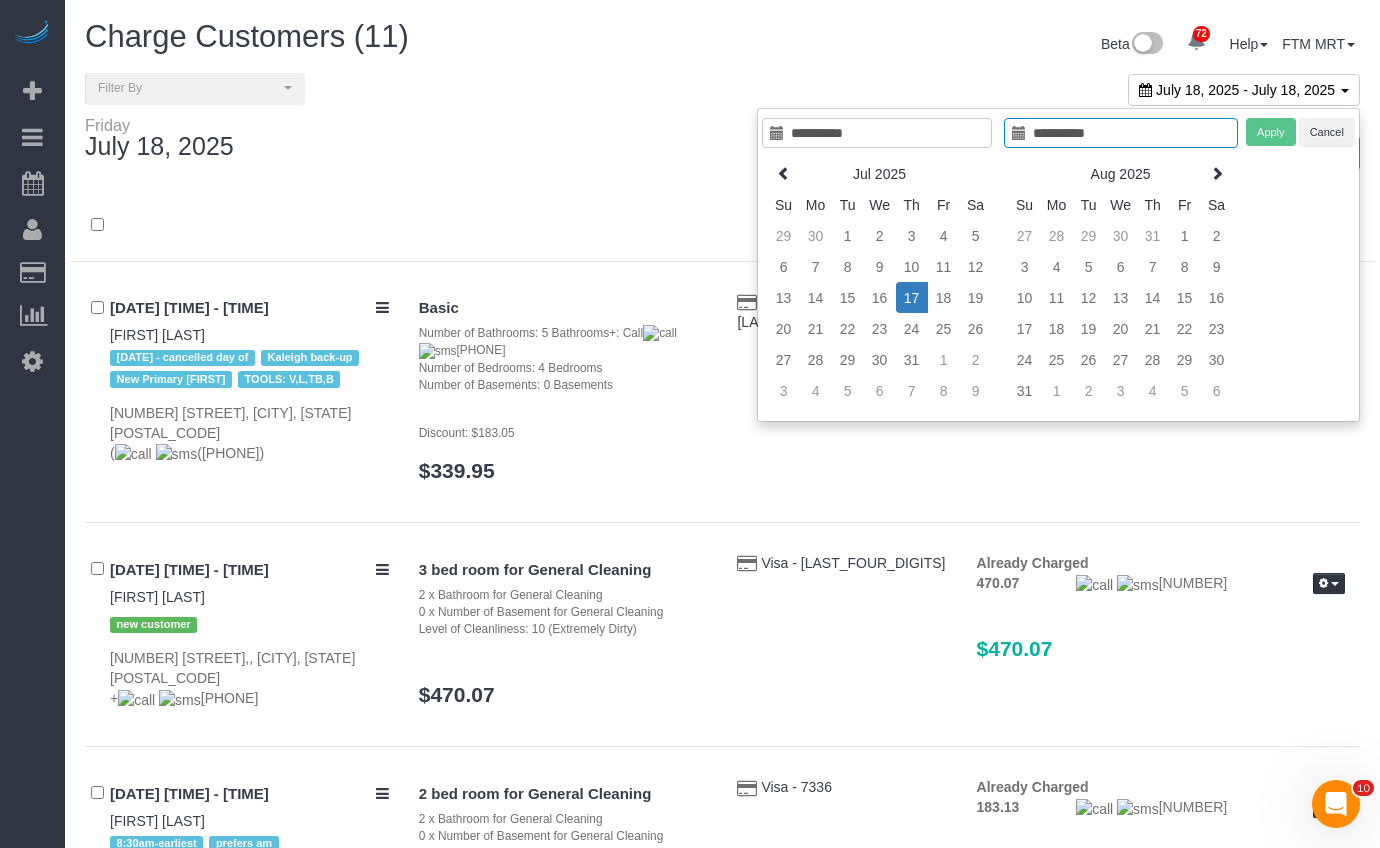 click on "17" at bounding box center [912, 297] 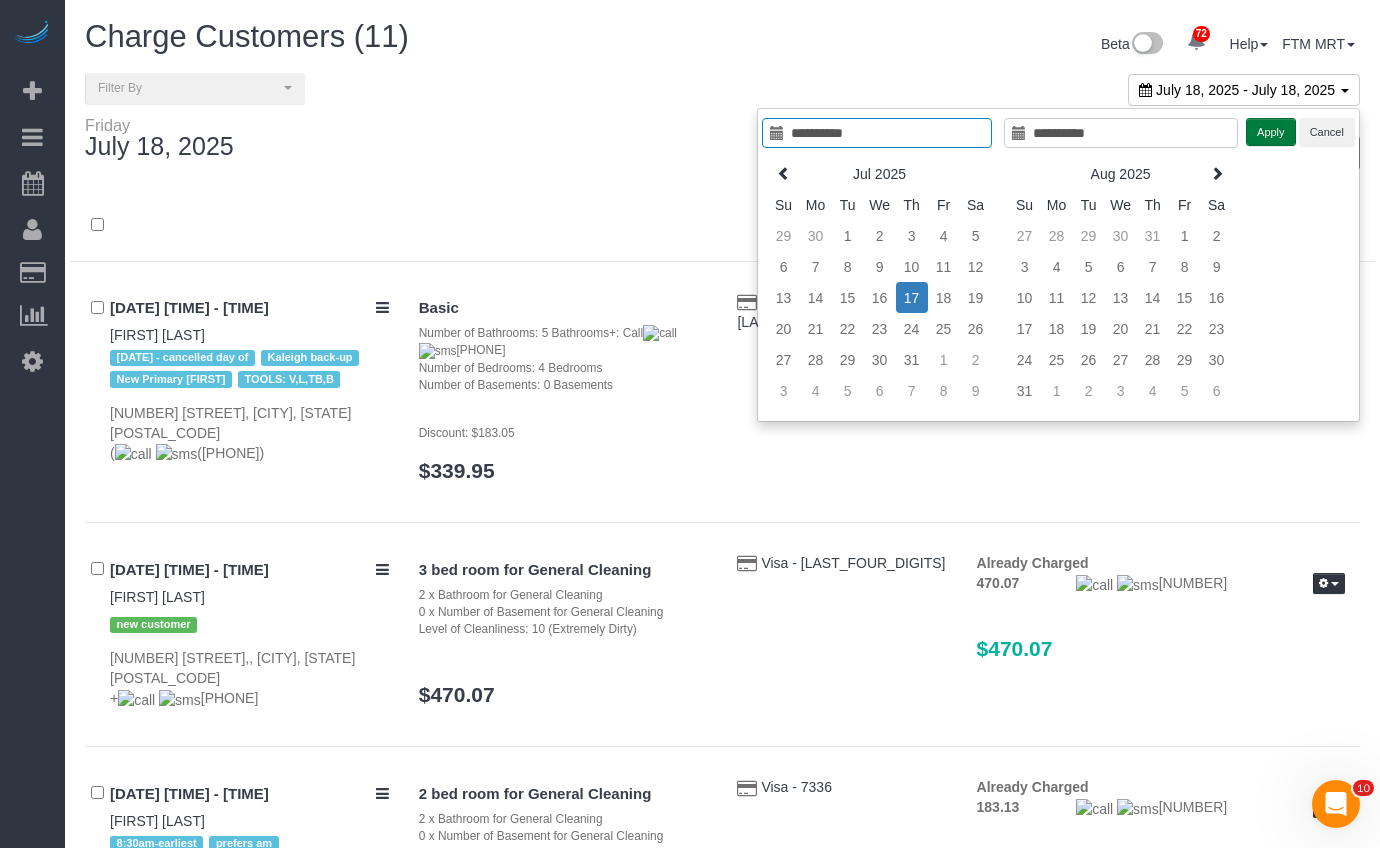 click on "Apply" at bounding box center [1271, 132] 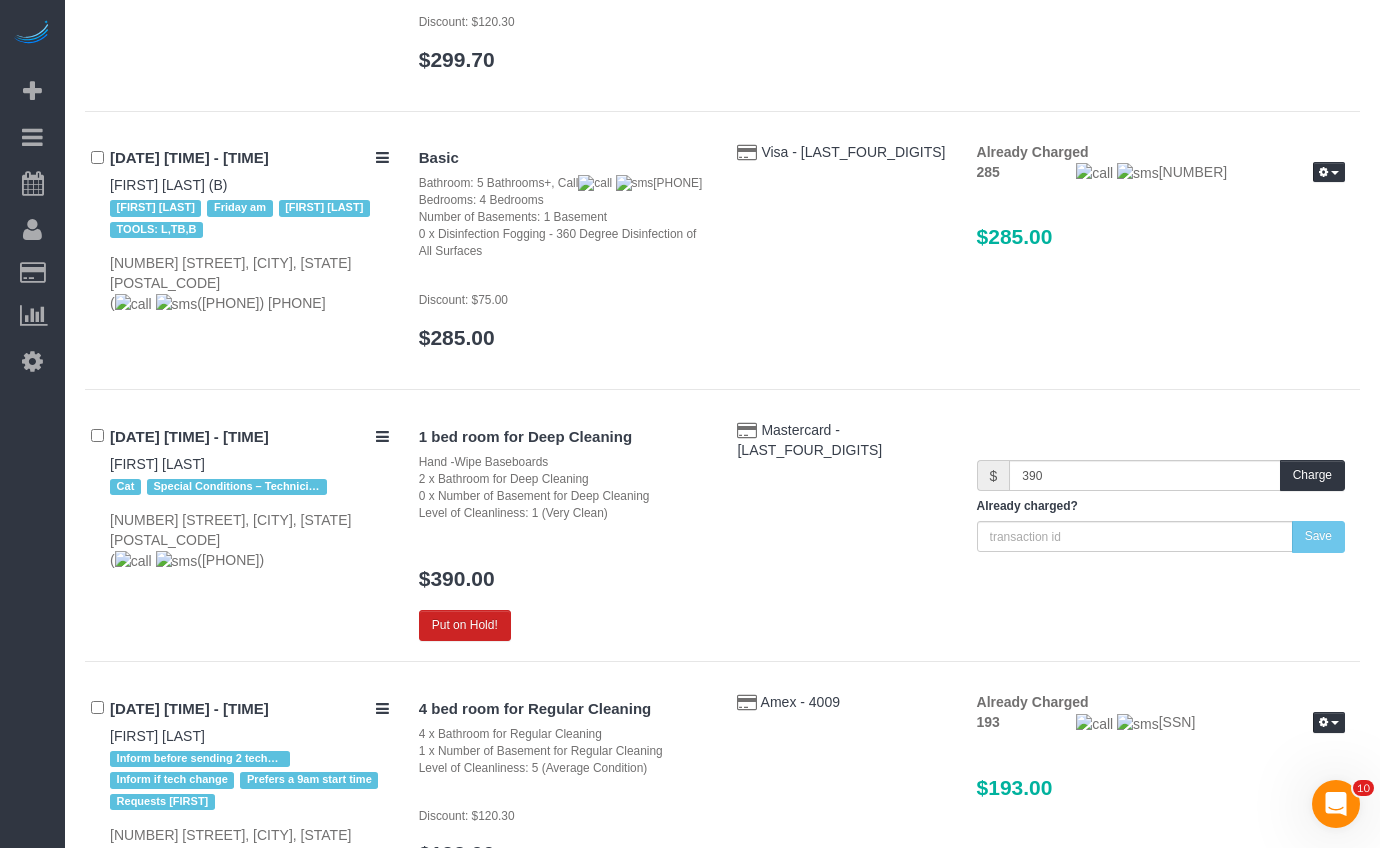 scroll, scrollTop: 621, scrollLeft: 0, axis: vertical 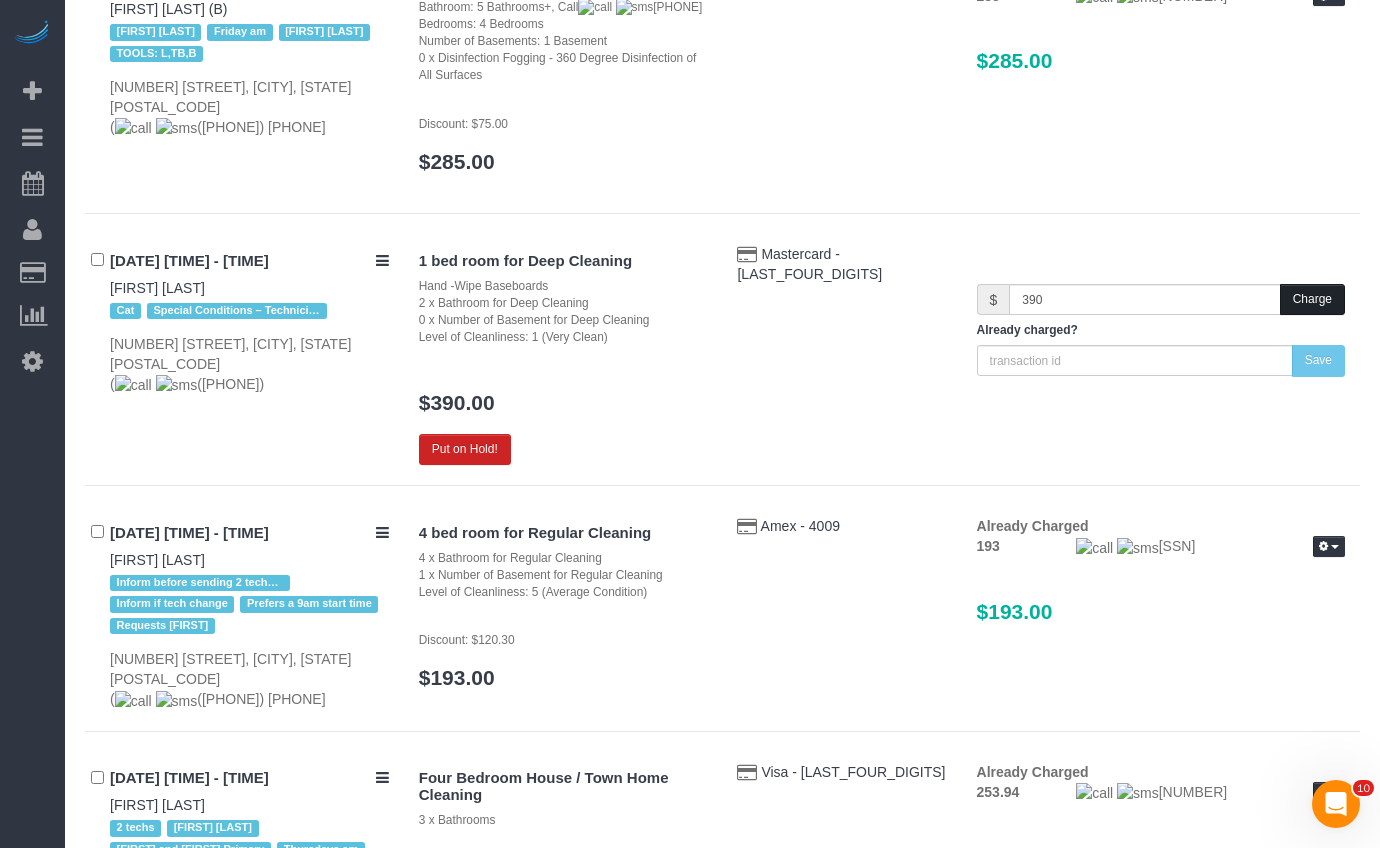 click on "Charge" at bounding box center (1312, 299) 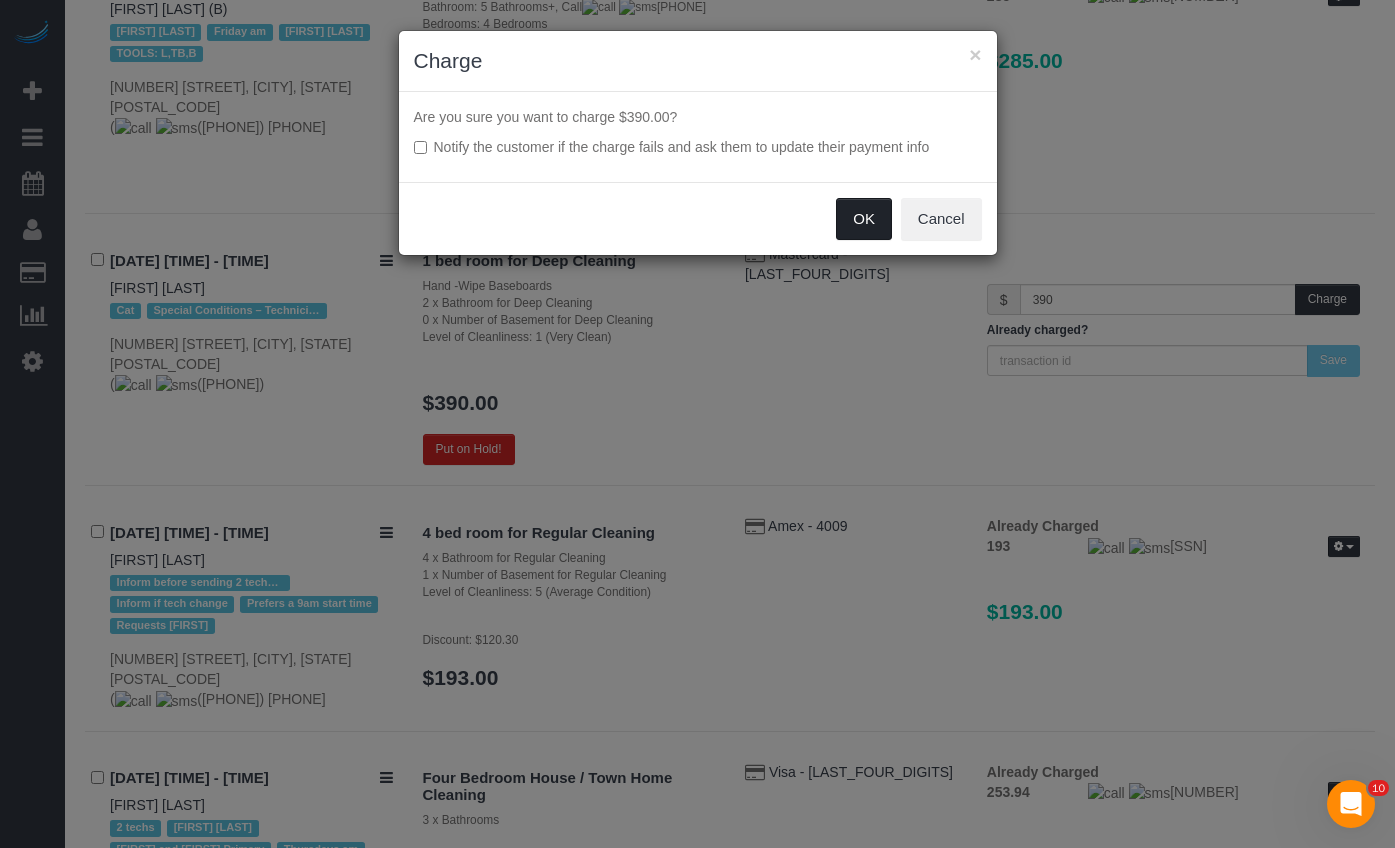 click on "OK" at bounding box center [864, 219] 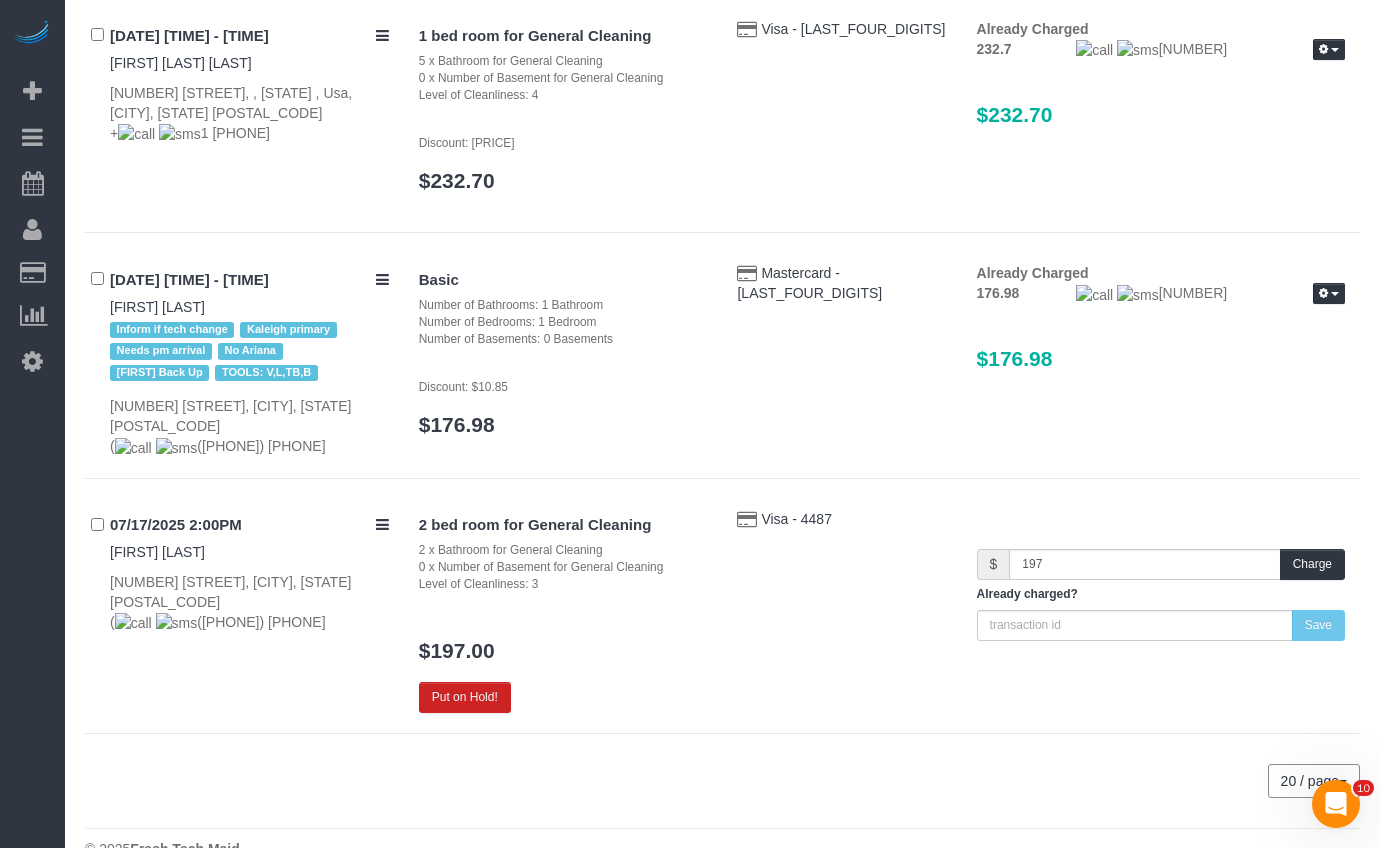 scroll, scrollTop: 2568, scrollLeft: 0, axis: vertical 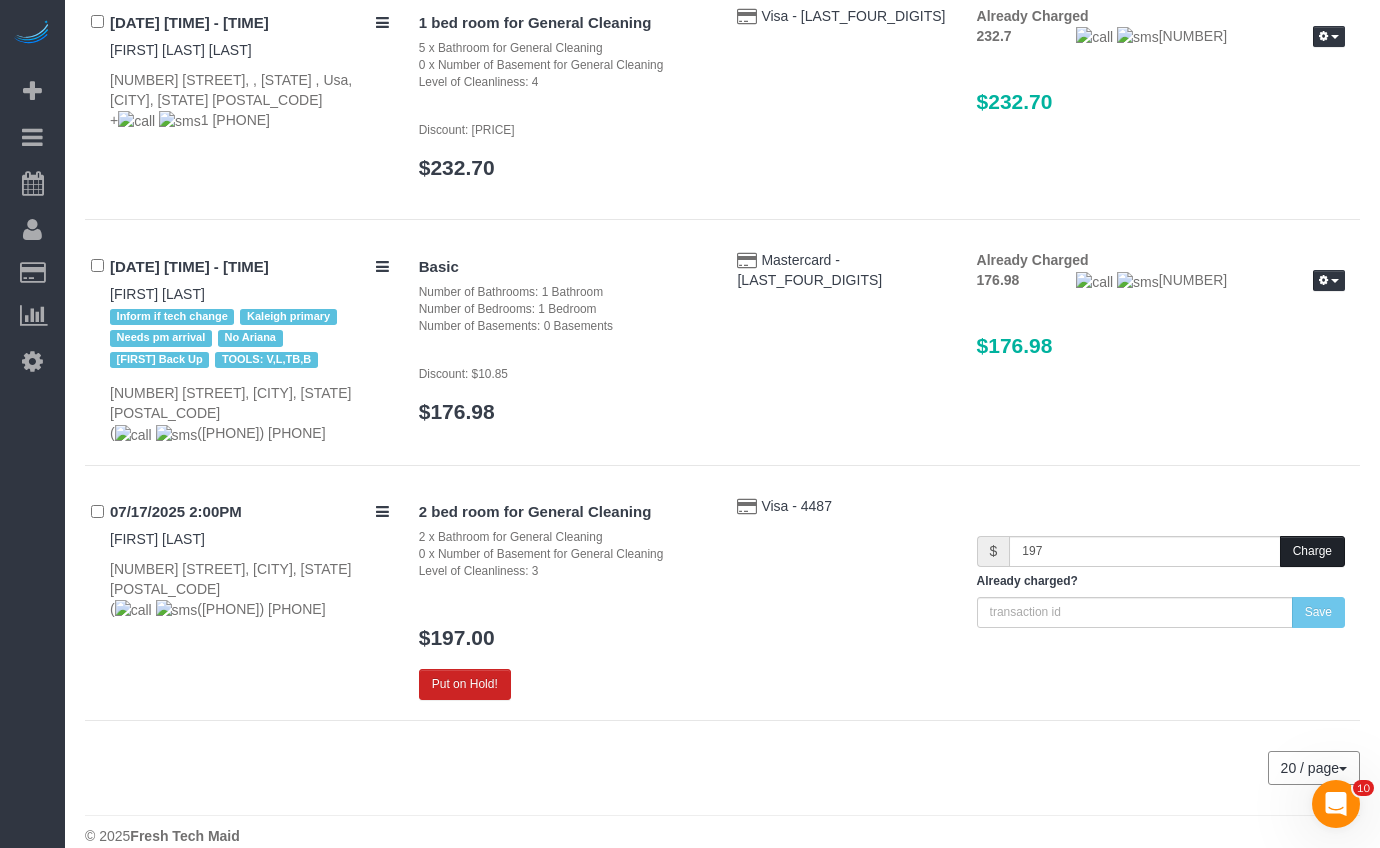 click on "Charge" at bounding box center (1312, 551) 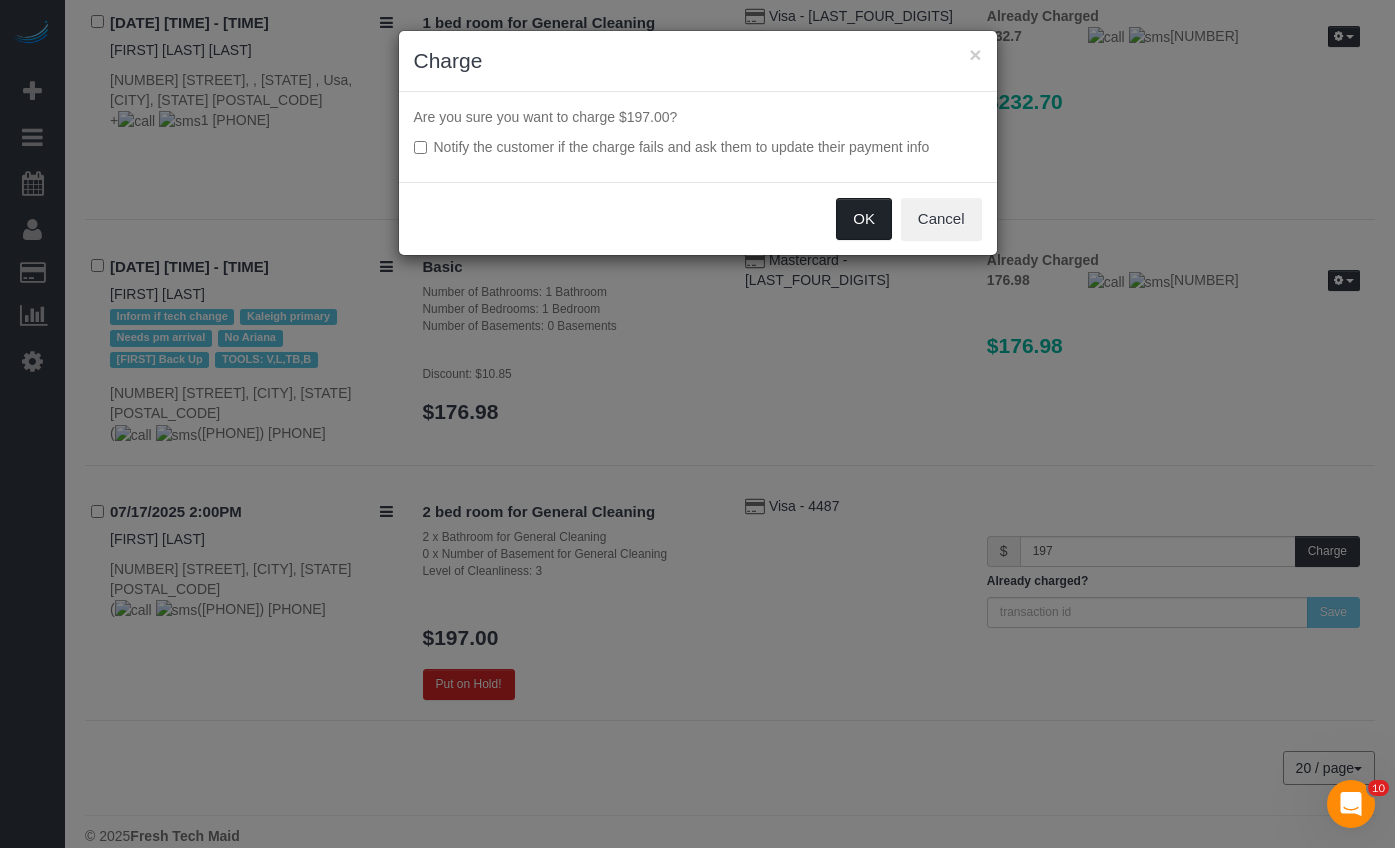 click on "OK" at bounding box center (864, 219) 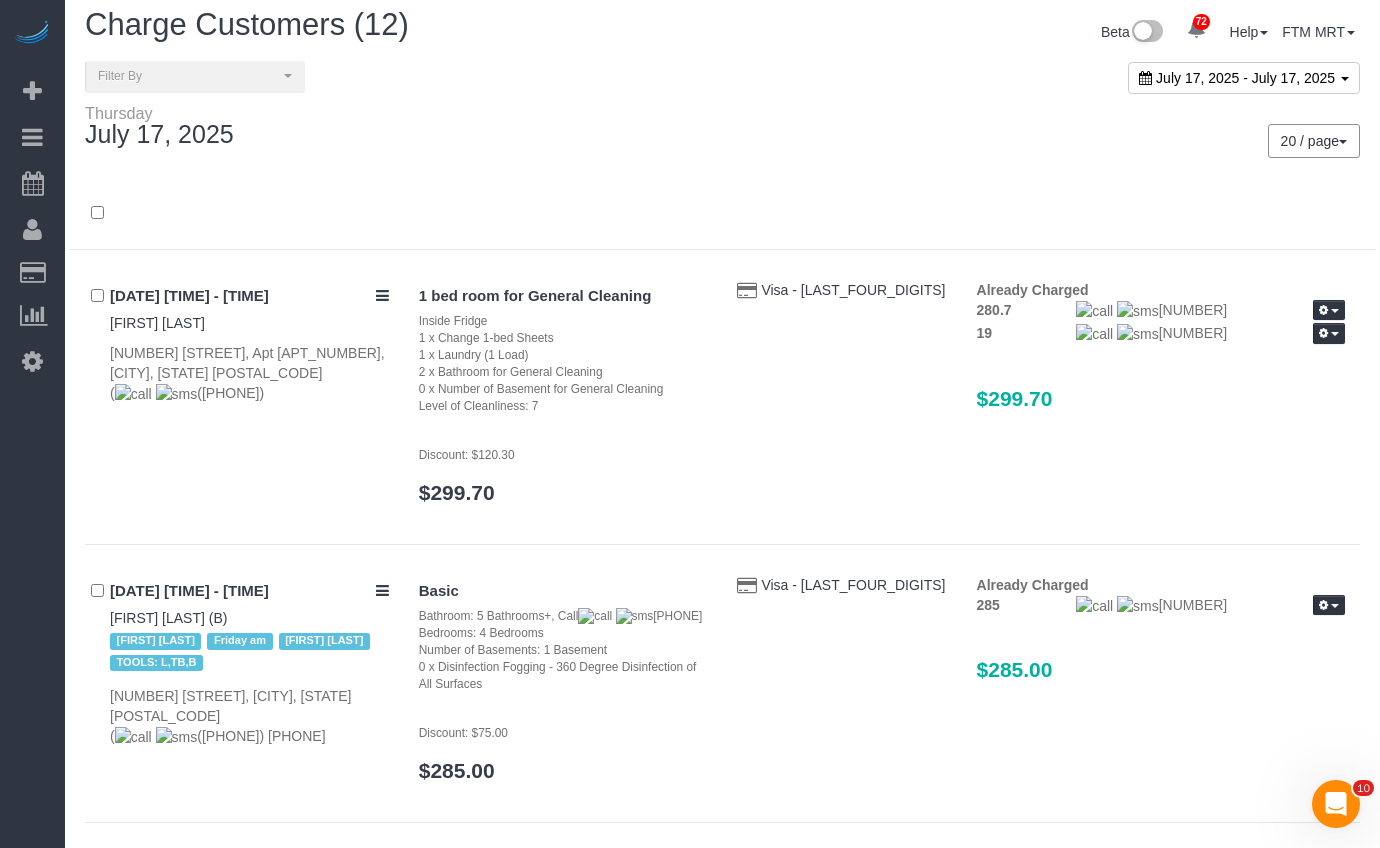 scroll, scrollTop: 0, scrollLeft: 0, axis: both 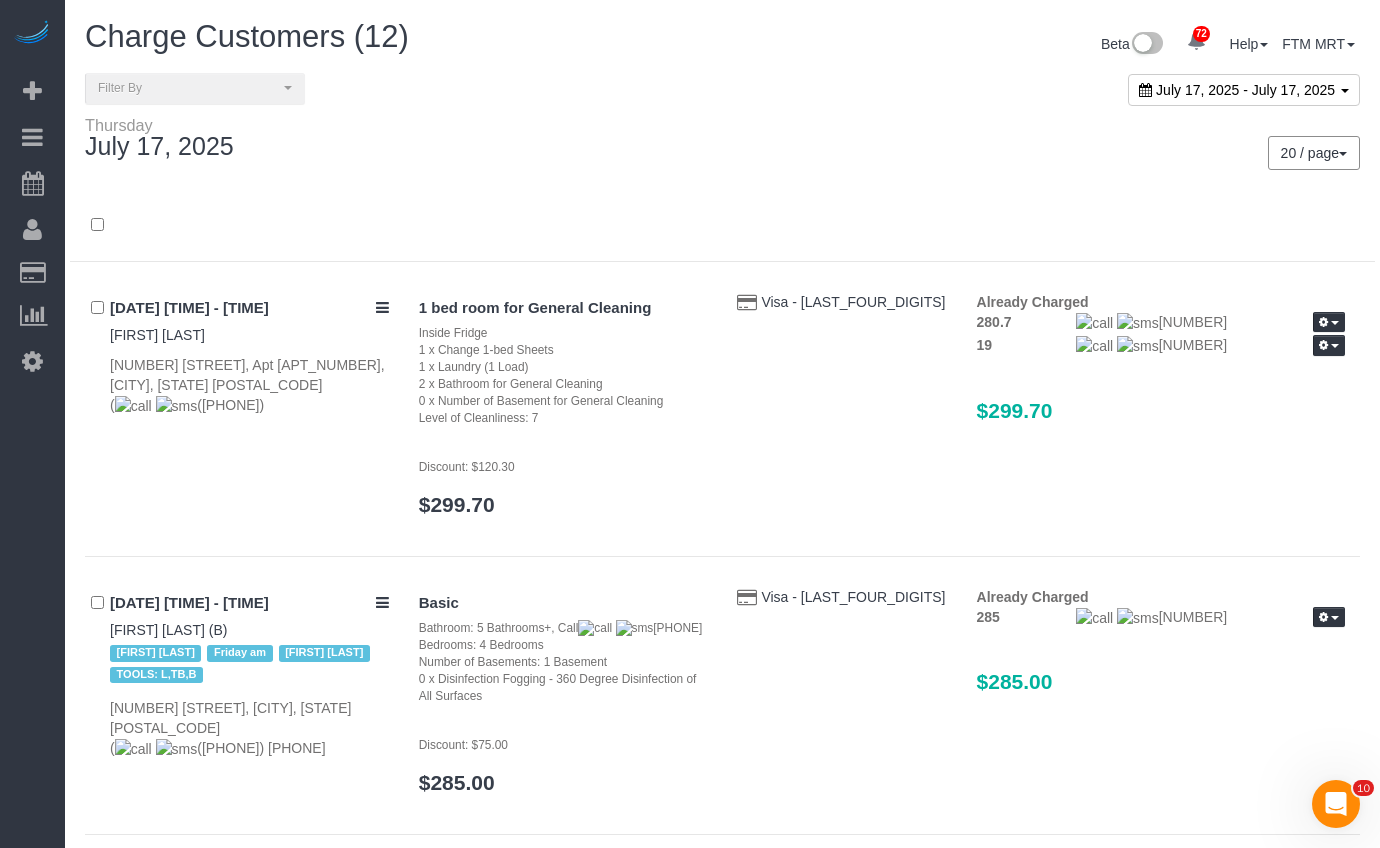 click on "July 17, 2025 - July 17, 2025" at bounding box center [1244, 90] 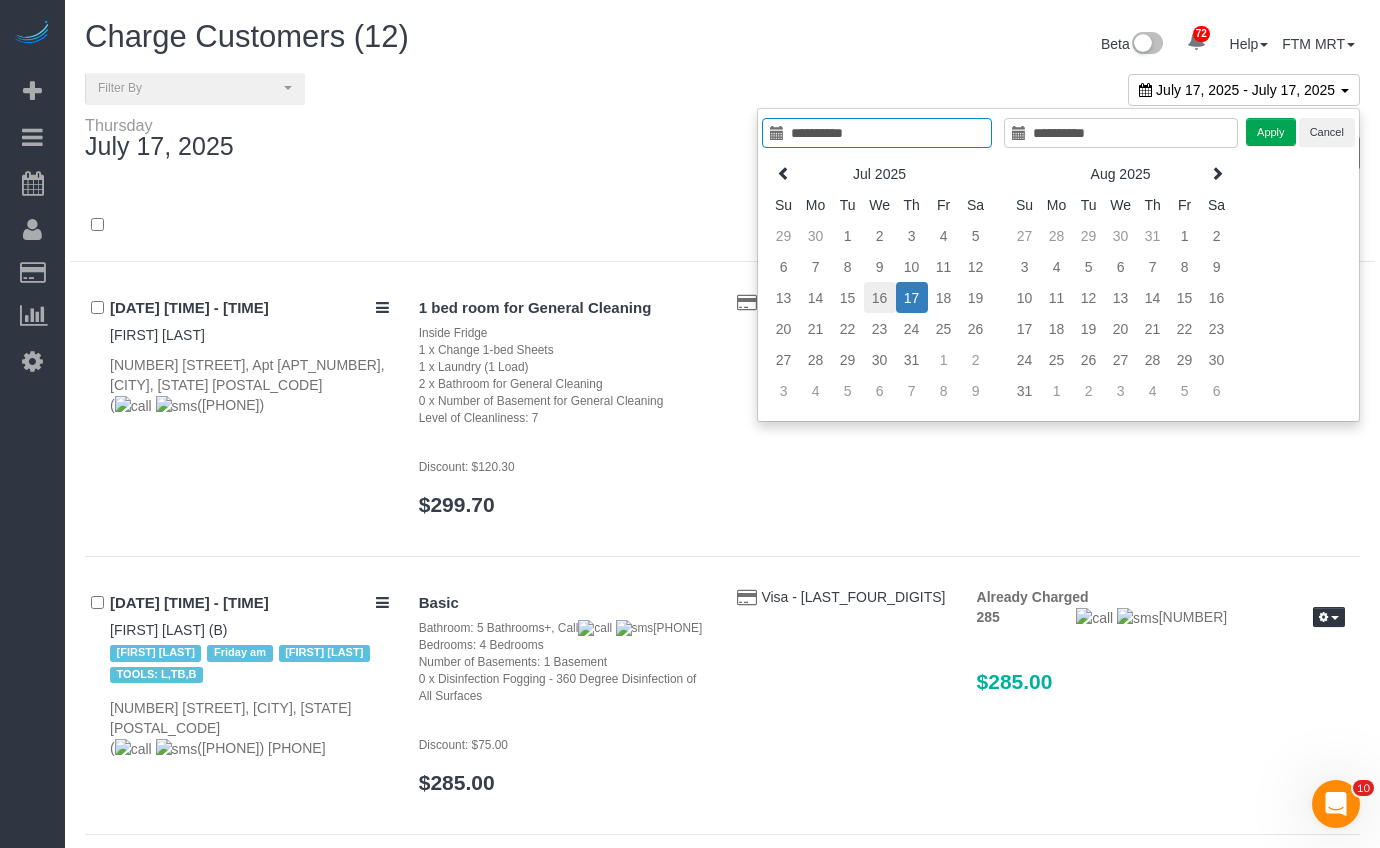 type on "**********" 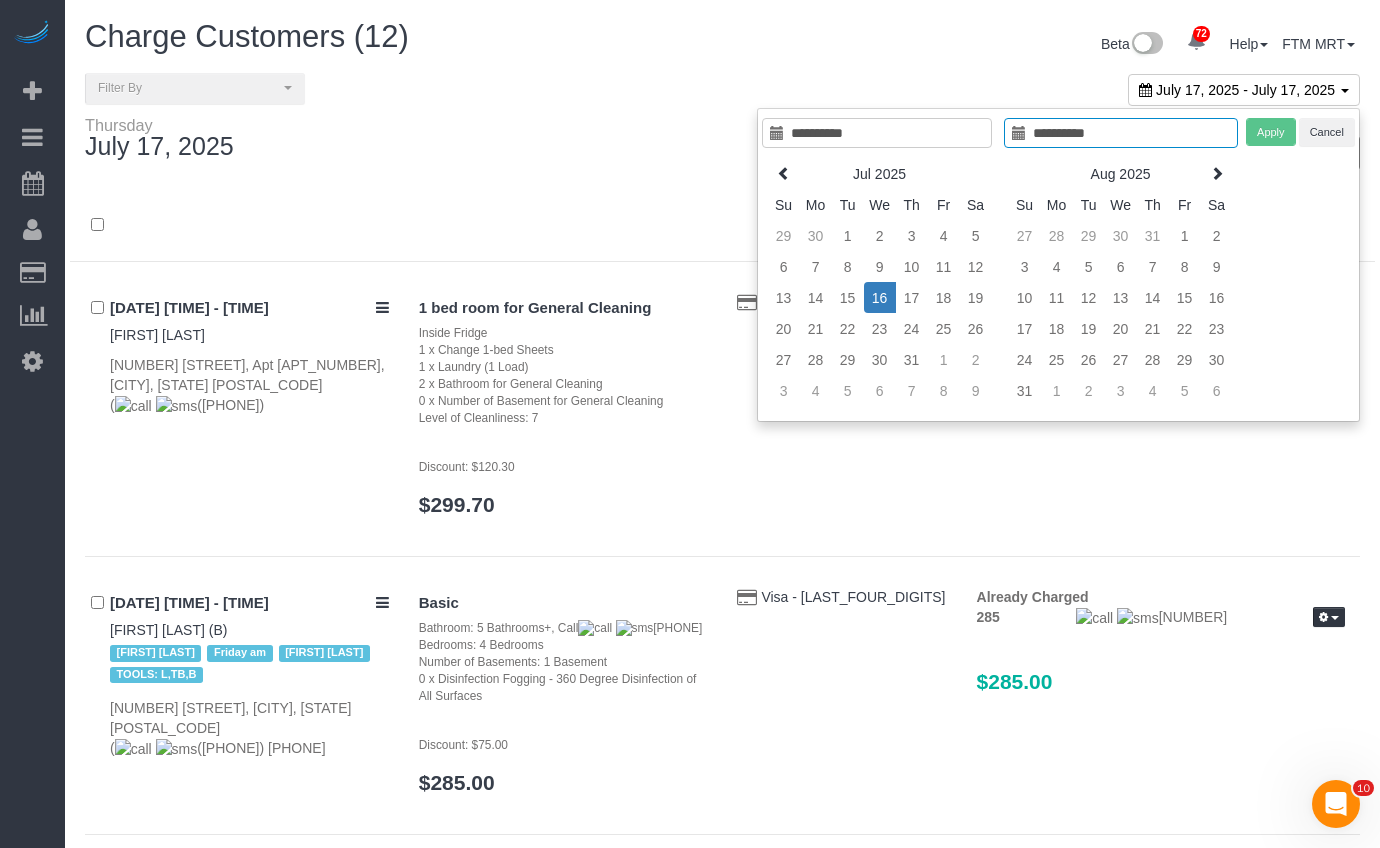click on "16" at bounding box center (880, 297) 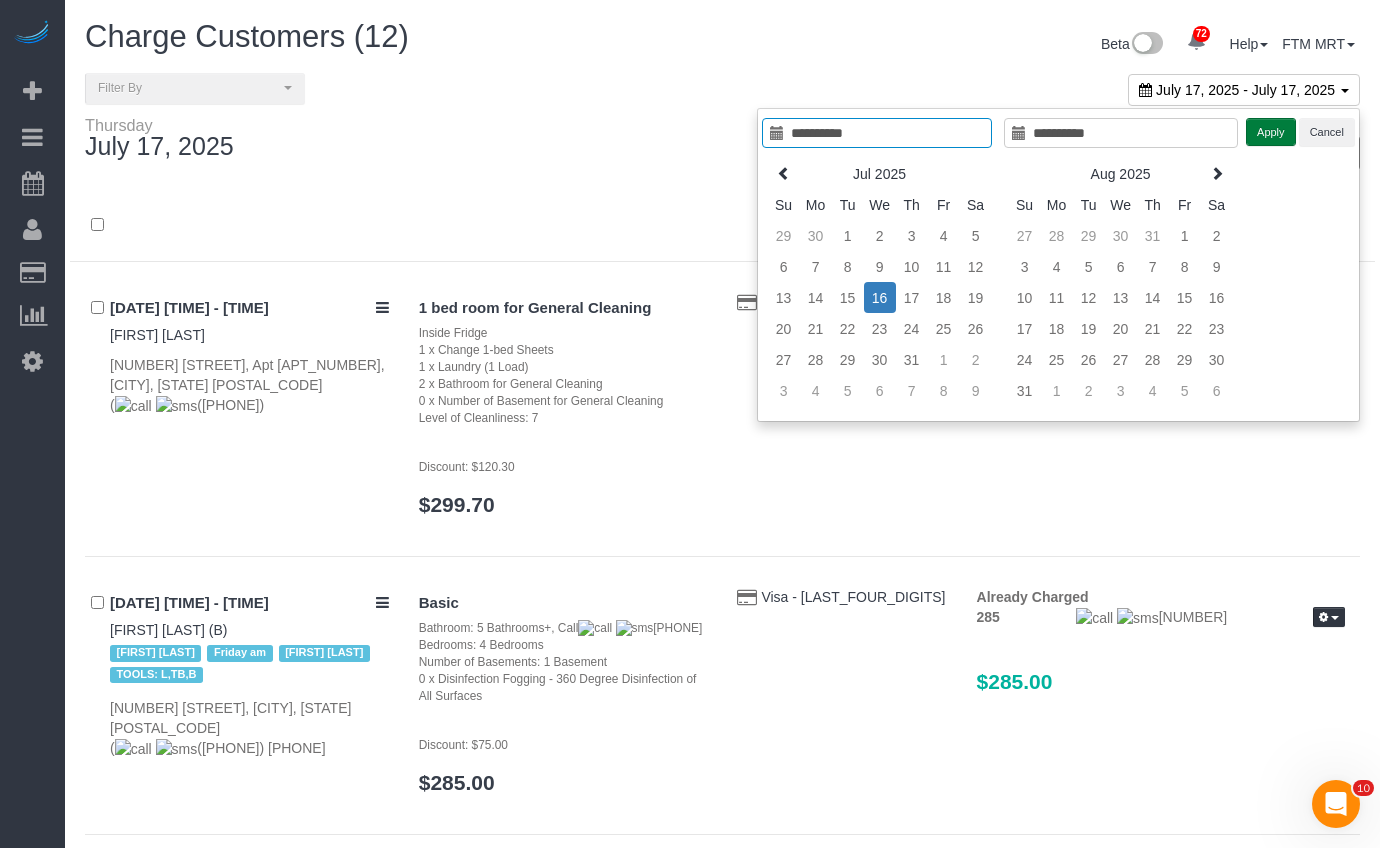 click on "Apply" at bounding box center [1271, 132] 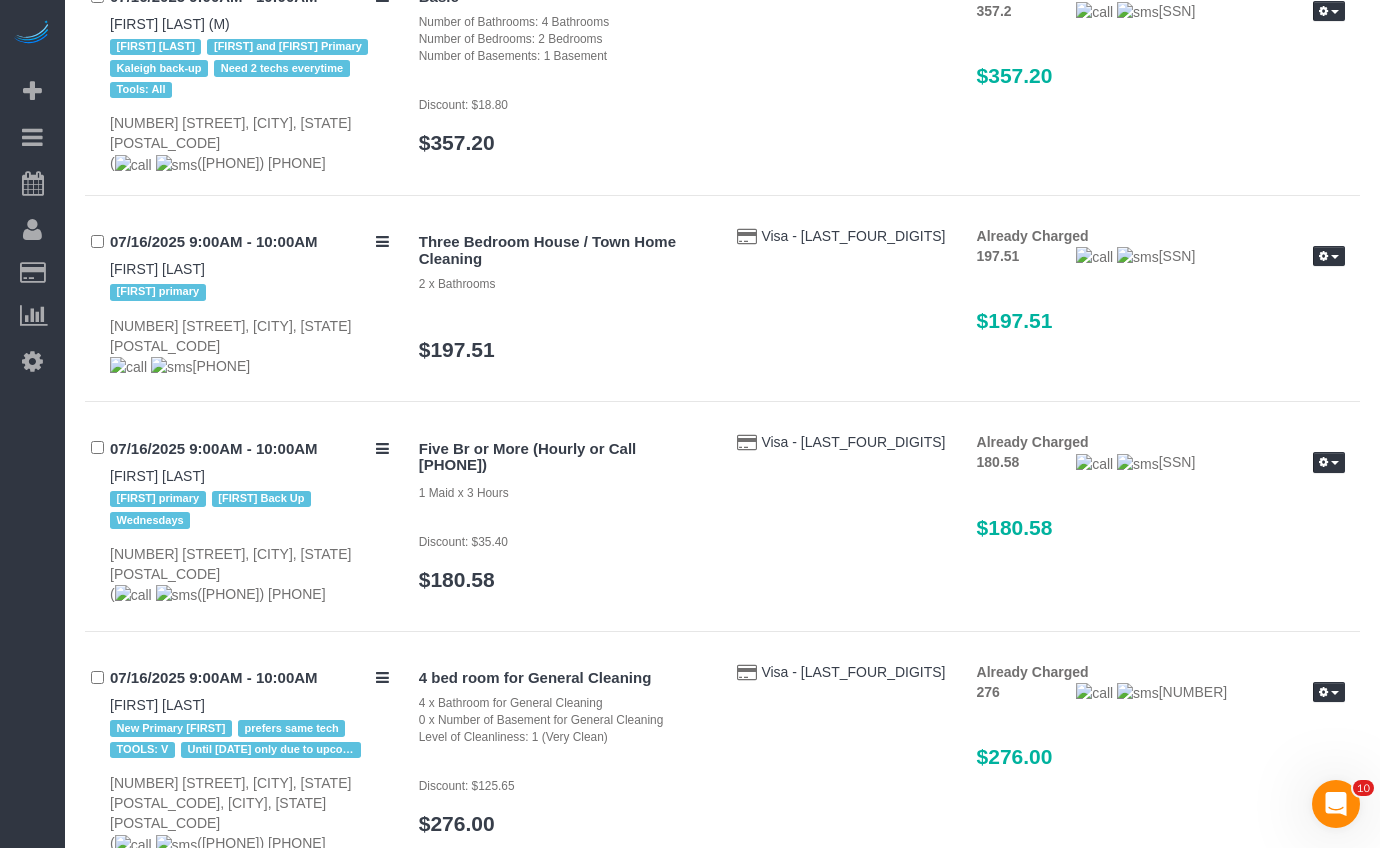 scroll, scrollTop: 0, scrollLeft: 0, axis: both 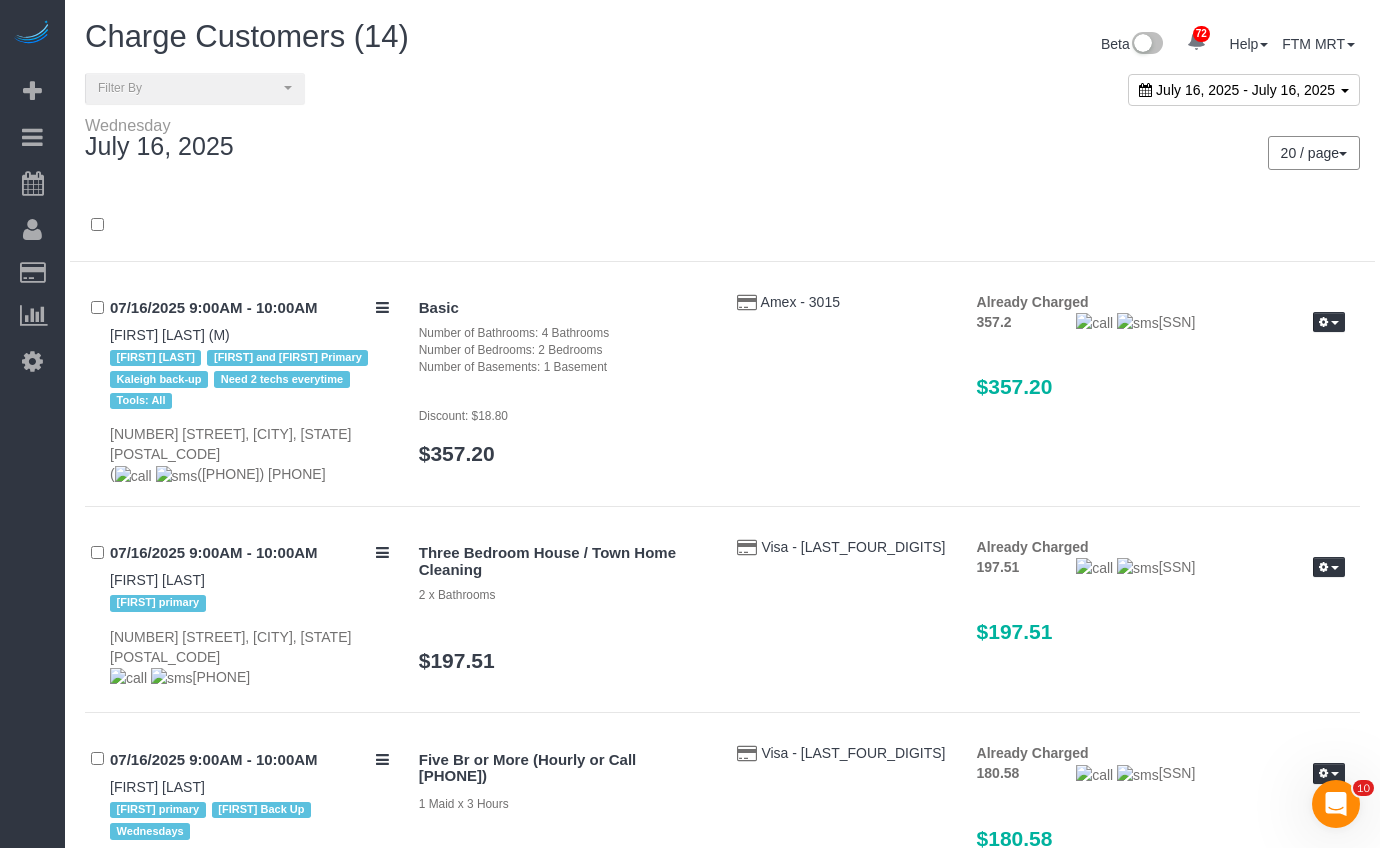 click on "July 16, 2025 - July 16, 2025" at bounding box center (1244, 90) 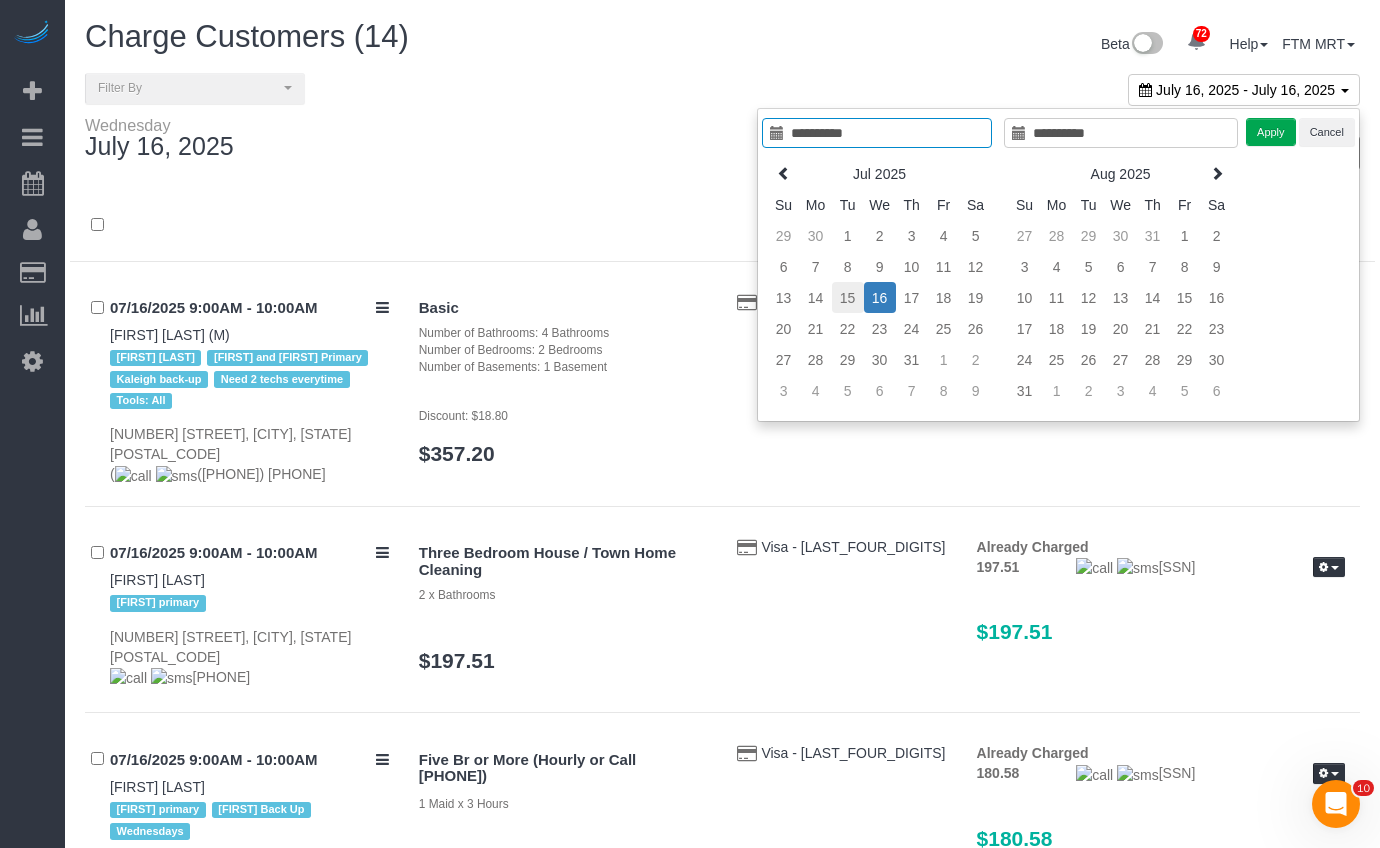 type on "**********" 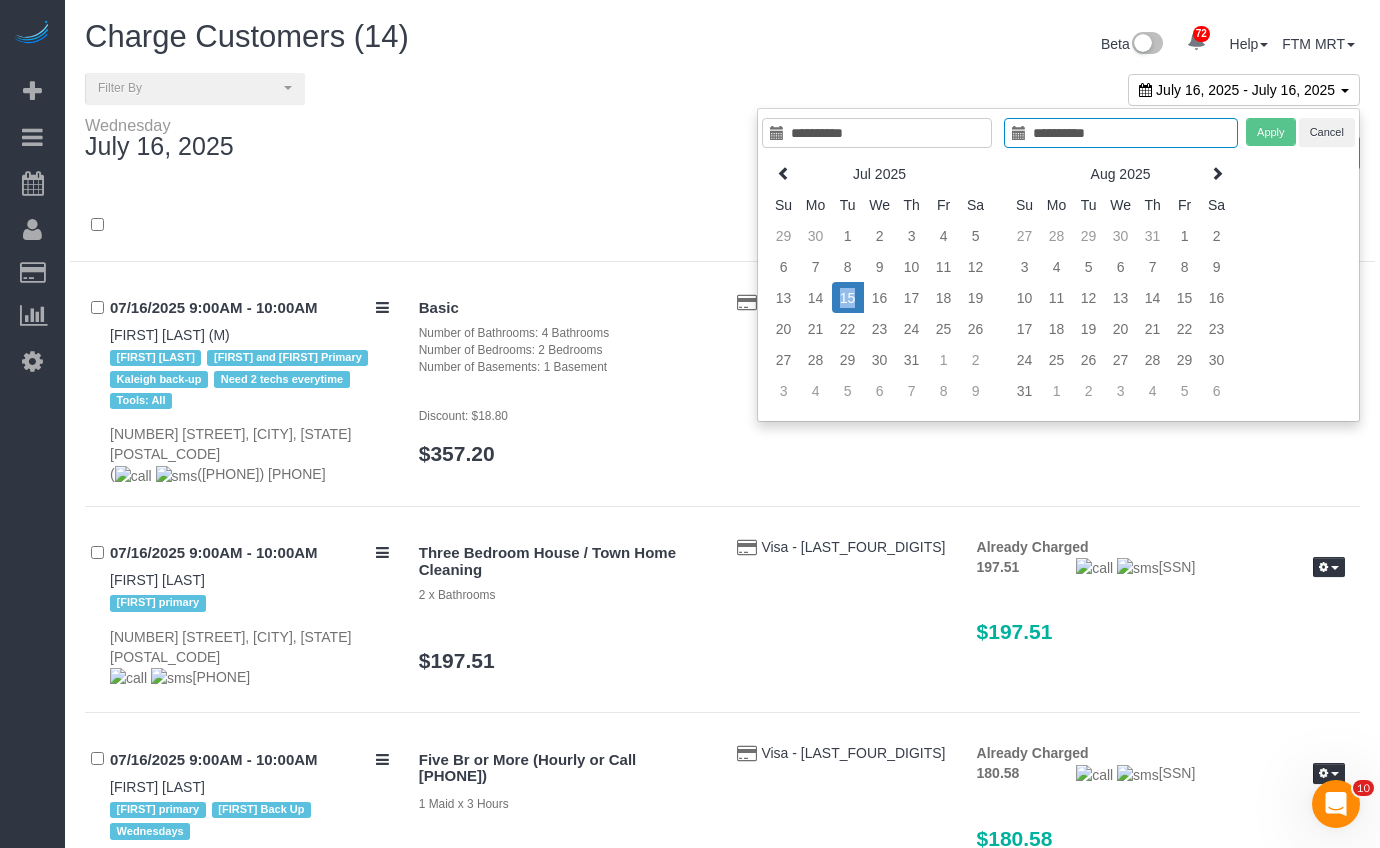 click on "15" at bounding box center [848, 297] 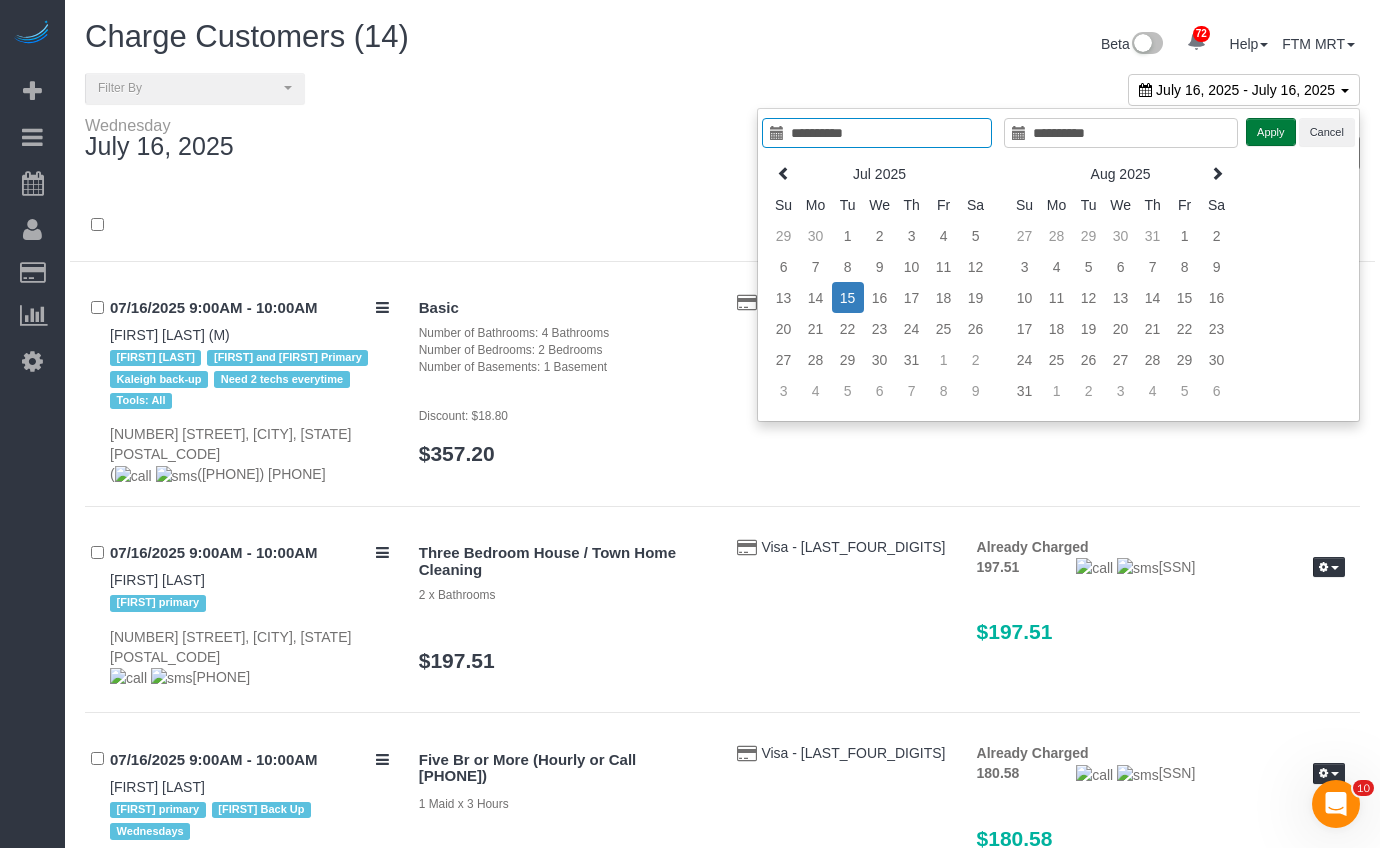 click on "Apply" at bounding box center [1271, 132] 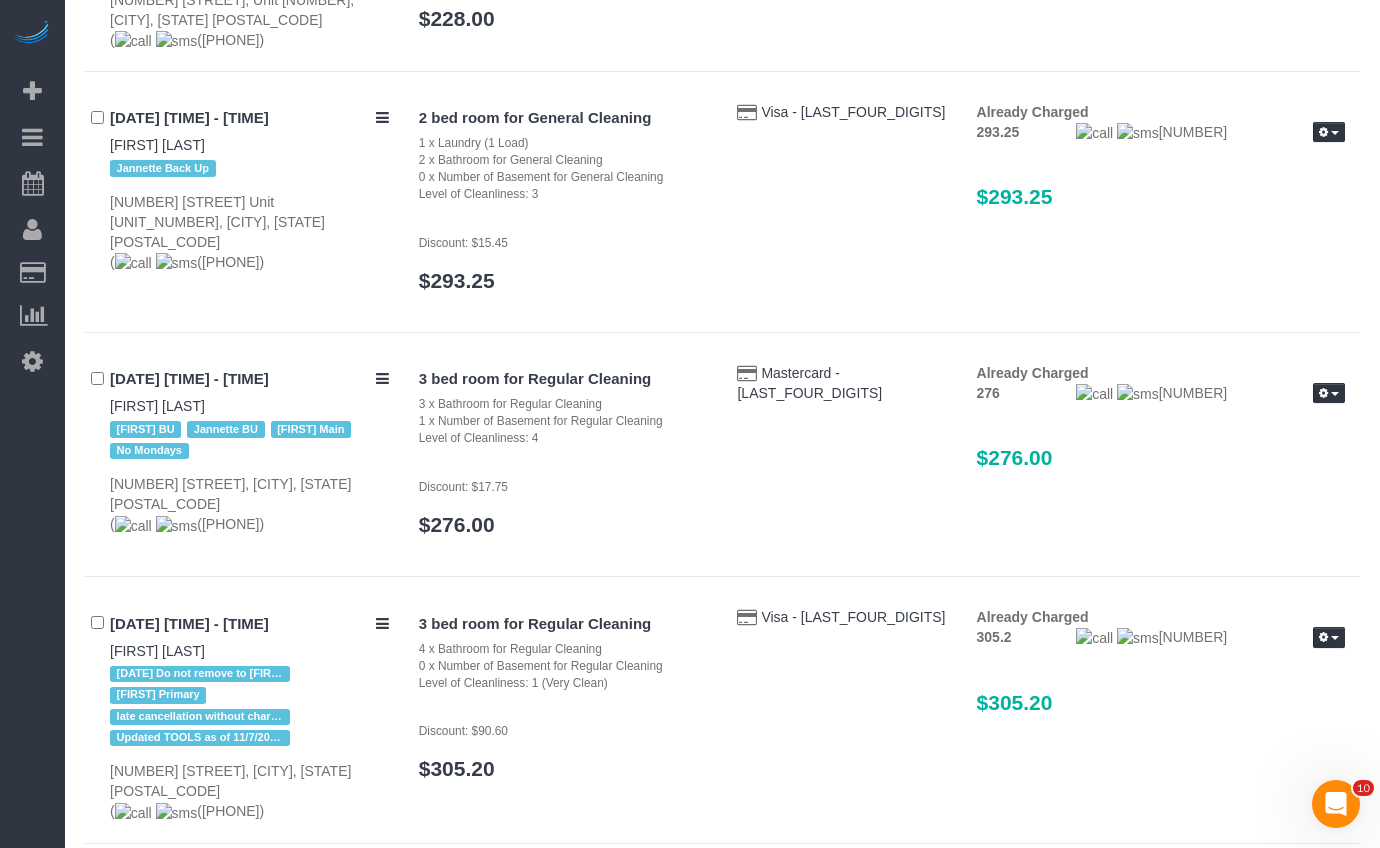 scroll, scrollTop: 0, scrollLeft: 0, axis: both 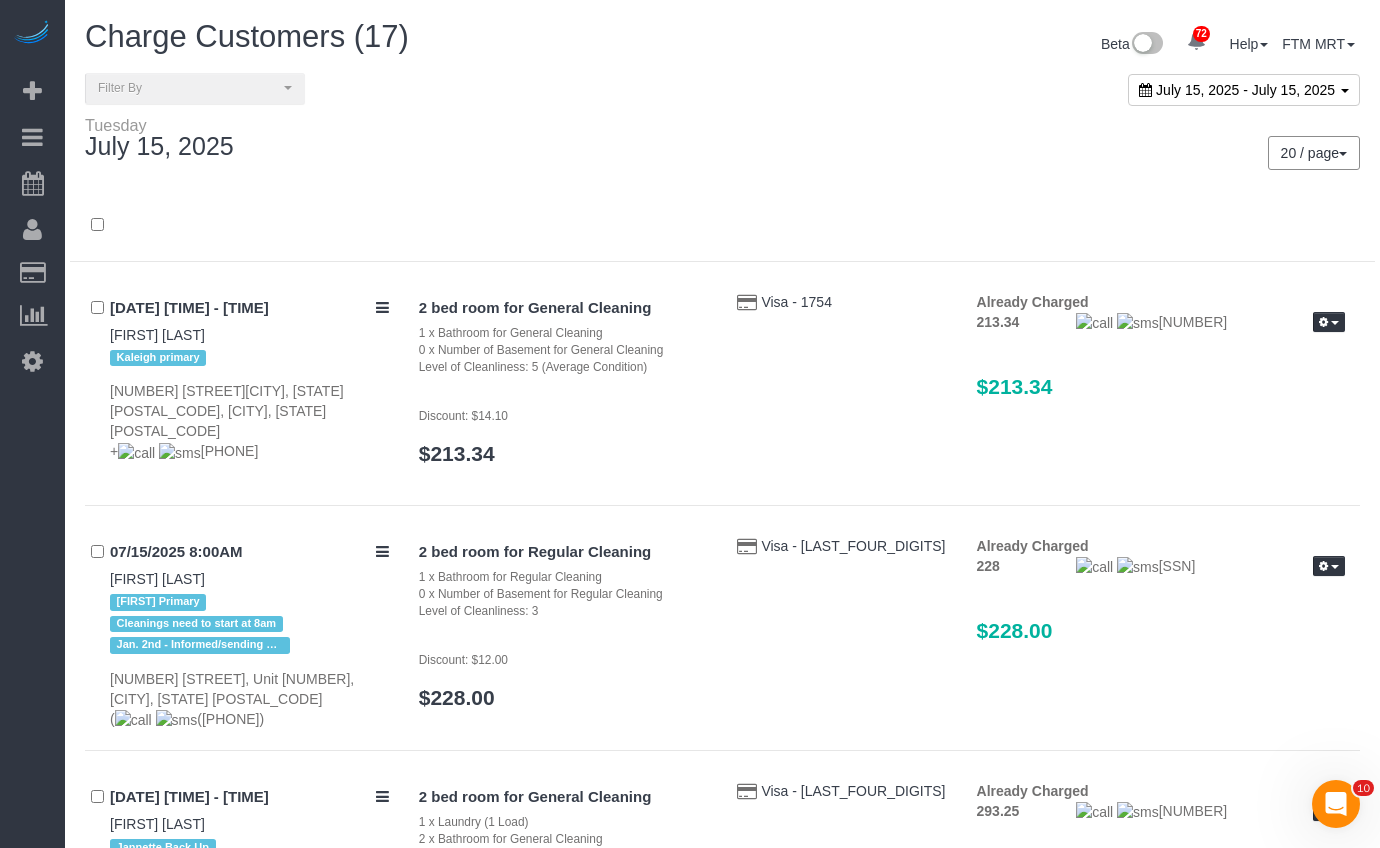 click on "July 15, 2025 - July 15, 2025" at bounding box center [1245, 90] 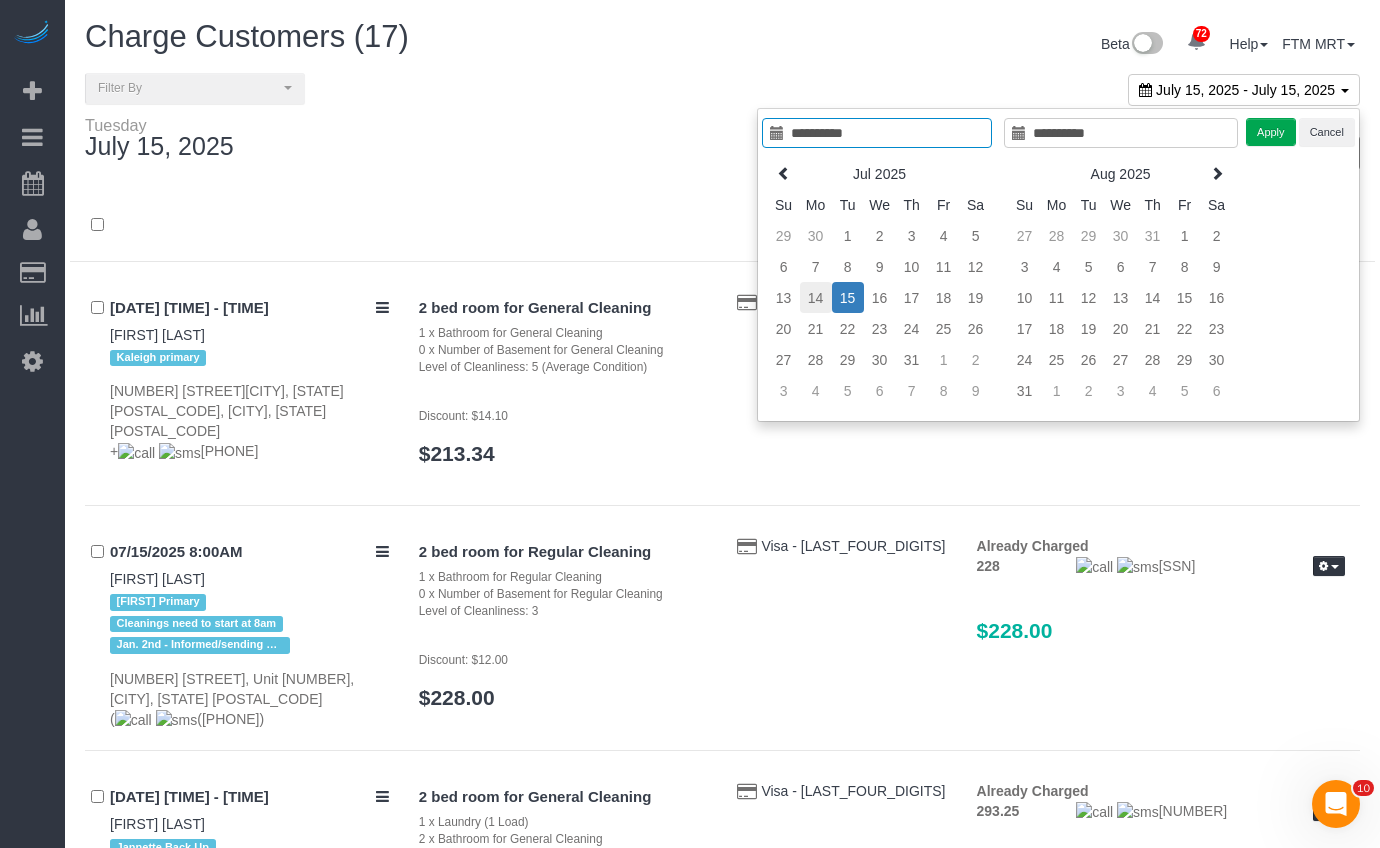 type on "**********" 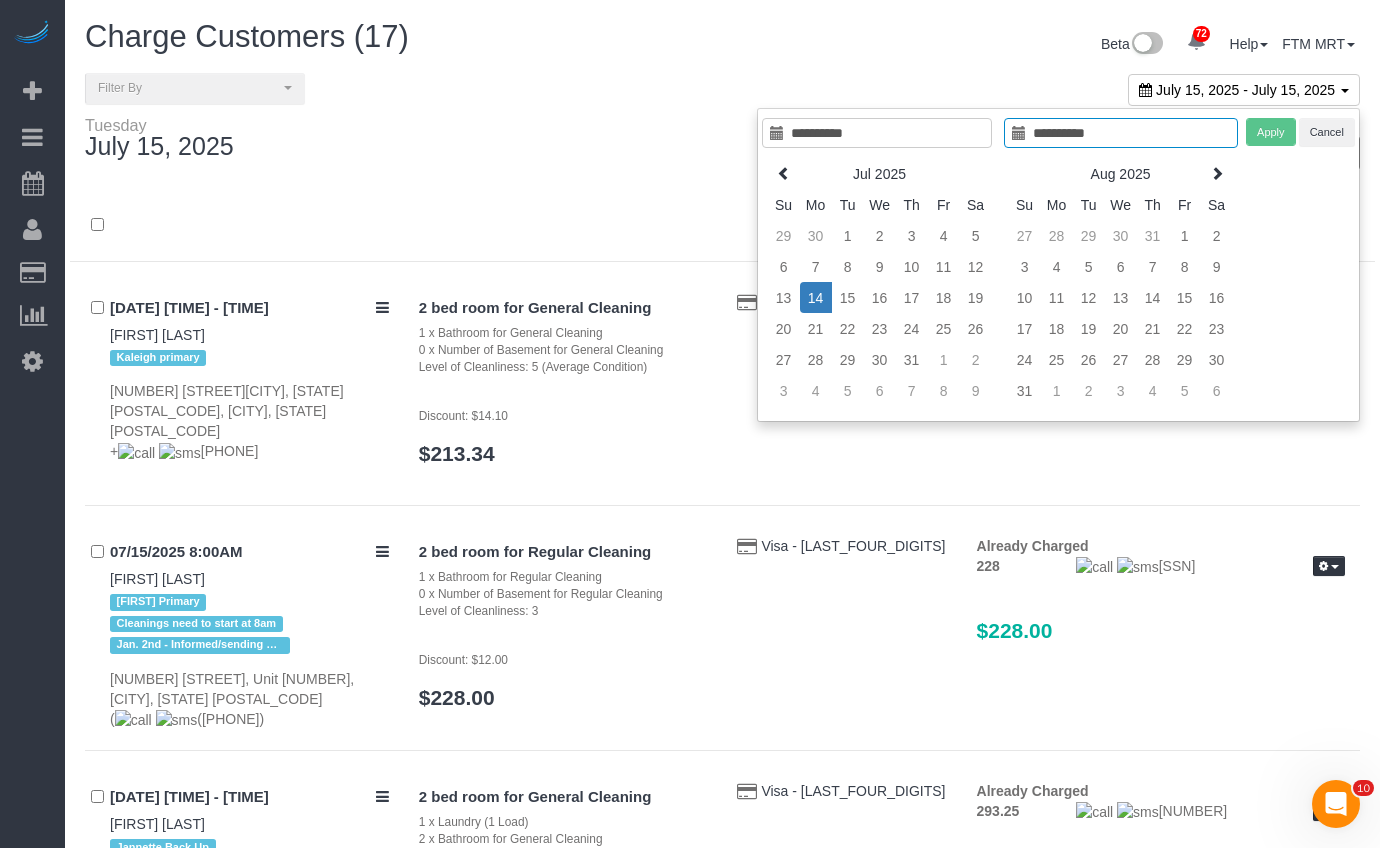 click on "14" at bounding box center (816, 297) 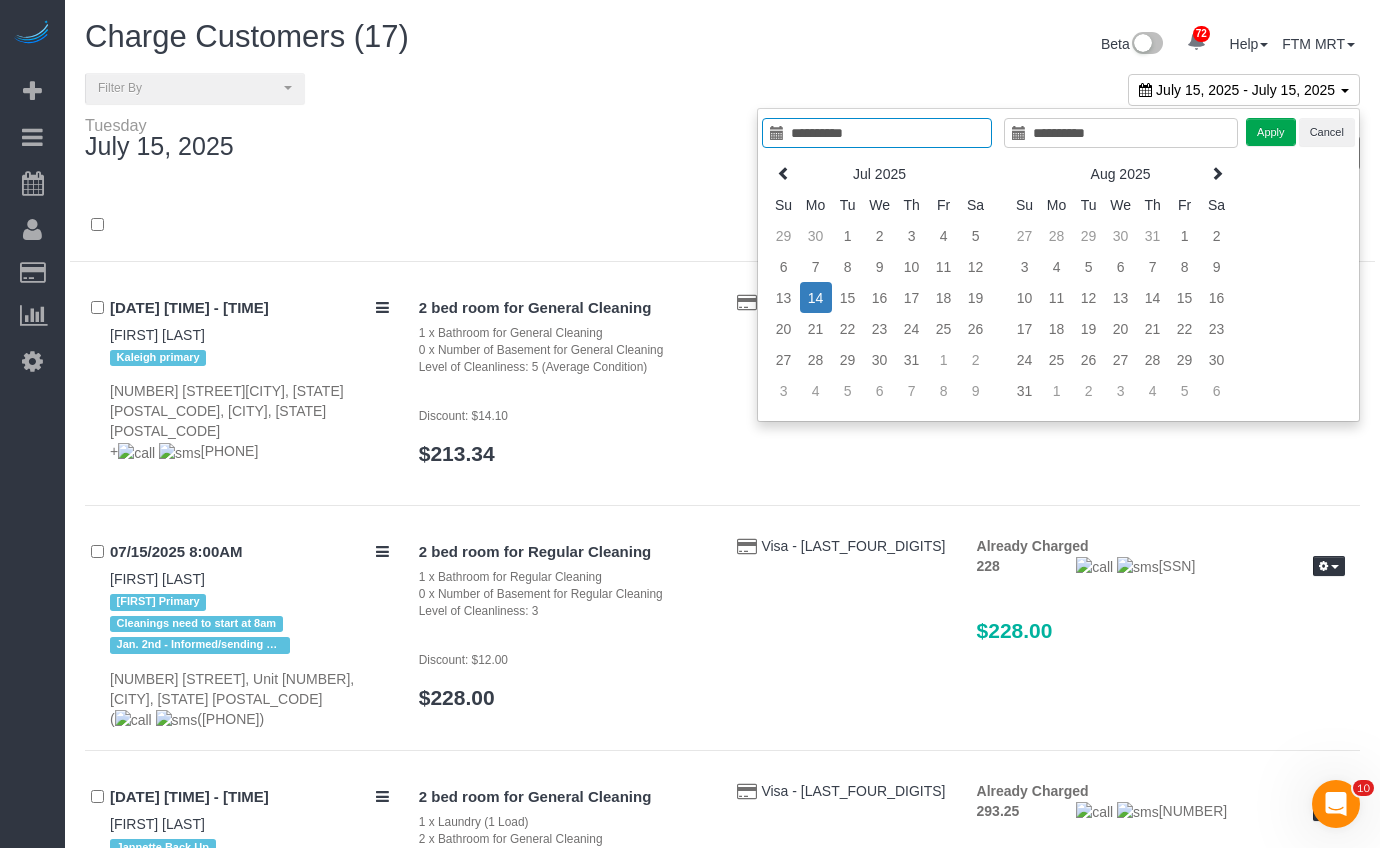 type on "**********" 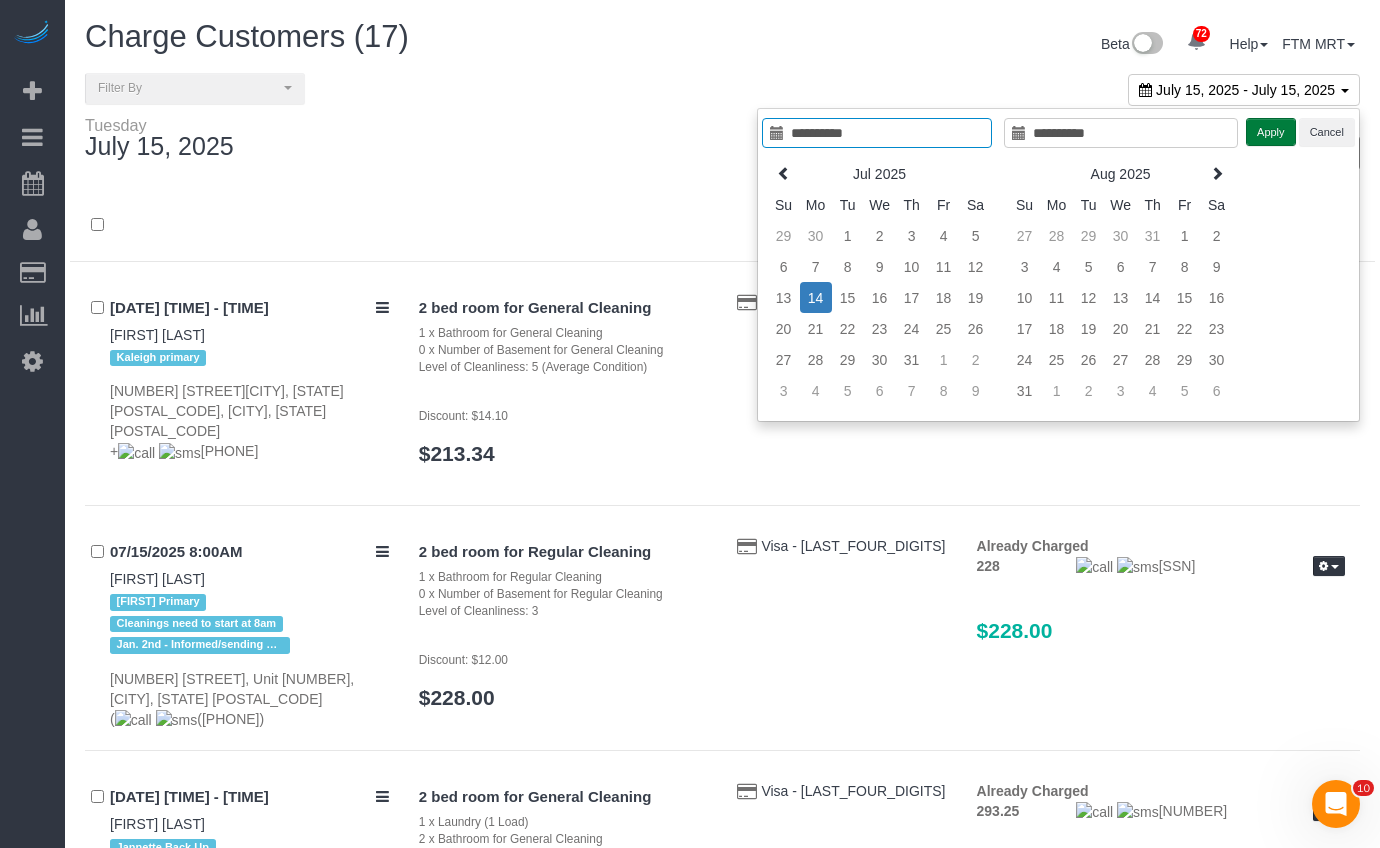 click on "Apply" at bounding box center [1271, 132] 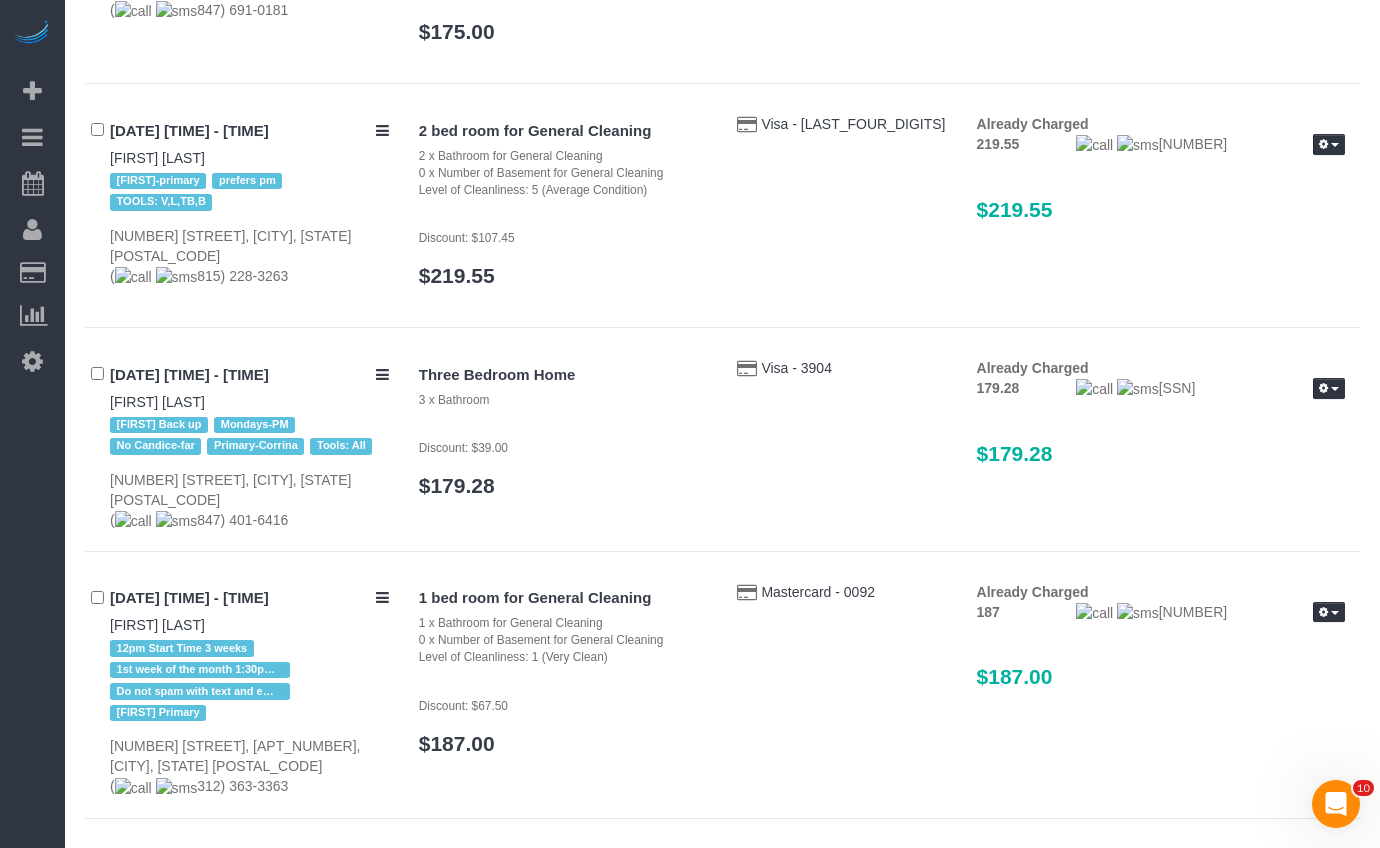 scroll, scrollTop: 2788, scrollLeft: 0, axis: vertical 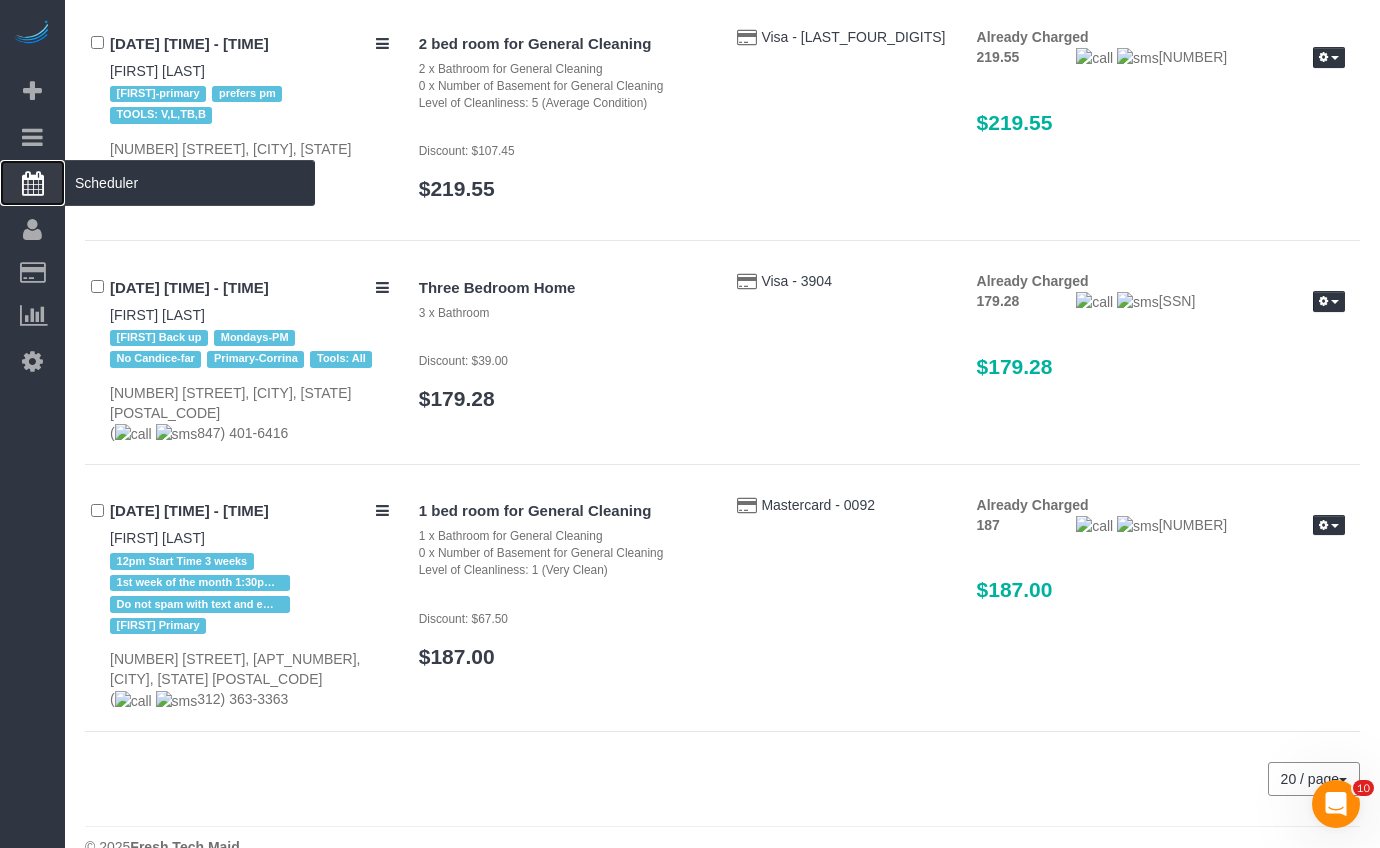 click on "Scheduler" at bounding box center [190, 183] 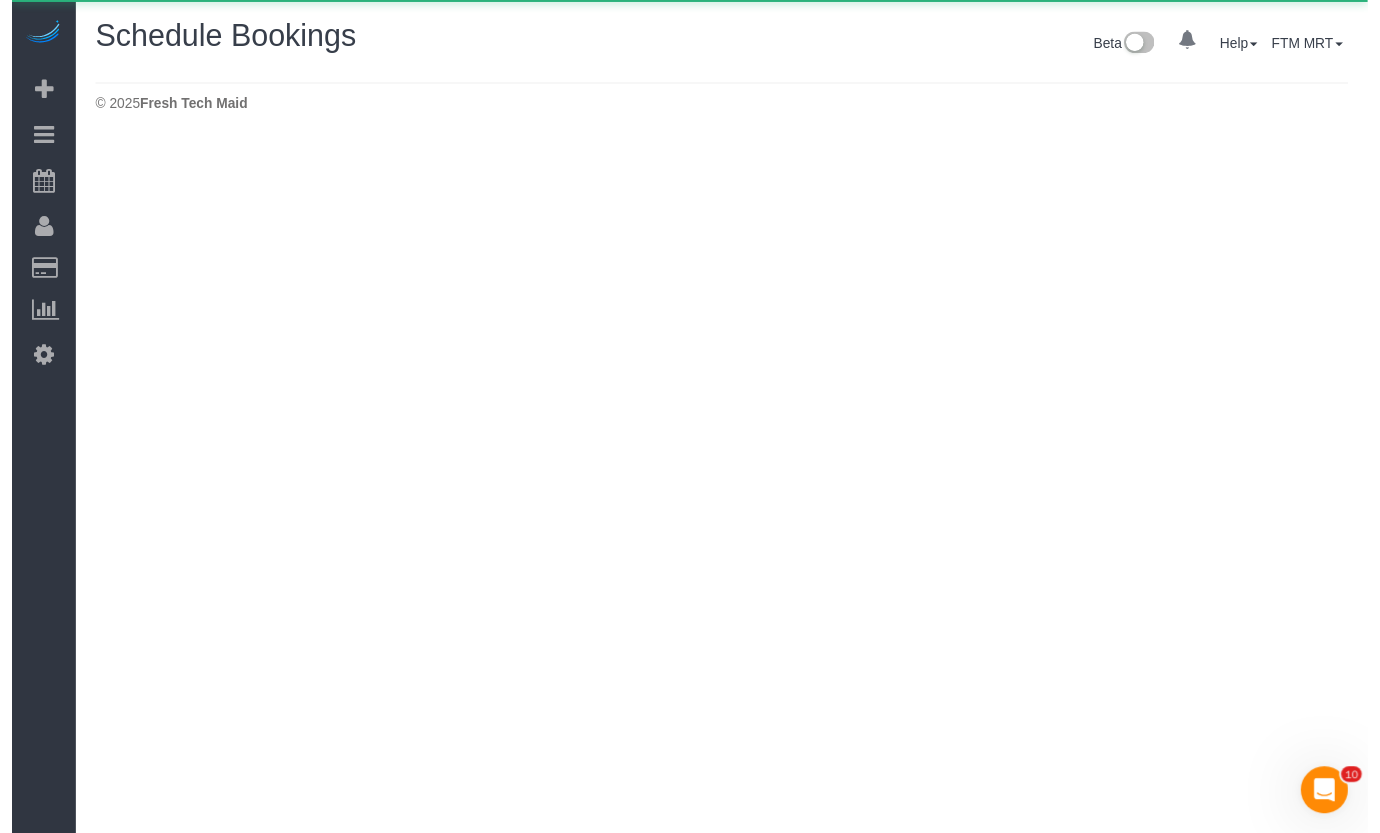 scroll, scrollTop: 0, scrollLeft: 0, axis: both 